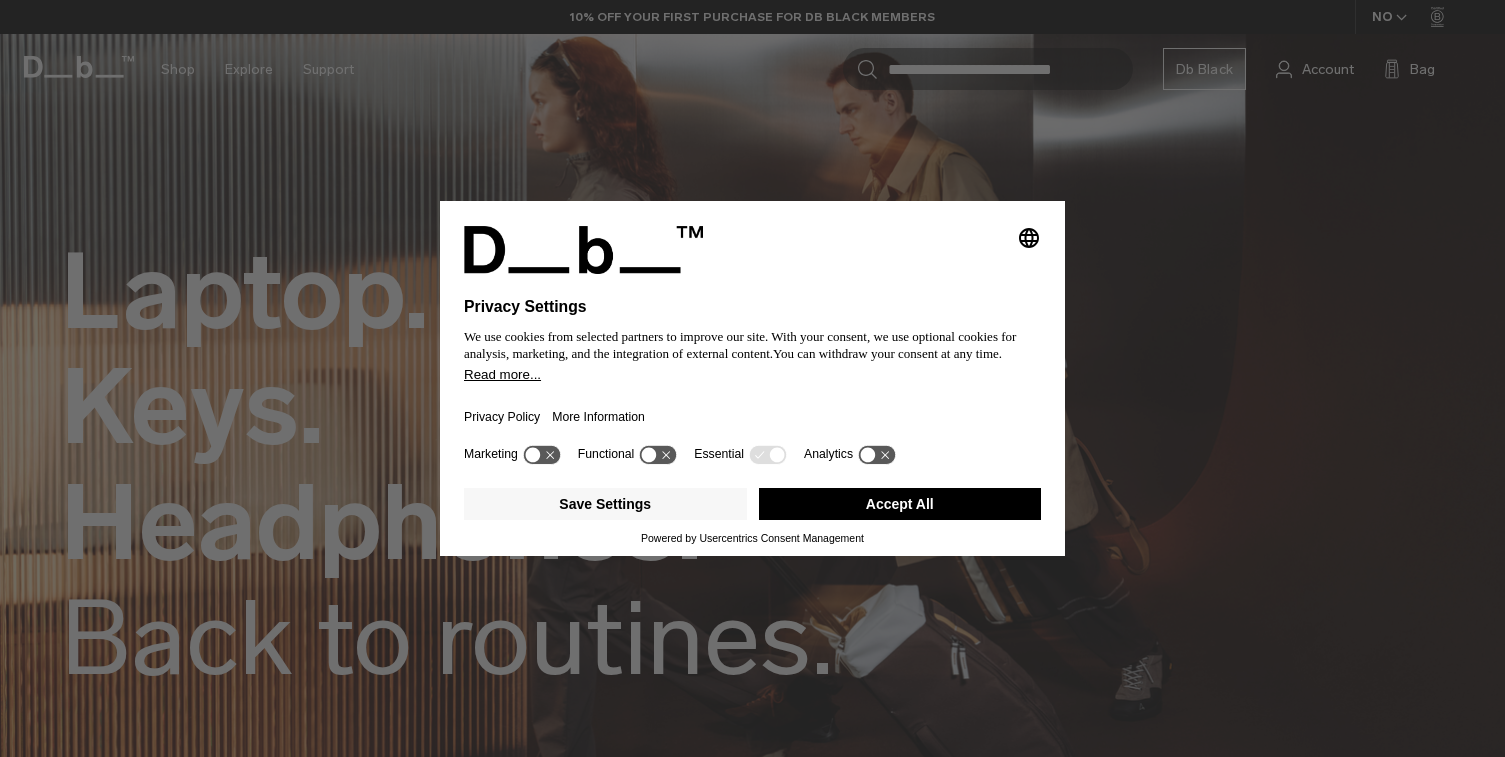 scroll, scrollTop: 213, scrollLeft: 0, axis: vertical 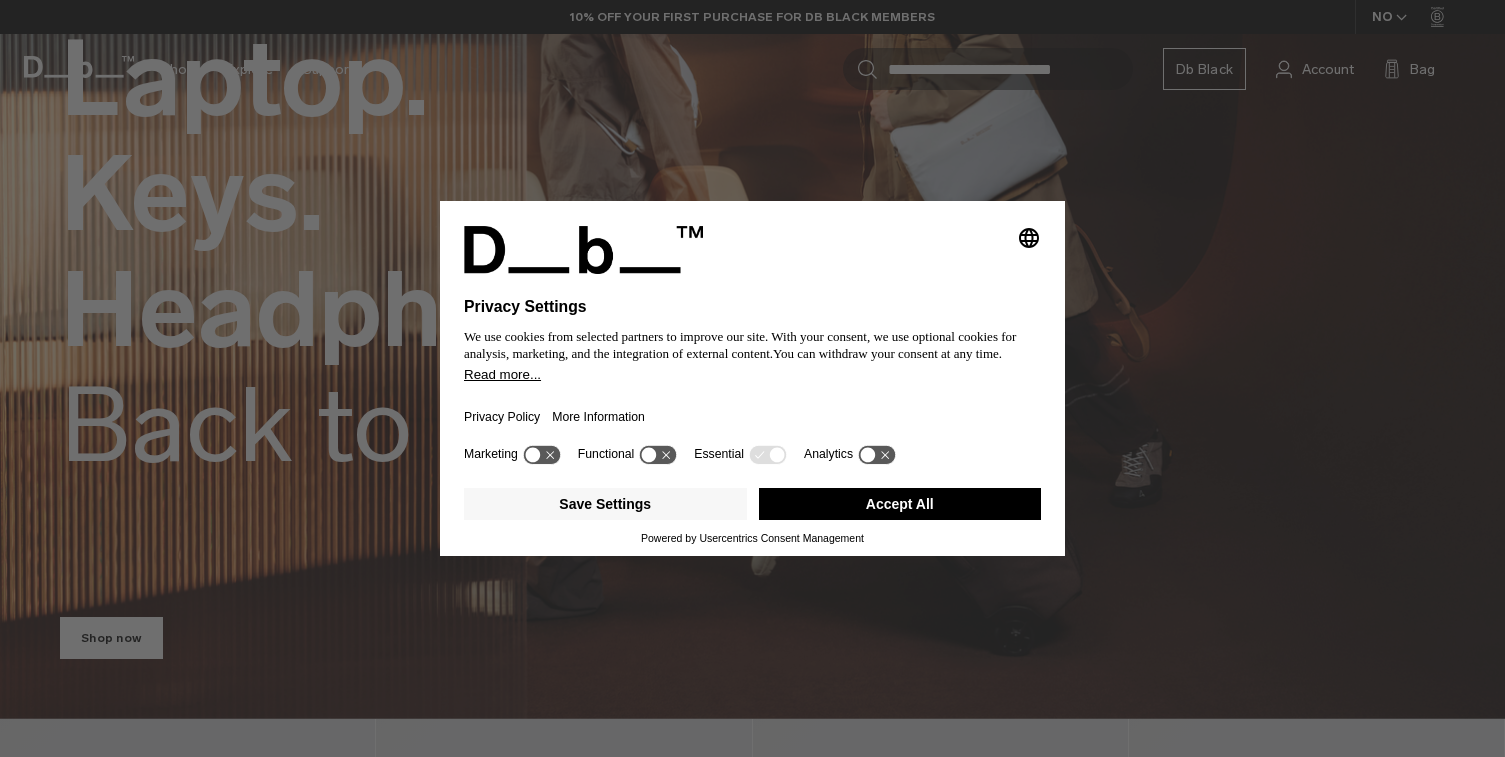 click on "Accept All" at bounding box center (900, 504) 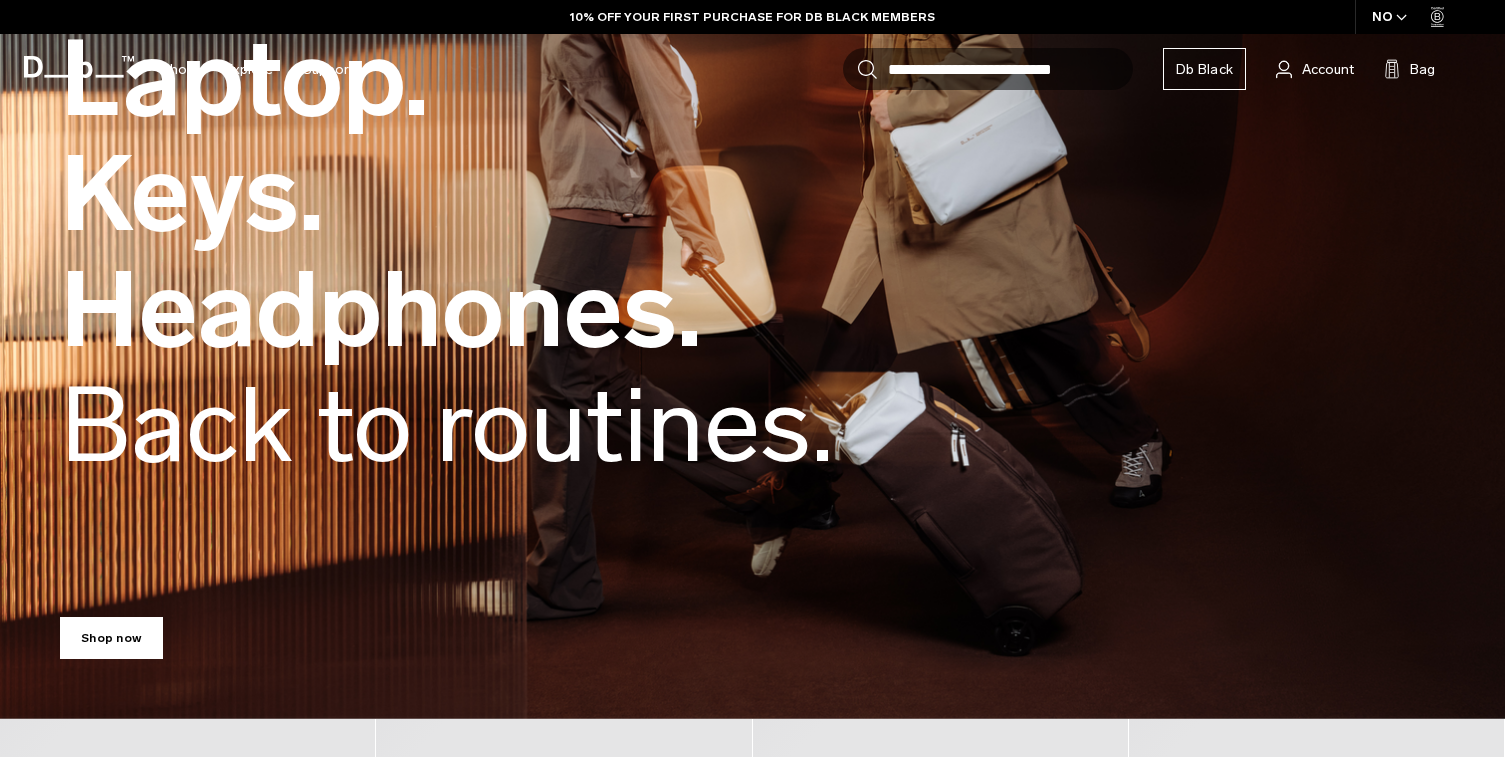 scroll, scrollTop: 0, scrollLeft: 0, axis: both 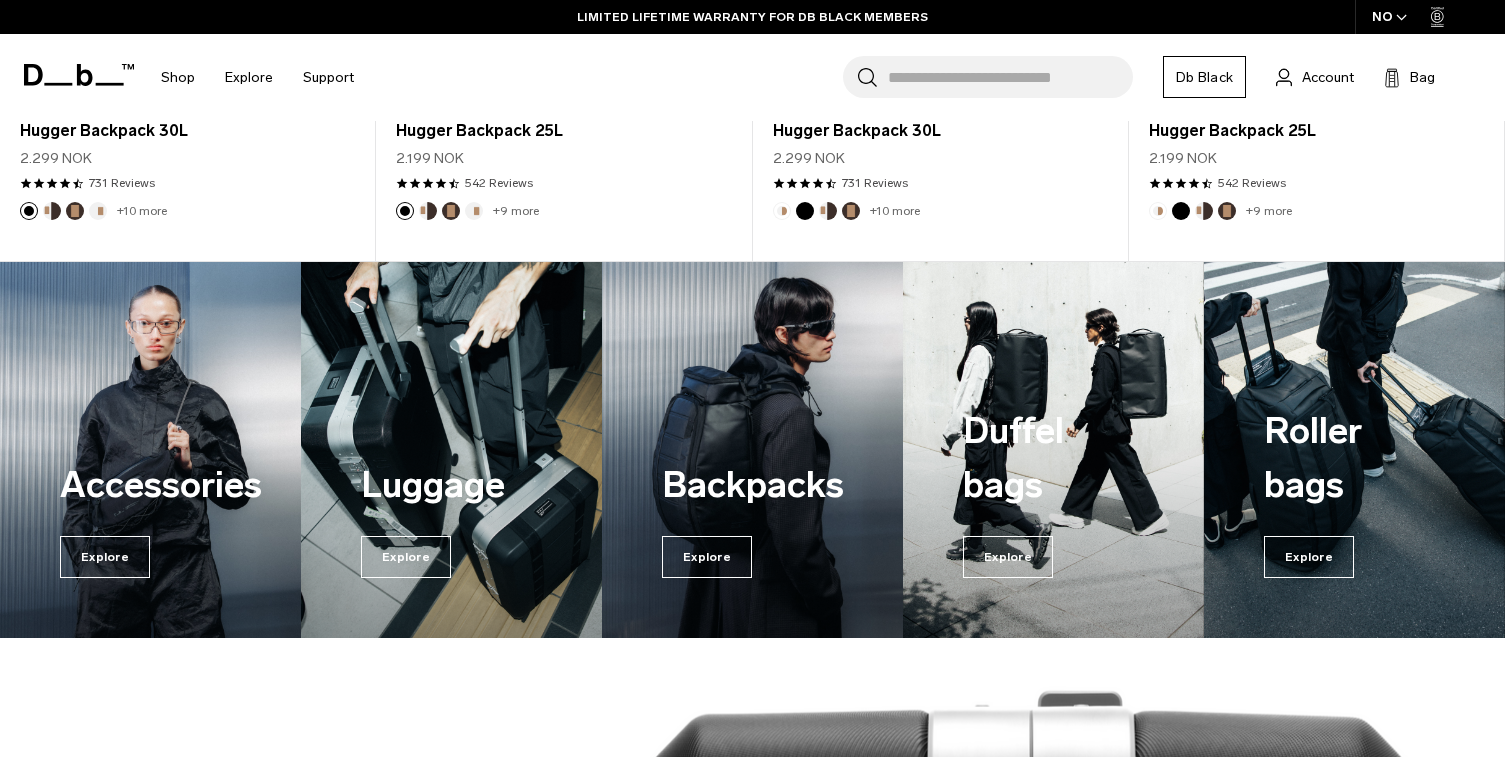 click on "Backpacks" at bounding box center [752, 485] 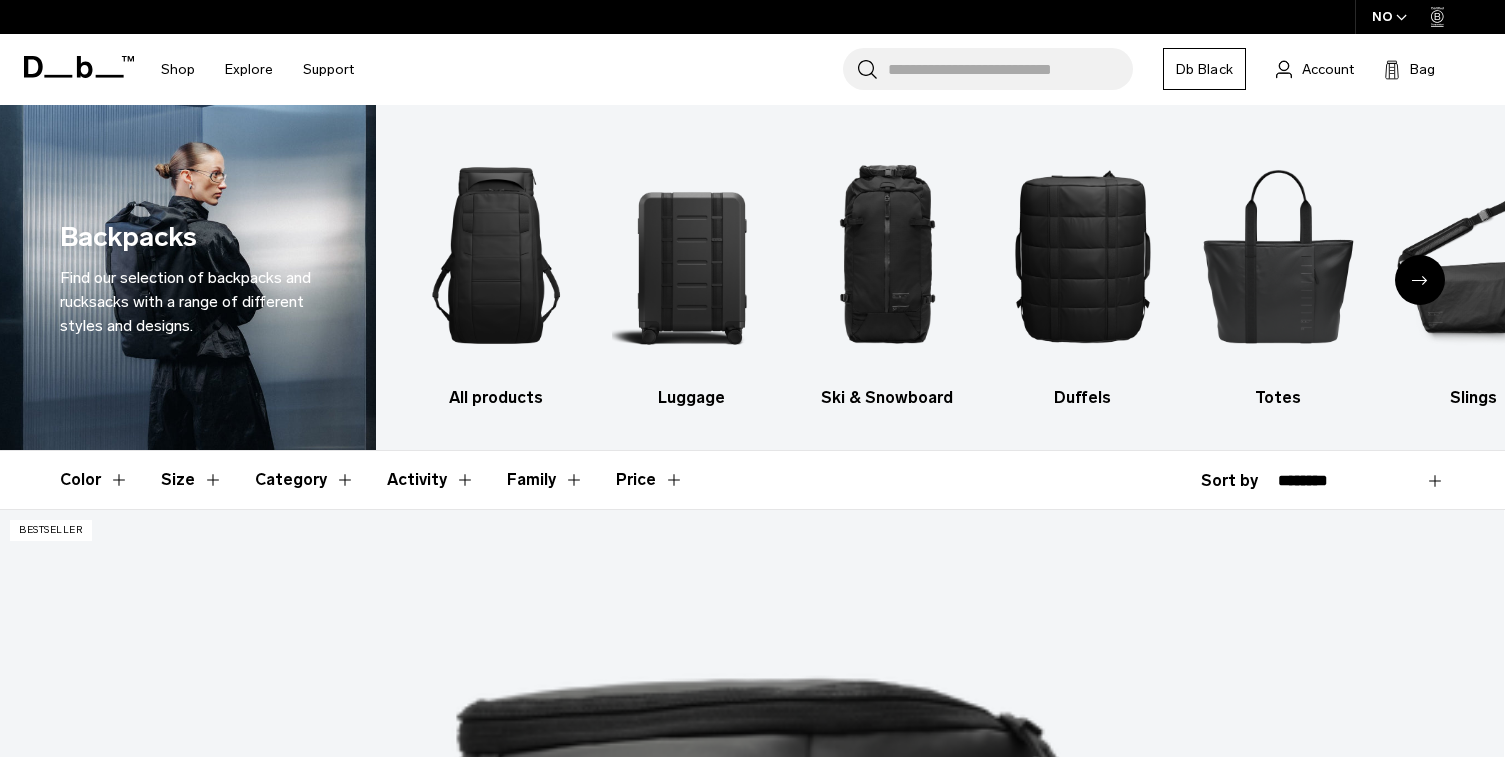 scroll, scrollTop: 306, scrollLeft: 0, axis: vertical 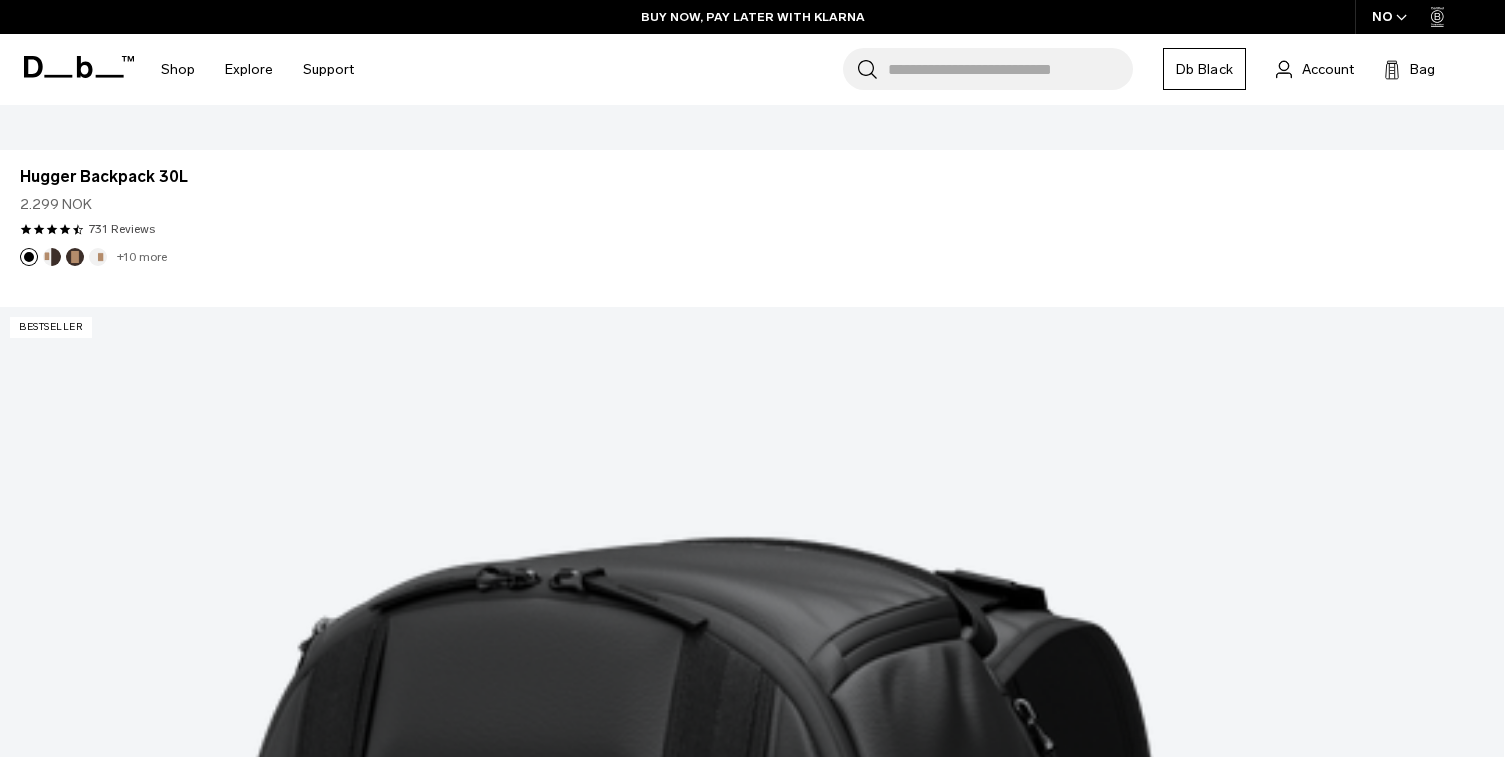 click at bounding box center (752, 45017) 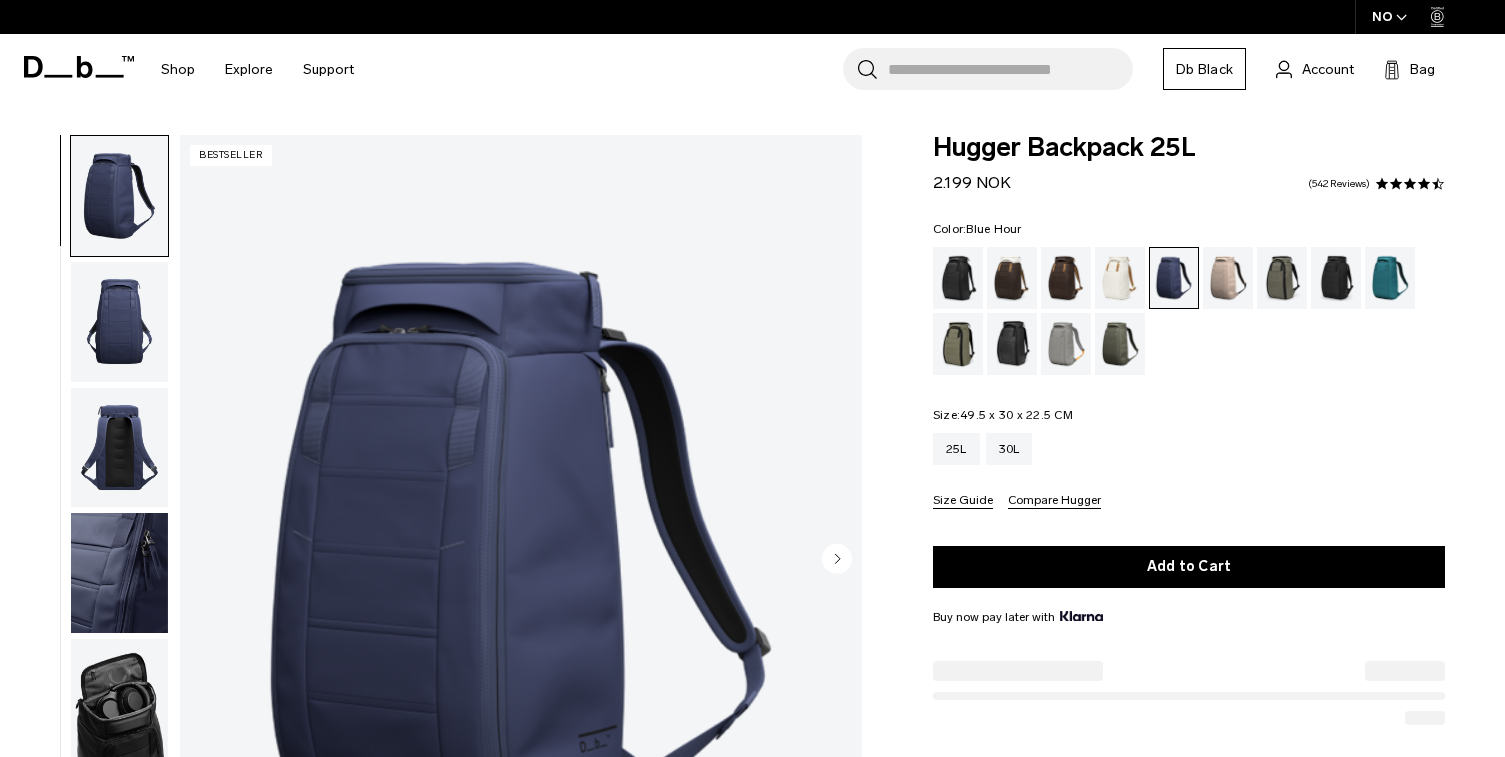 scroll, scrollTop: 0, scrollLeft: 0, axis: both 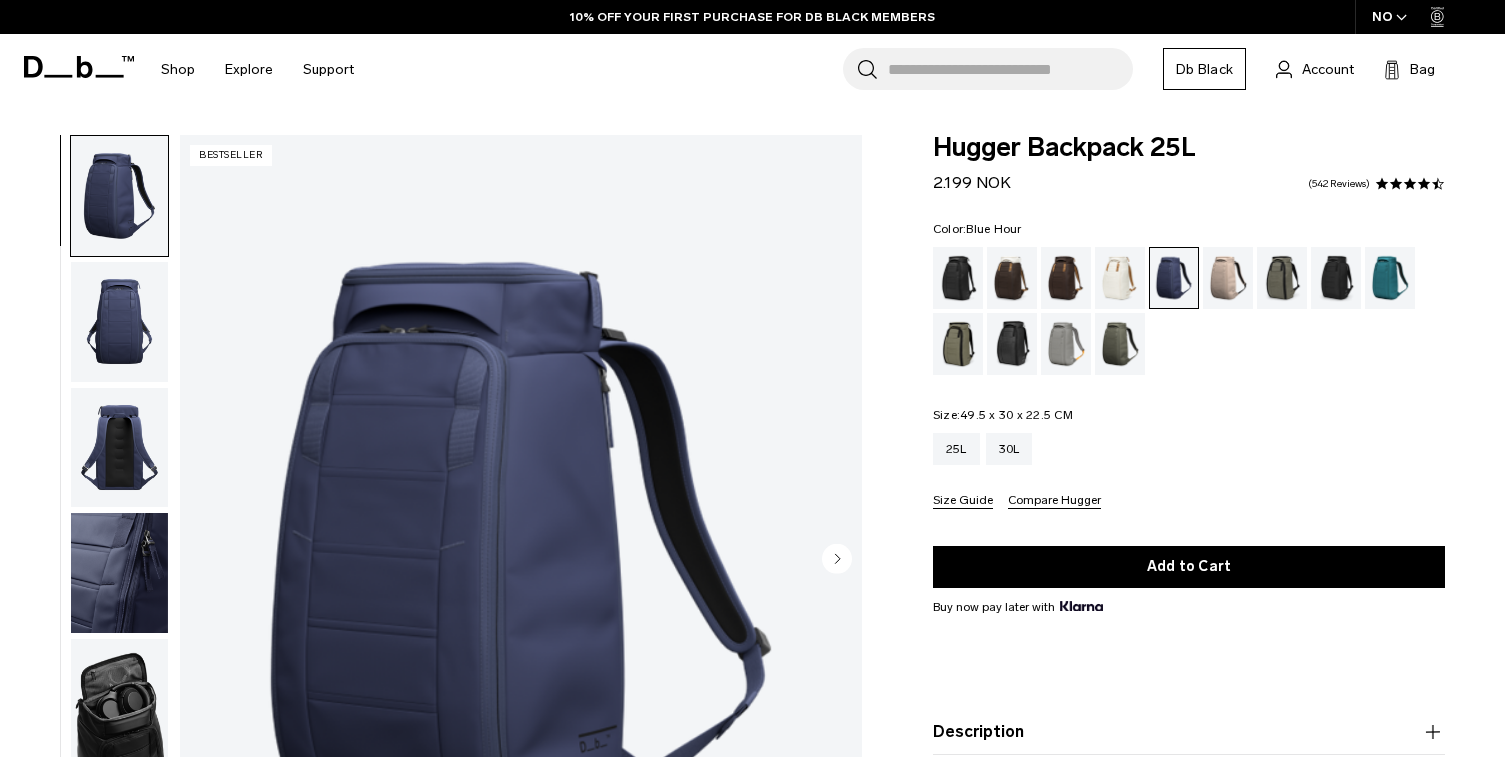 click at bounding box center (119, 322) 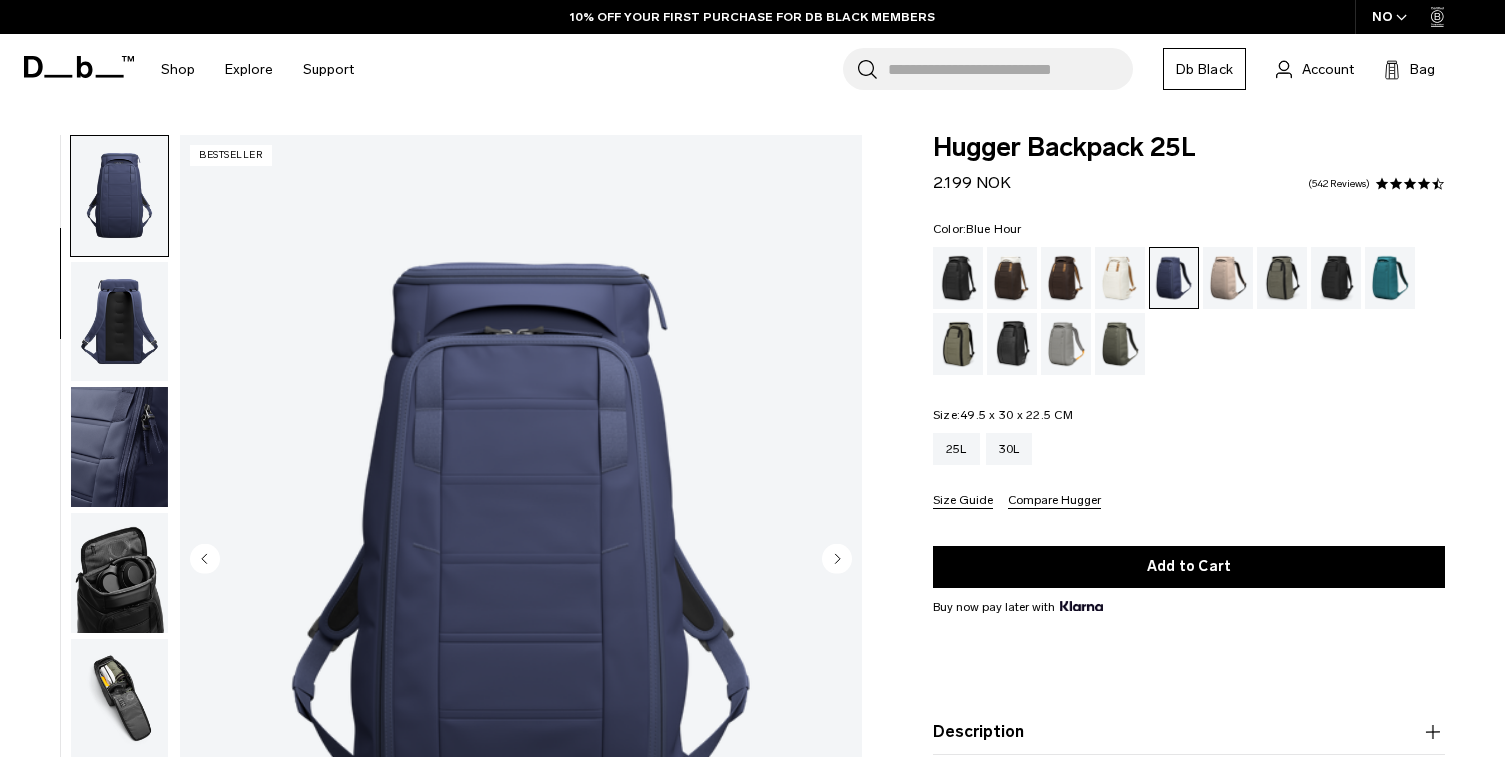click at bounding box center [119, 322] 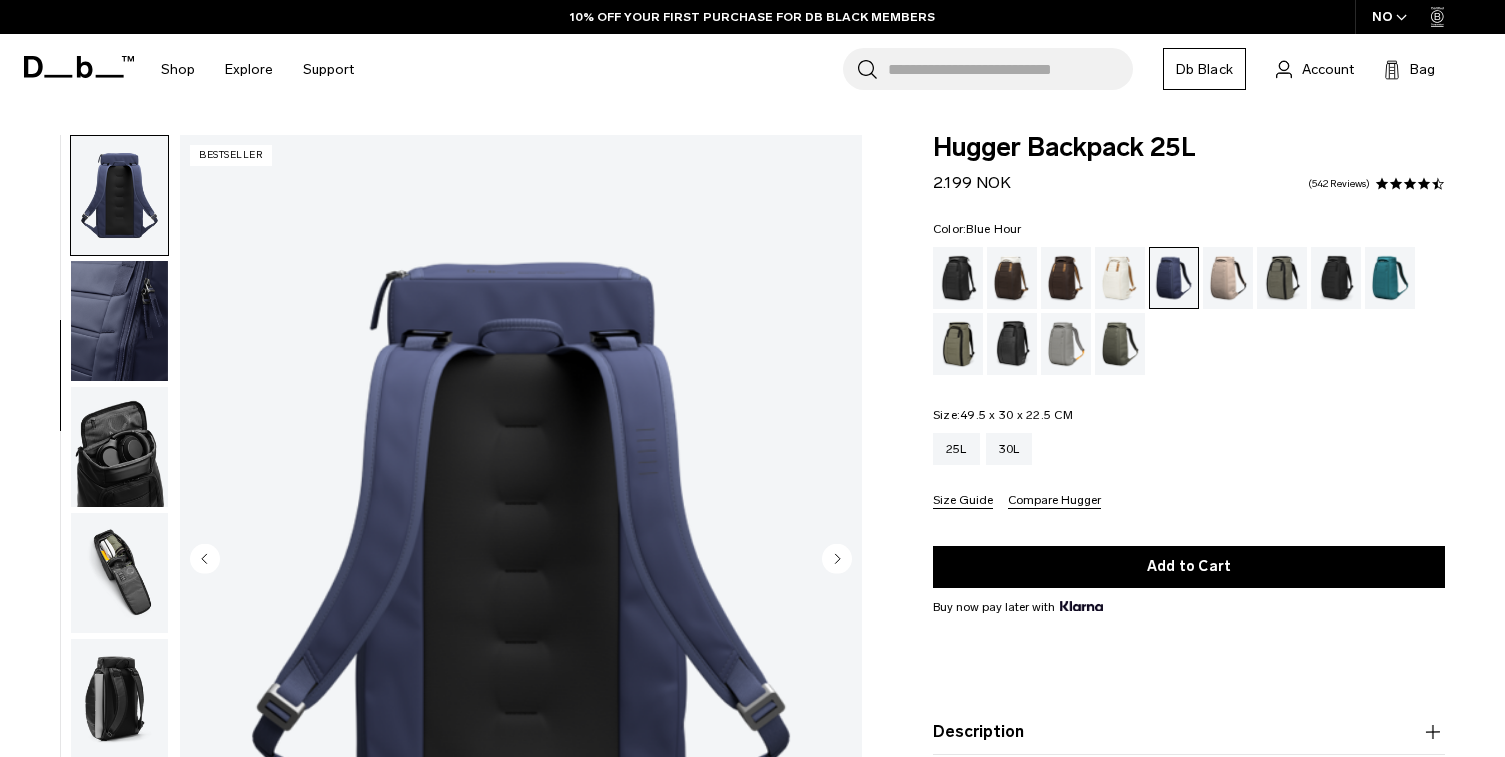 click at bounding box center (119, 321) 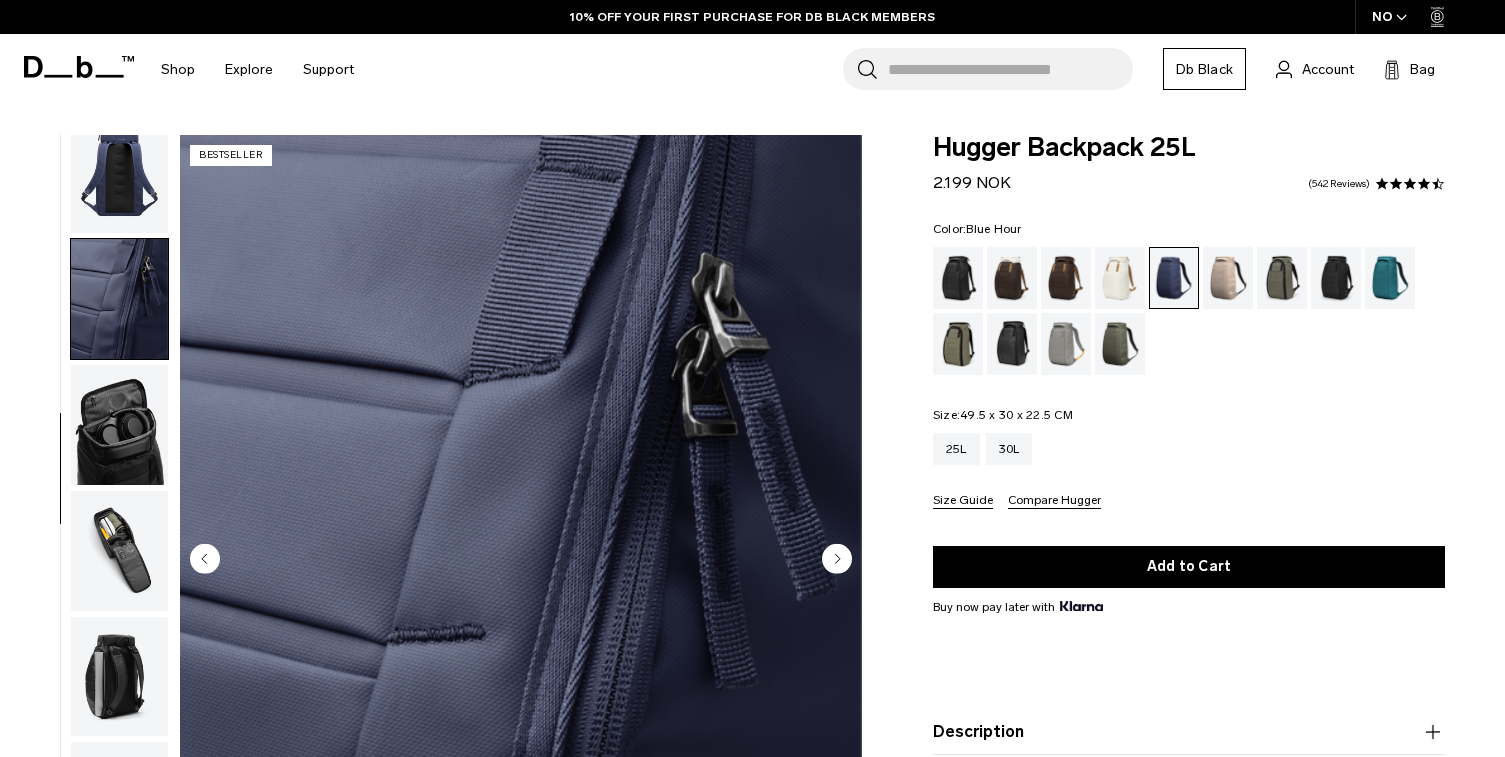 scroll, scrollTop: 276, scrollLeft: 0, axis: vertical 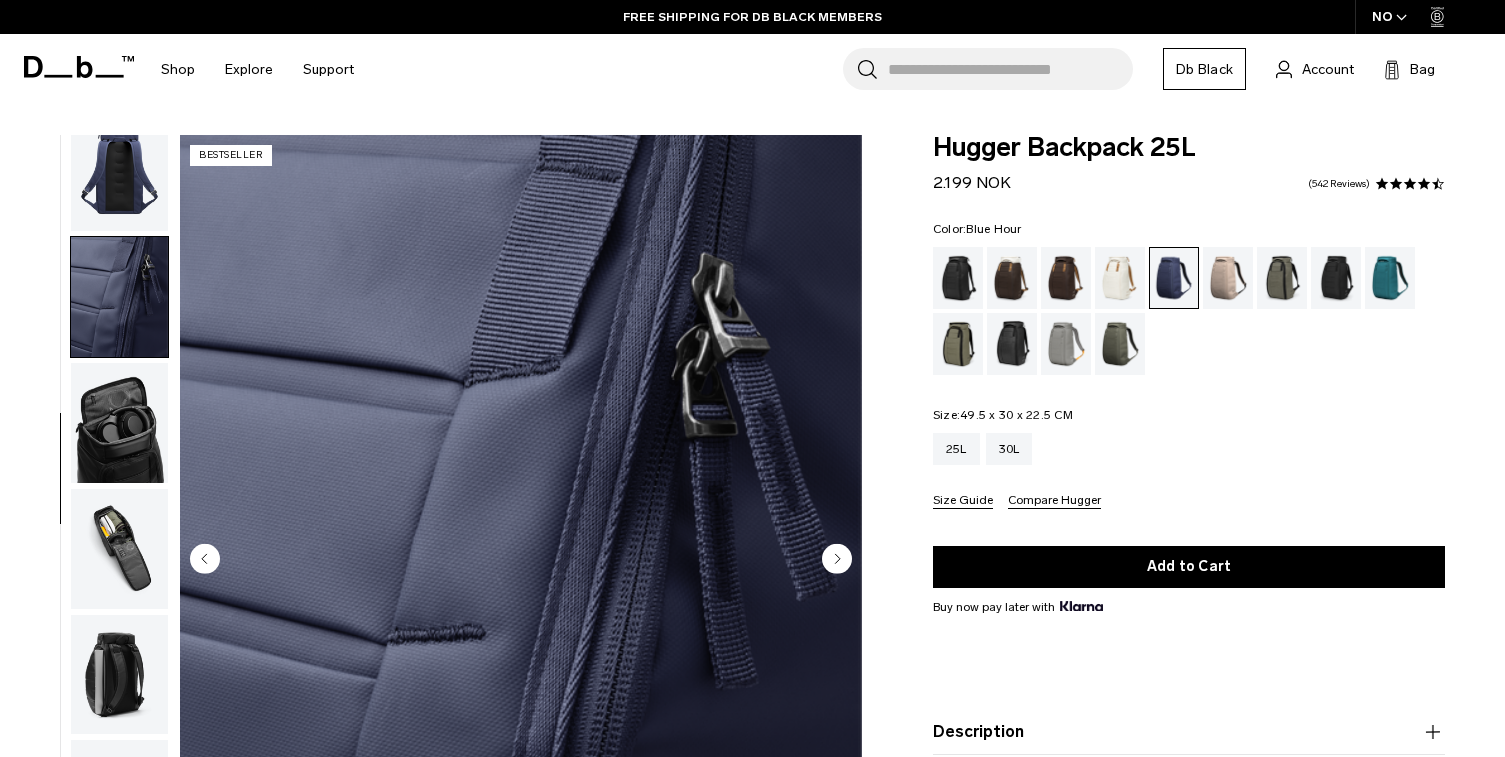 click at bounding box center (119, 423) 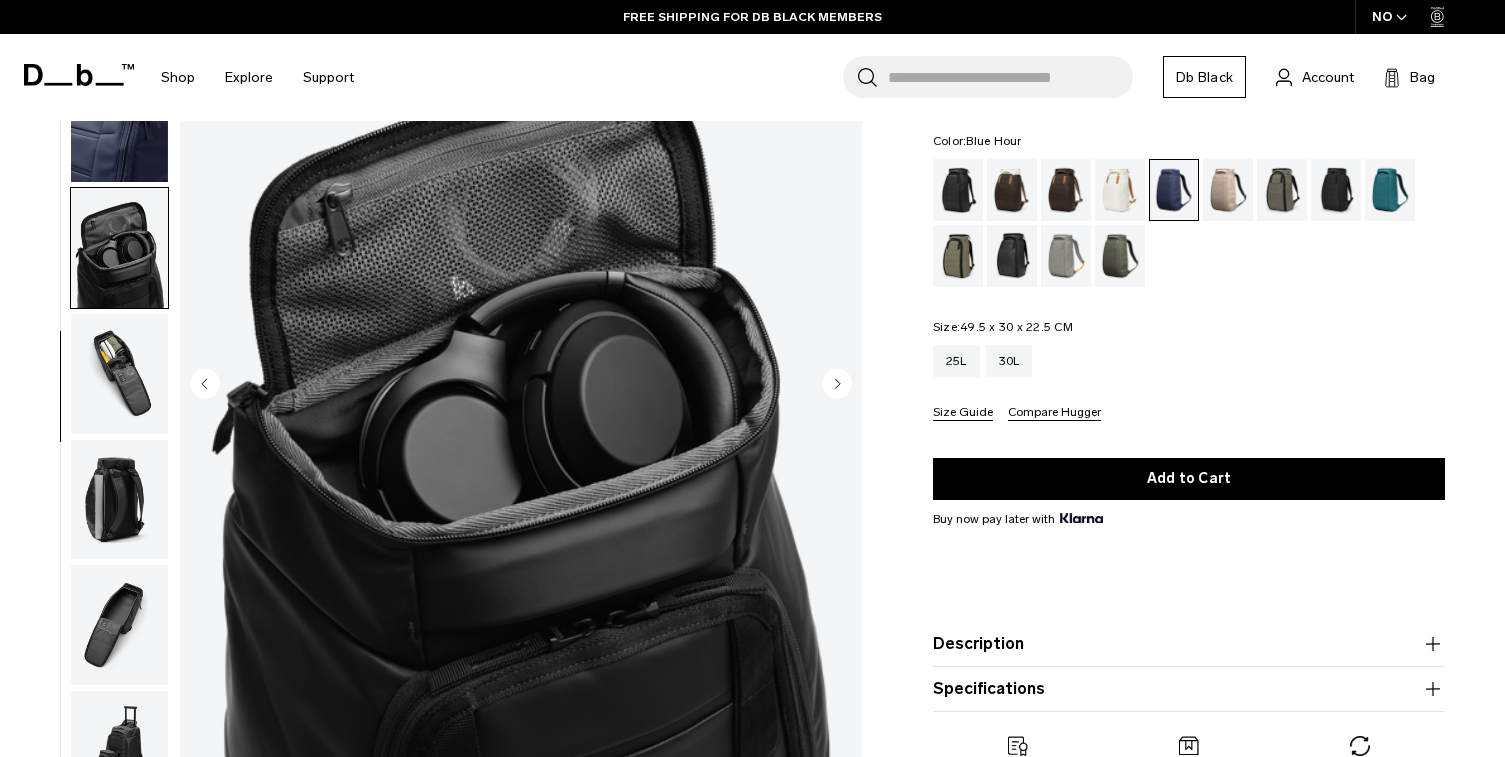scroll, scrollTop: 179, scrollLeft: 0, axis: vertical 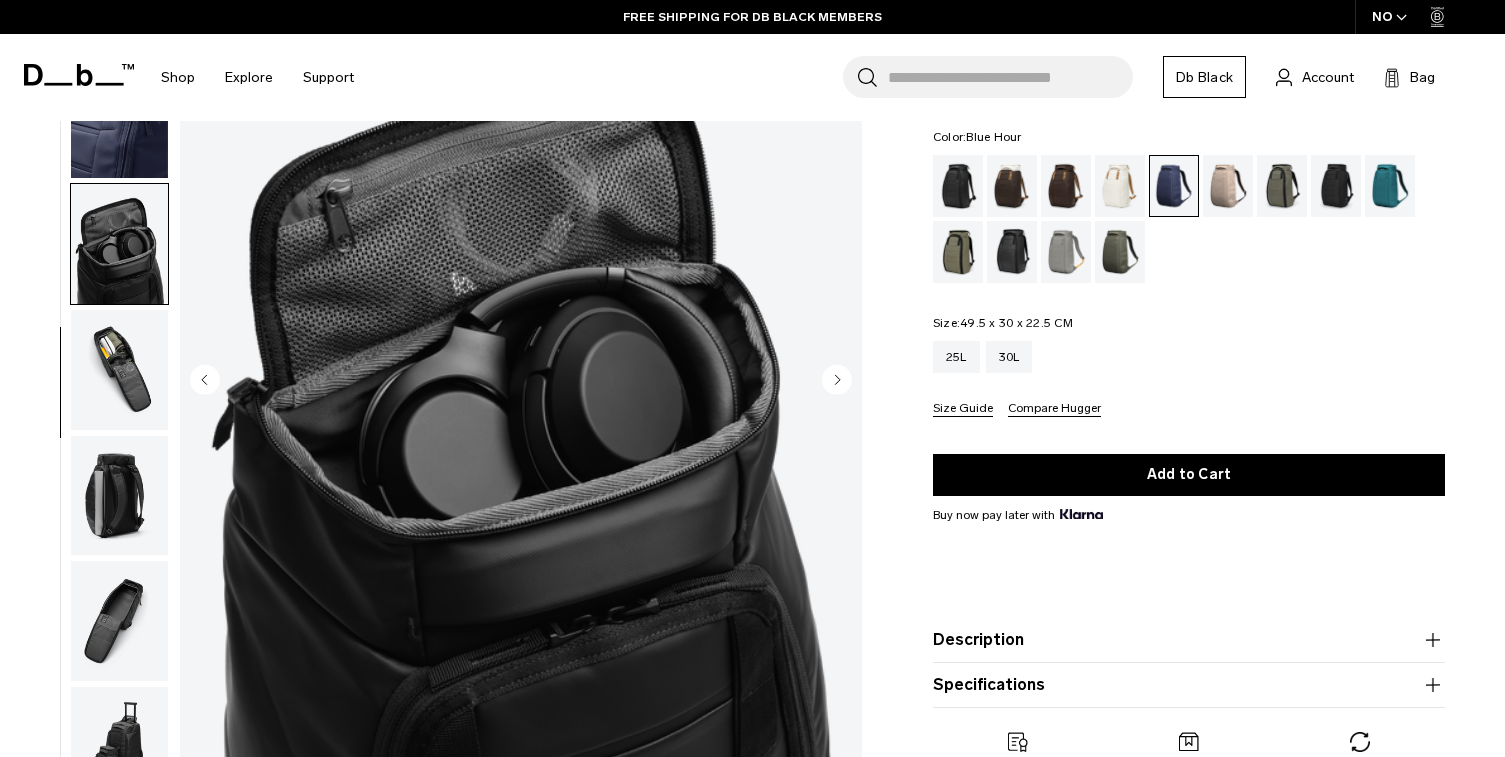 click at bounding box center [119, 370] 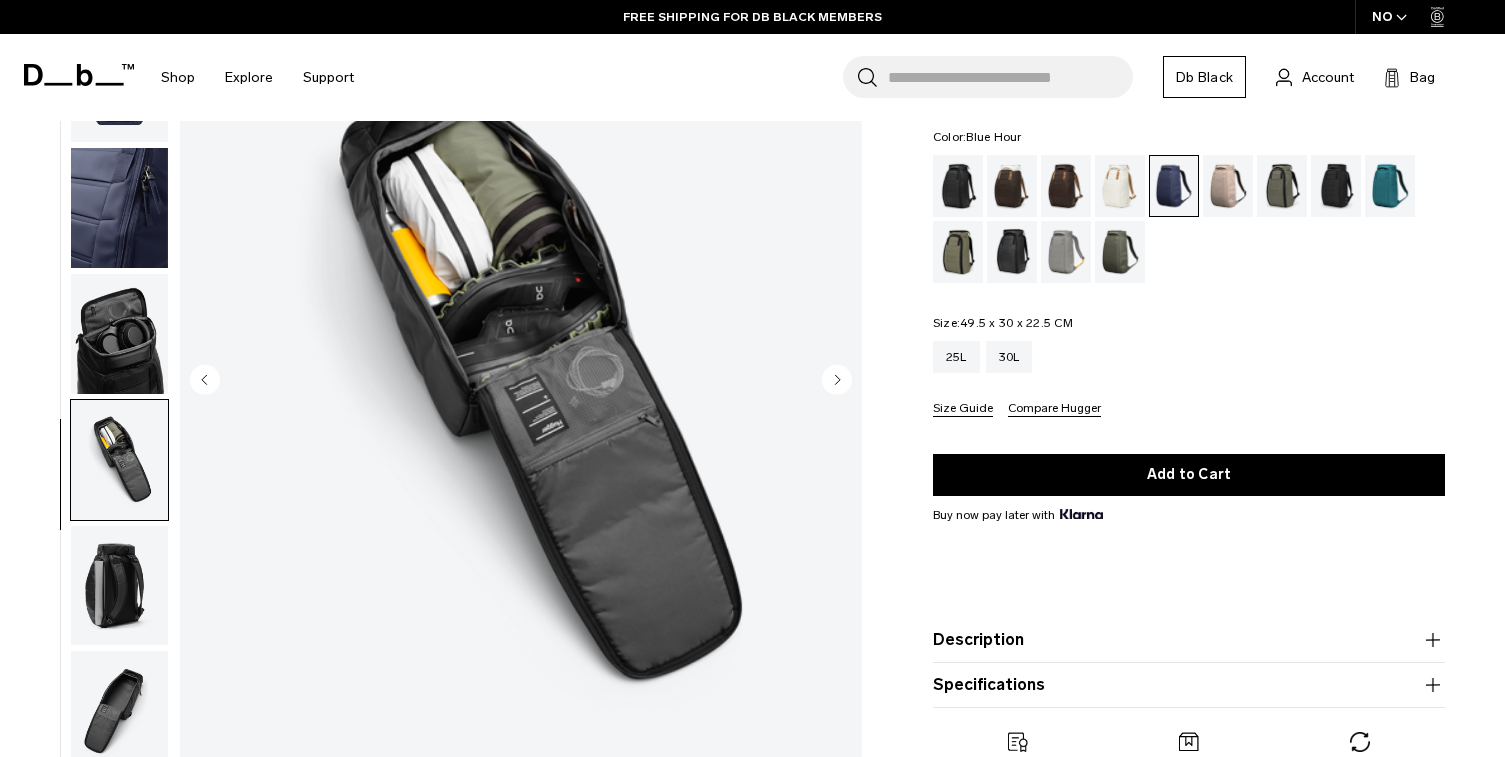 scroll, scrollTop: 187, scrollLeft: 0, axis: vertical 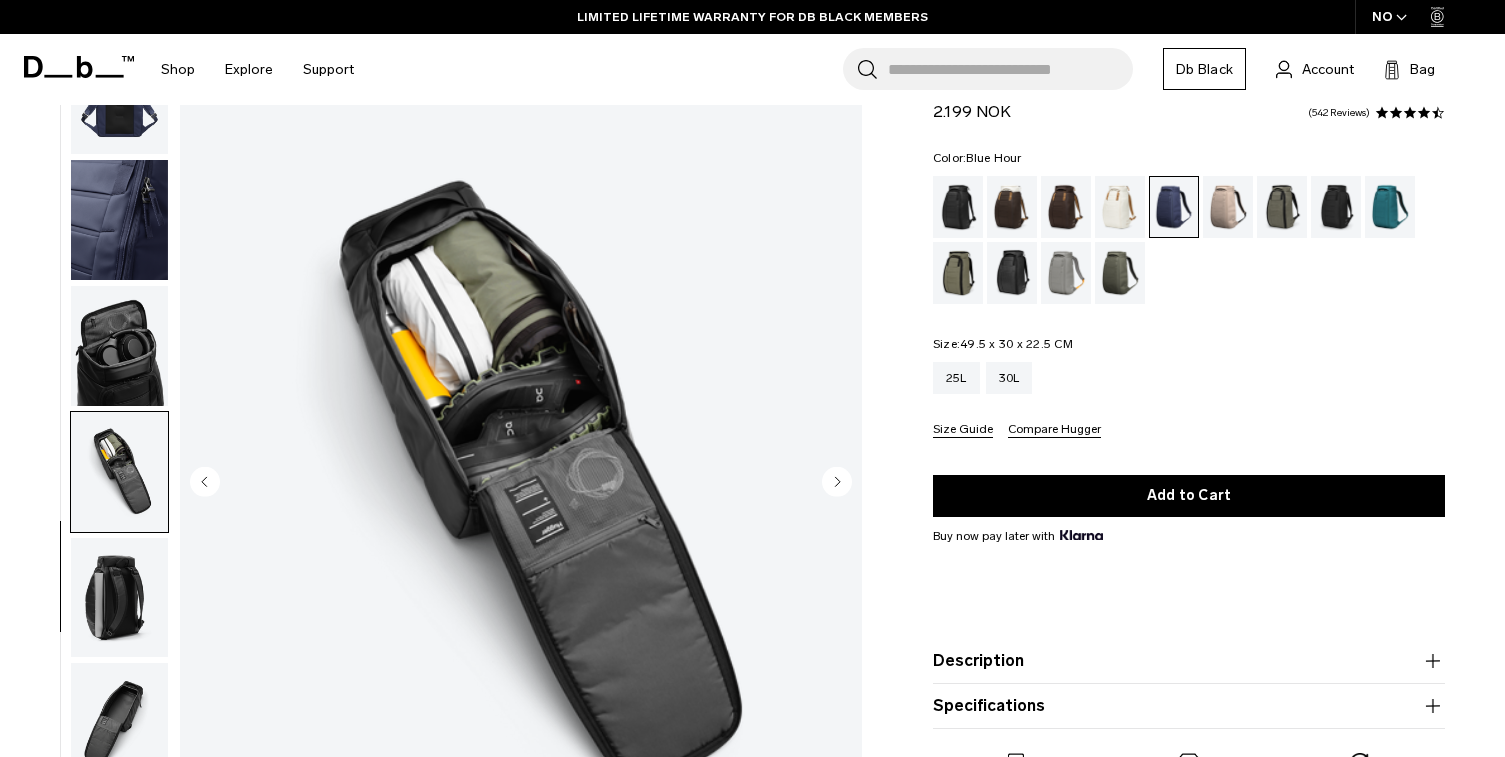 click at bounding box center (119, 598) 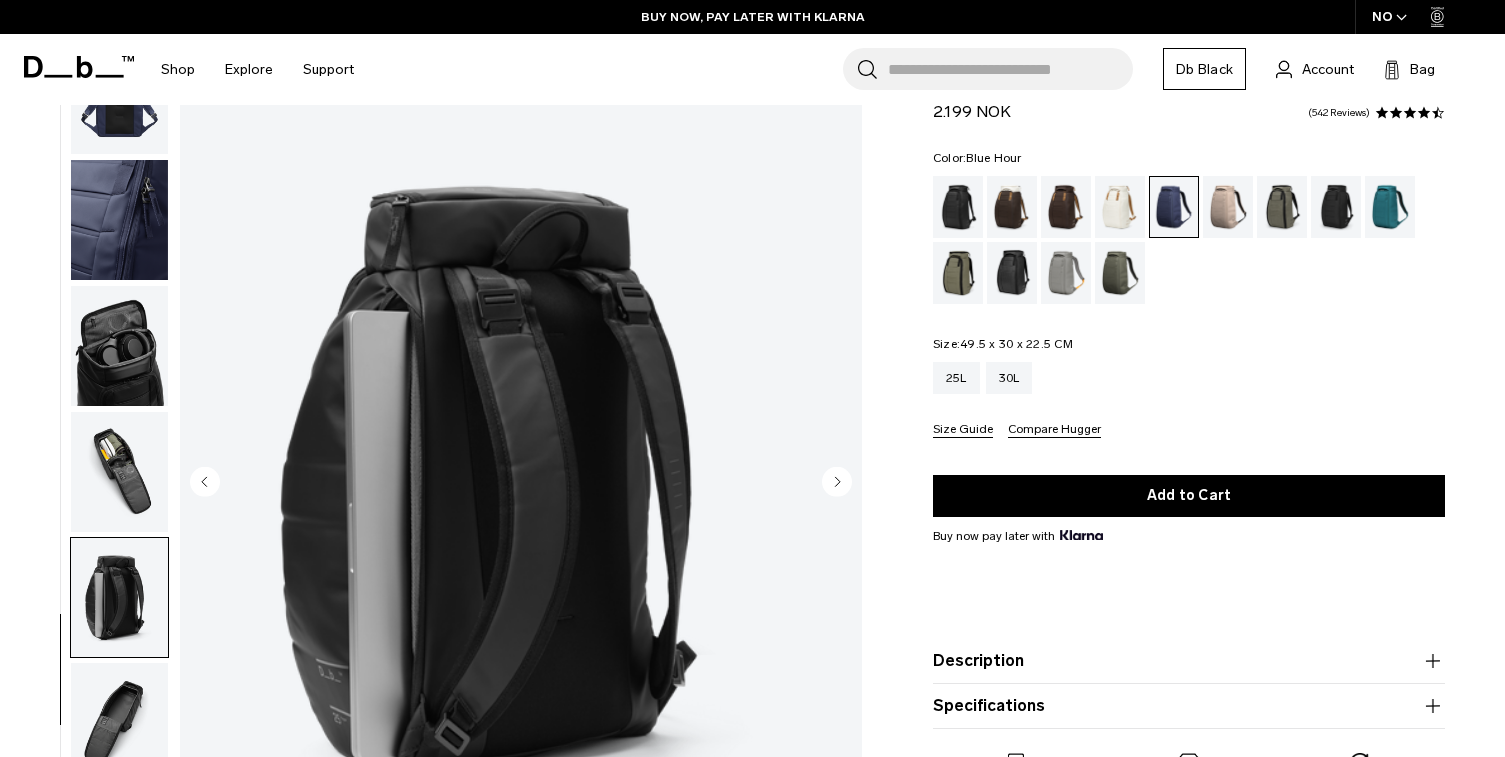 click at bounding box center (119, 723) 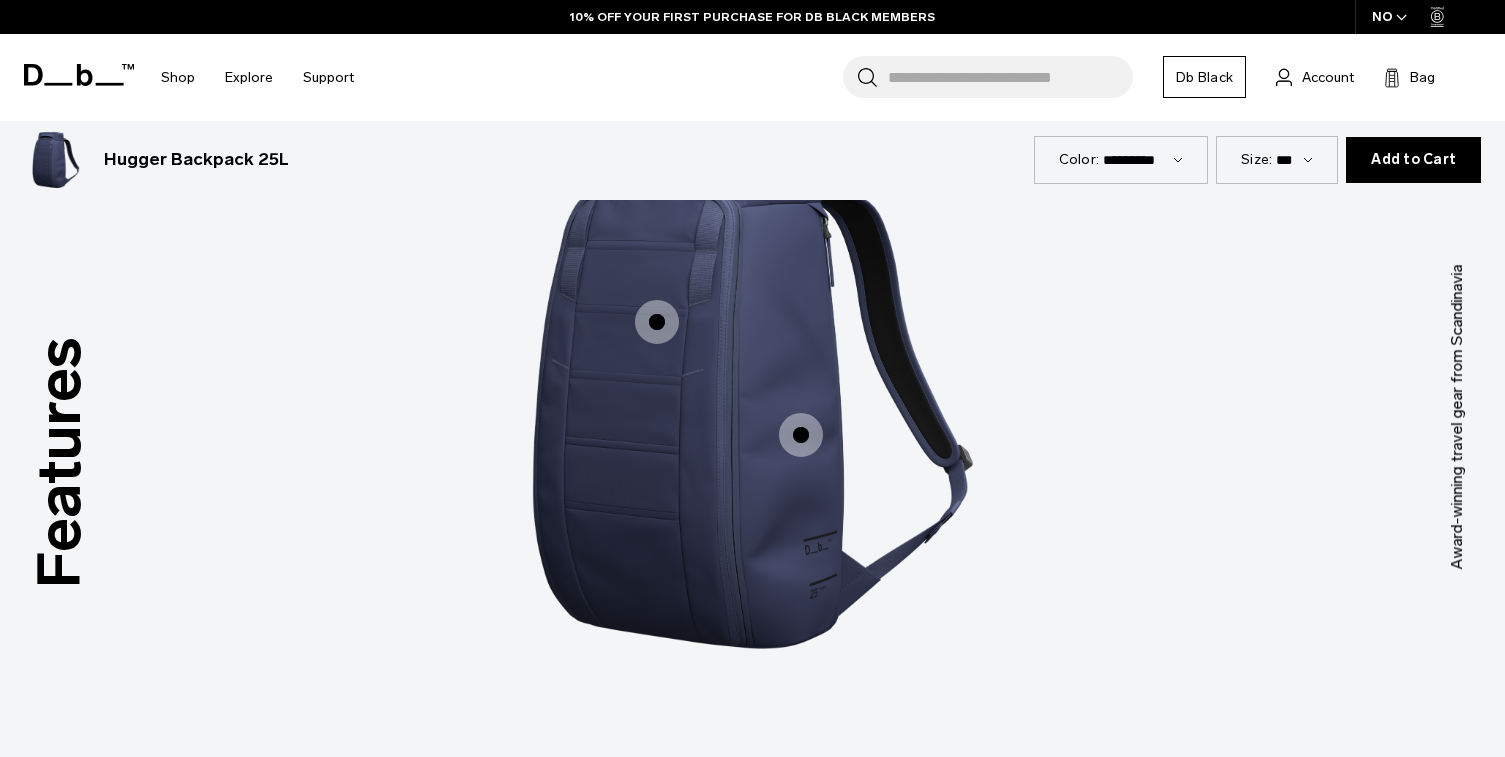 scroll, scrollTop: 1773, scrollLeft: 0, axis: vertical 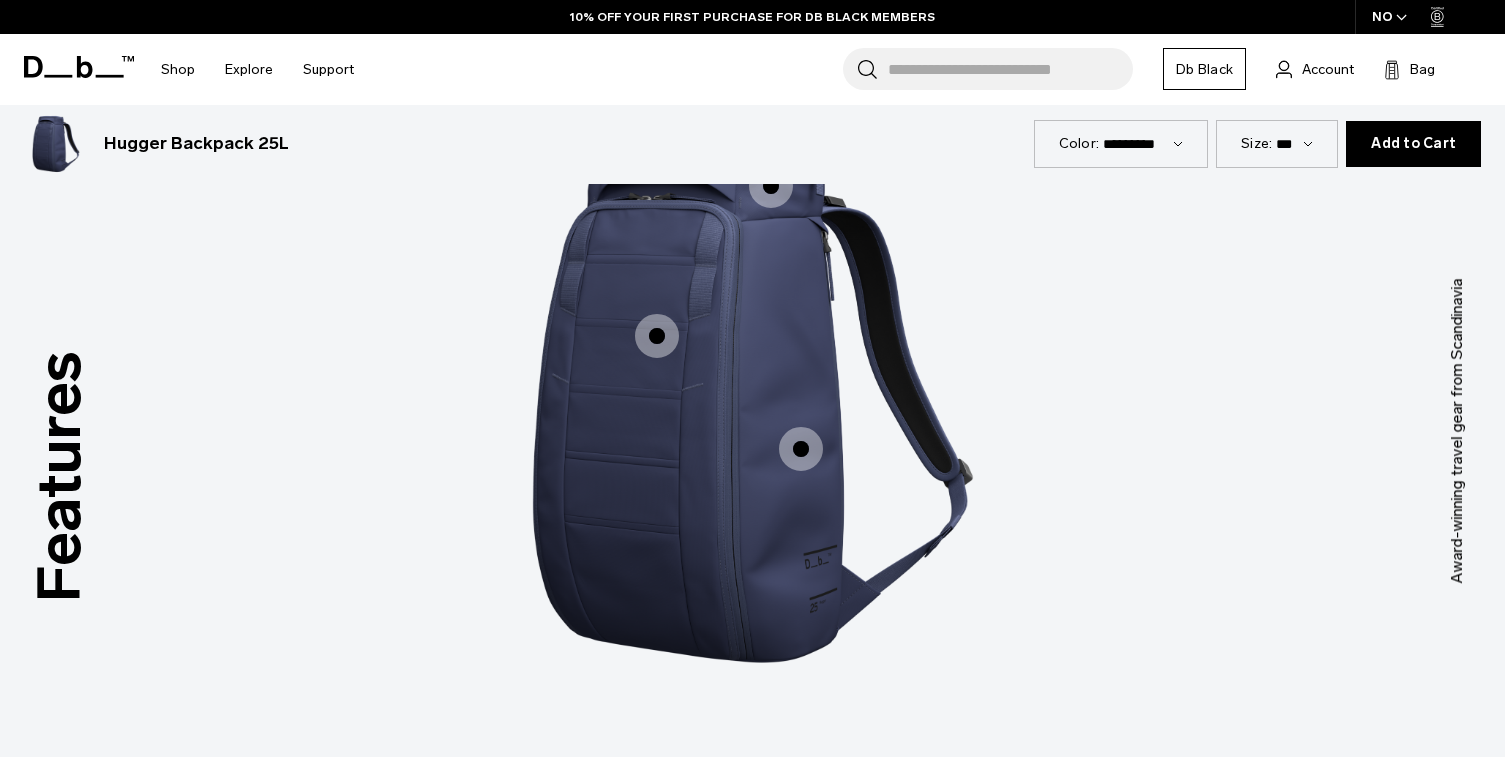 click at bounding box center (657, 336) 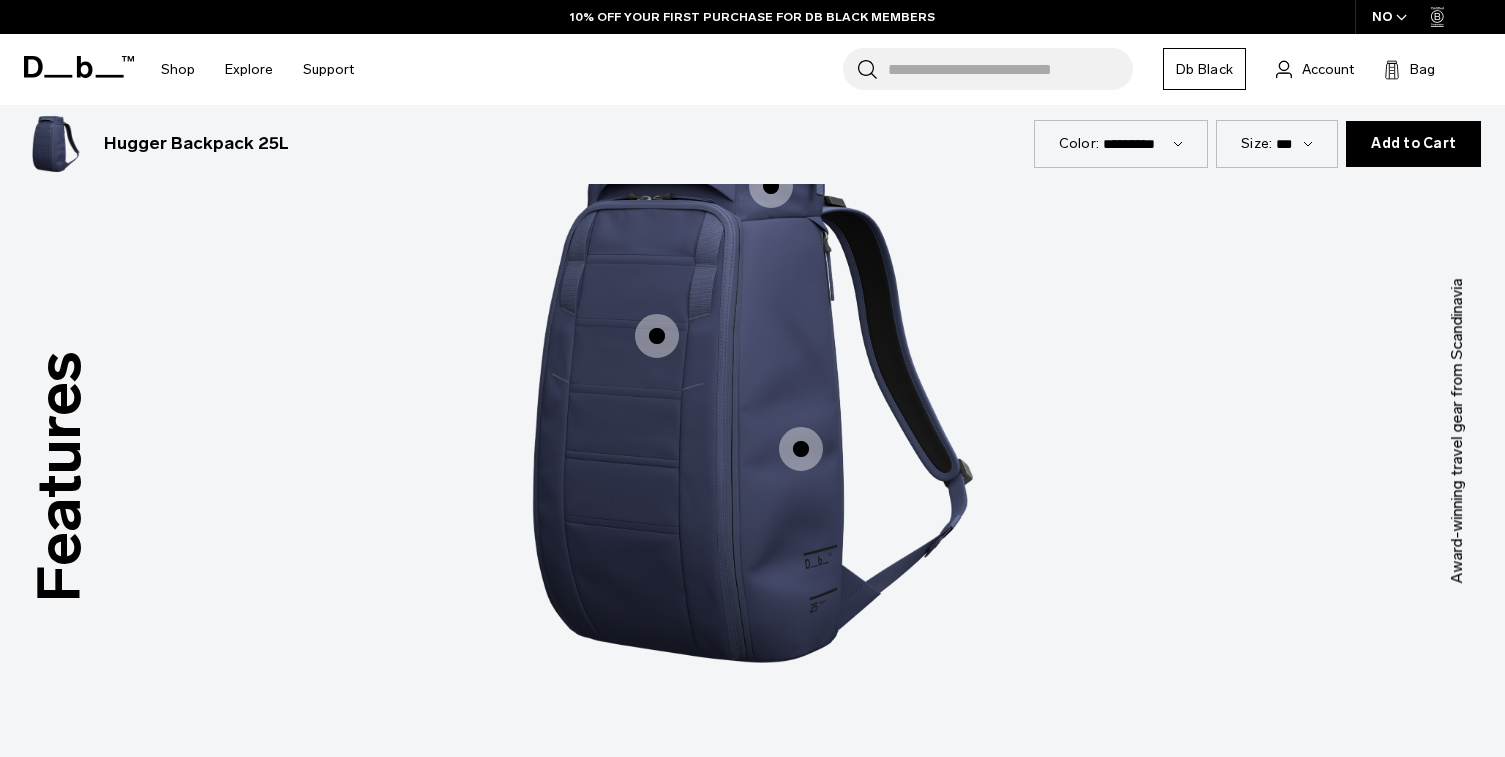 click at bounding box center (657, 336) 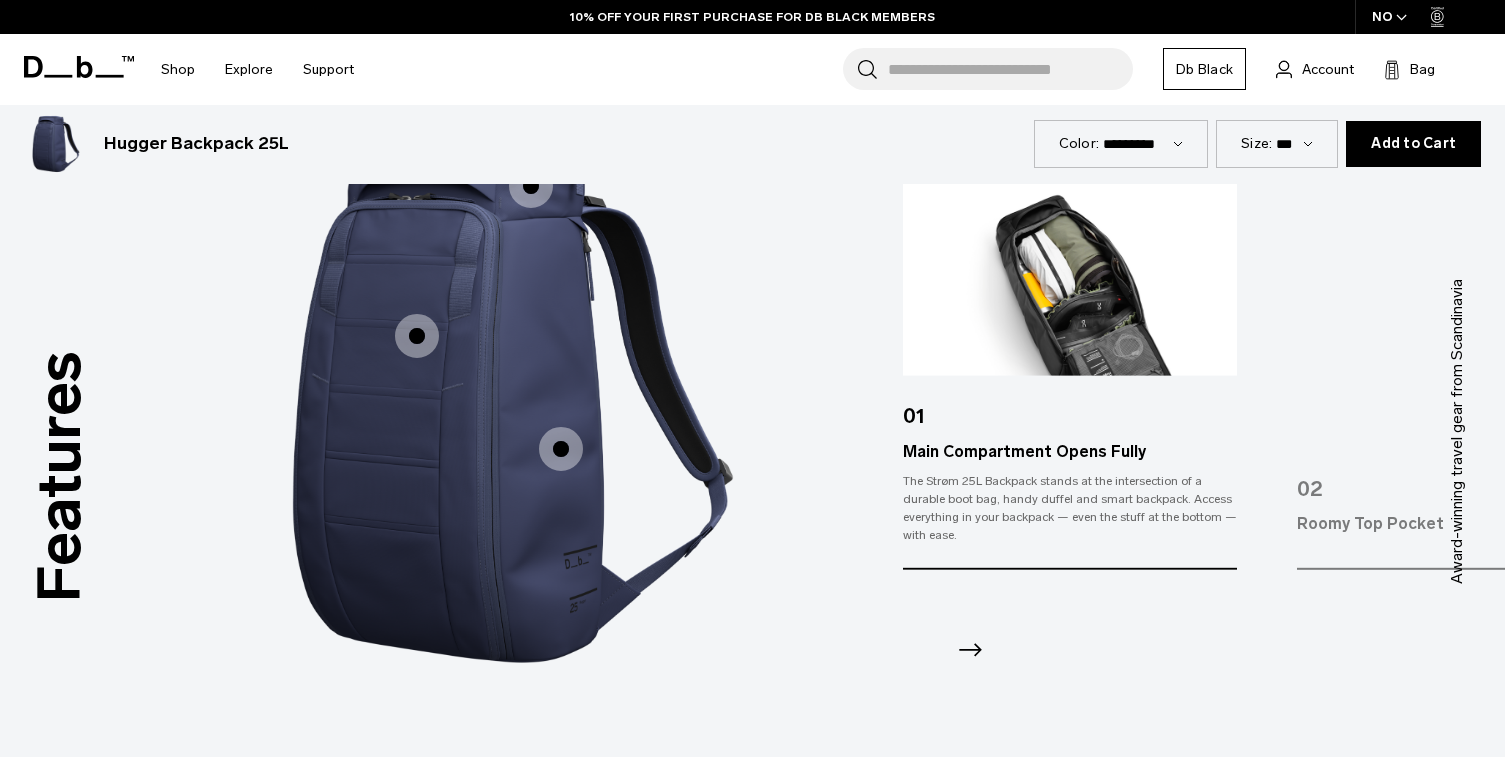 click at bounding box center [513, 401] 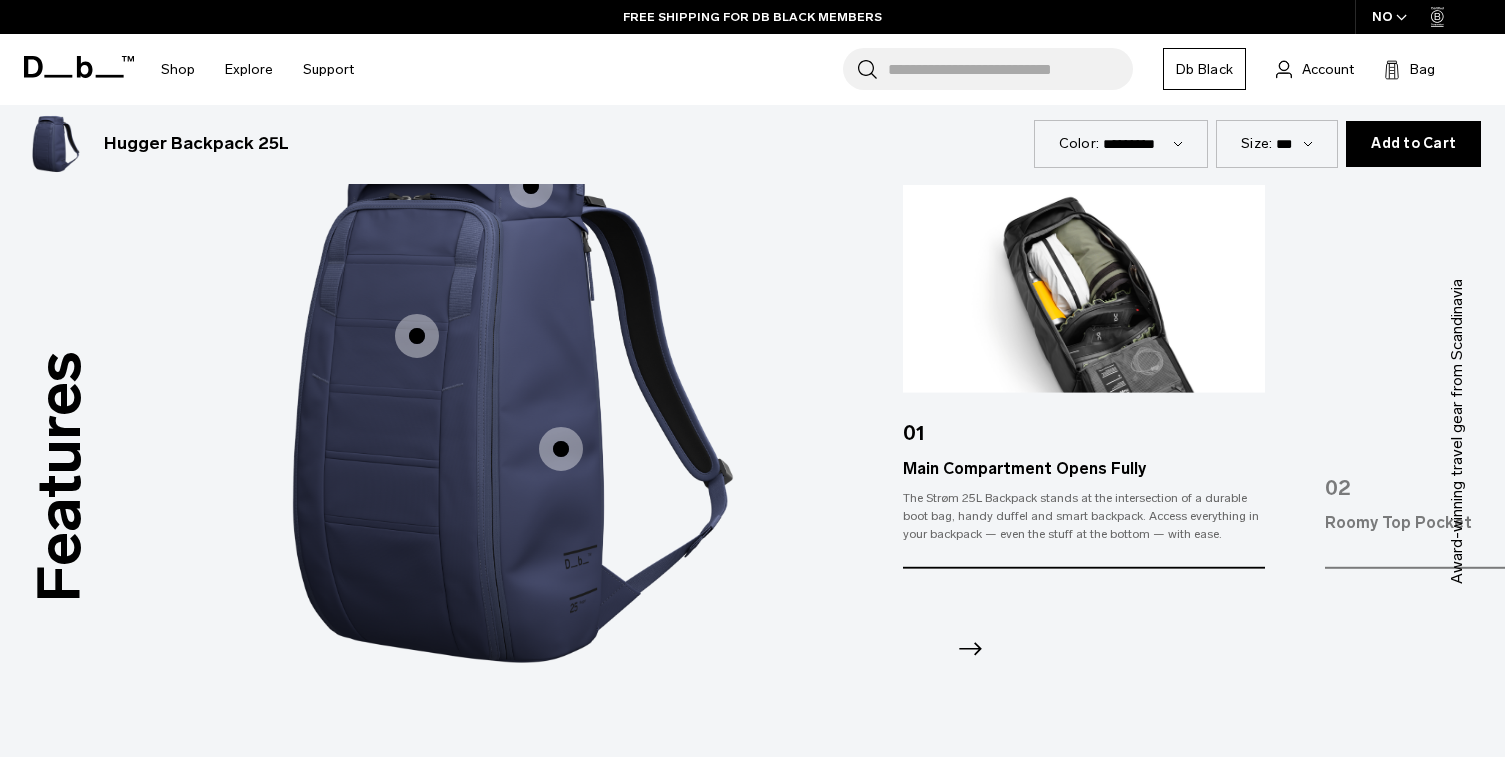 click at bounding box center [561, 449] 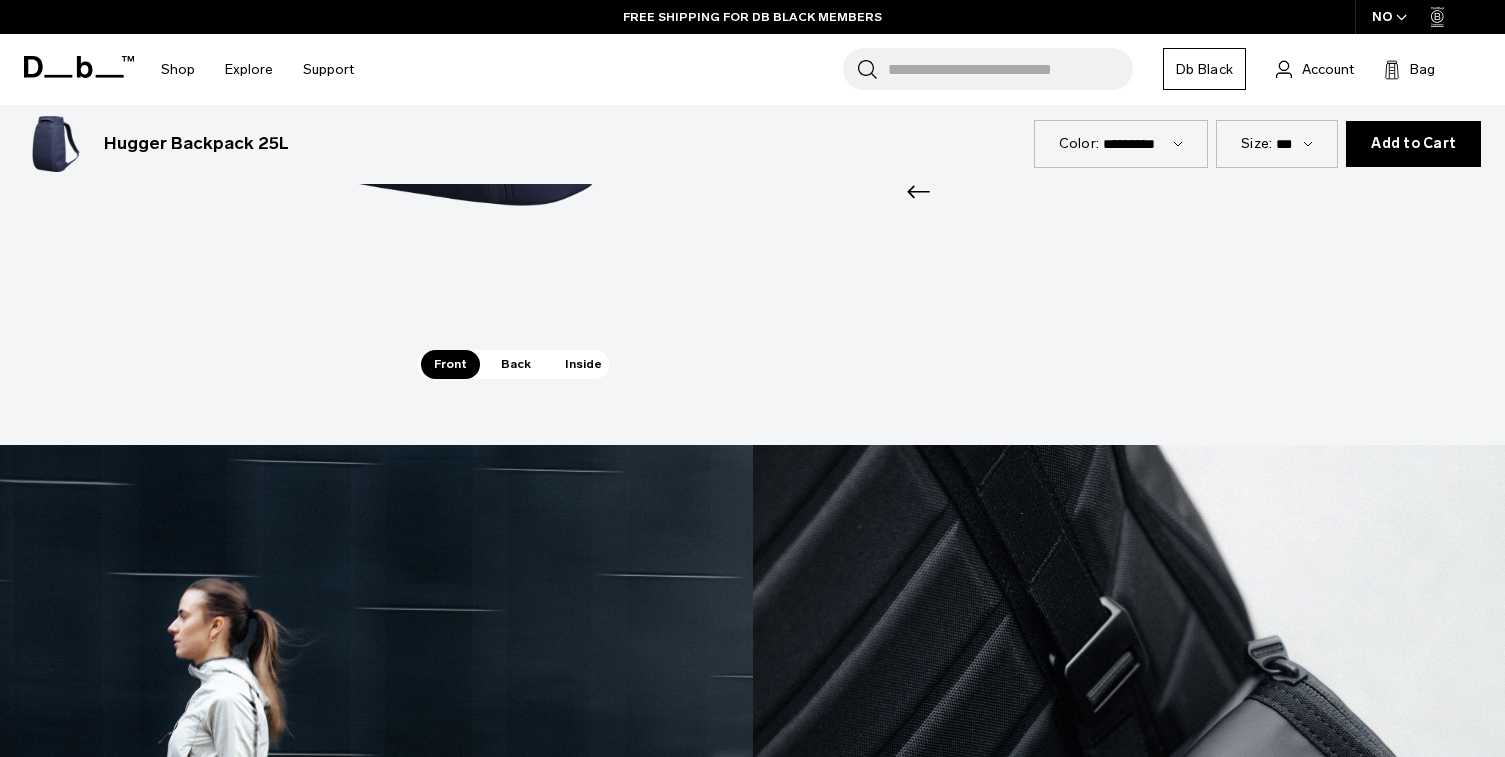 scroll, scrollTop: 2511, scrollLeft: 0, axis: vertical 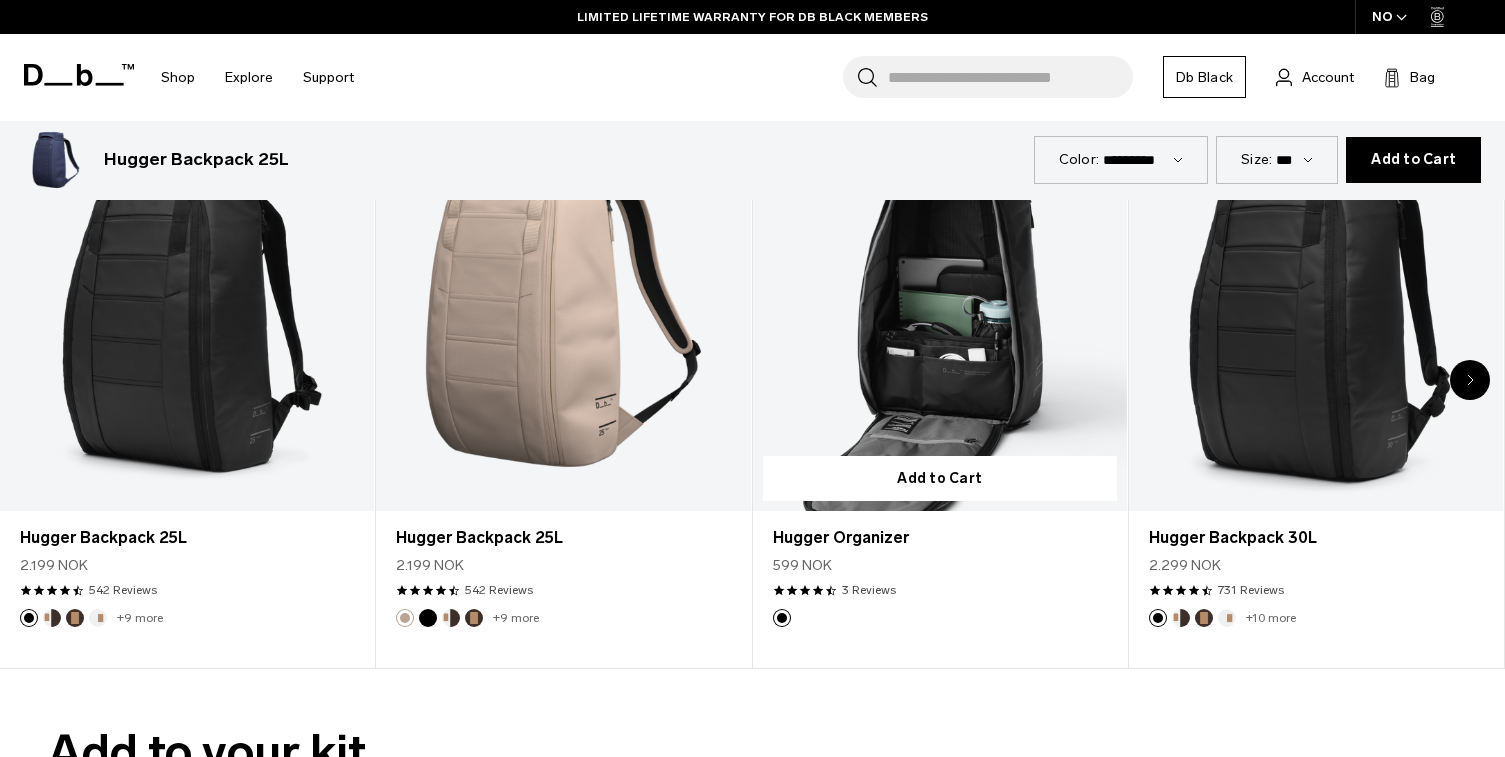 click at bounding box center [940, 304] 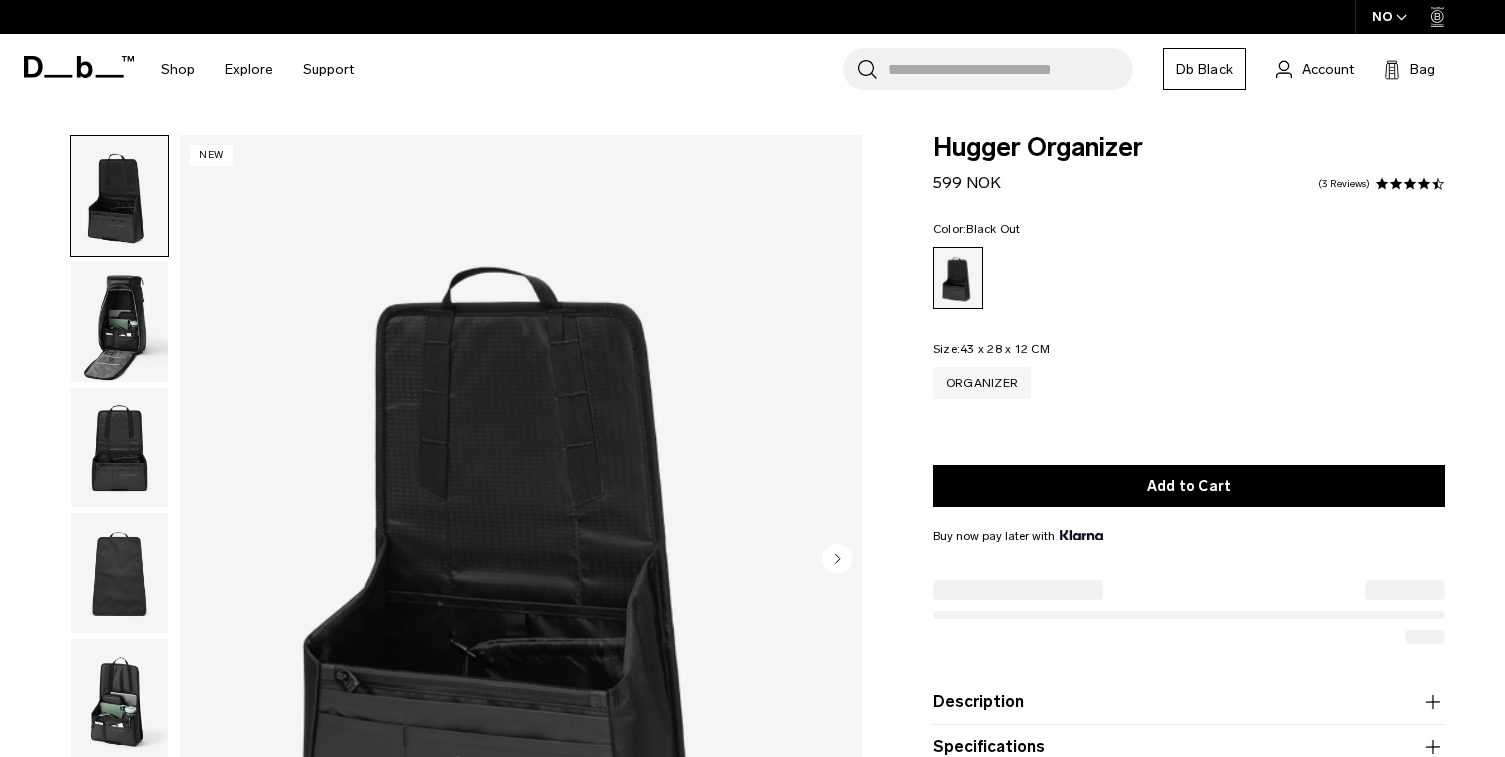 scroll, scrollTop: 0, scrollLeft: 0, axis: both 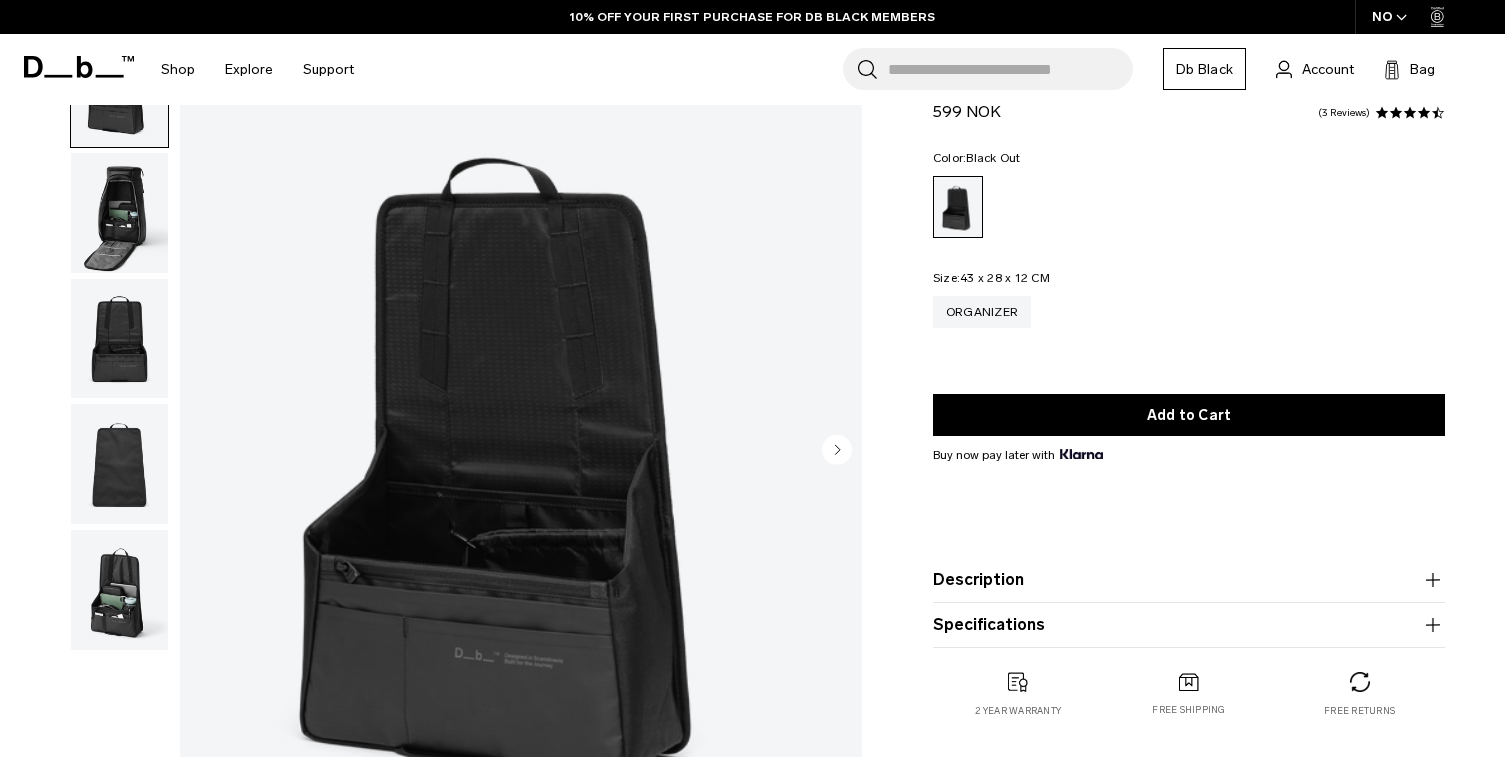 click at bounding box center [119, 213] 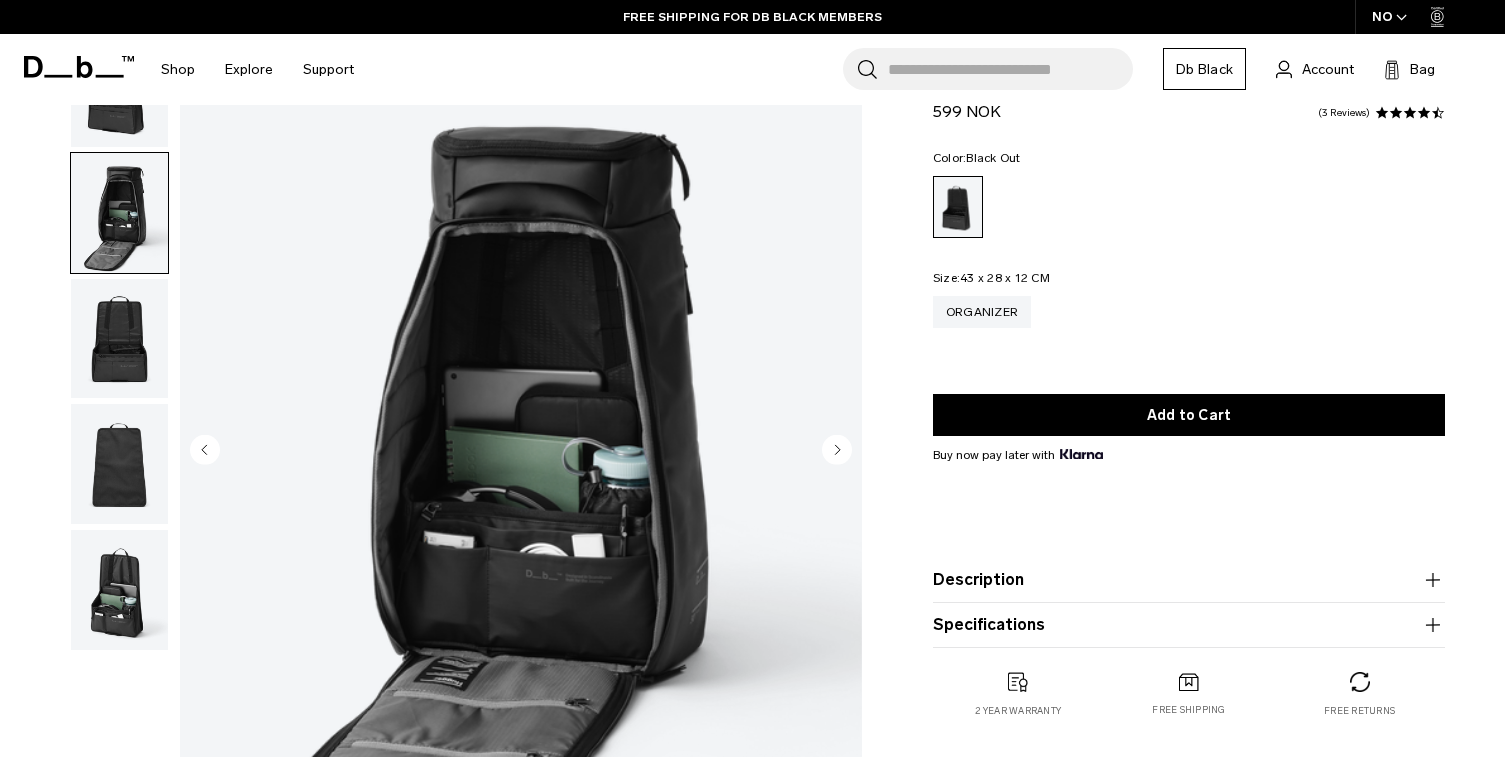 click at bounding box center [119, 339] 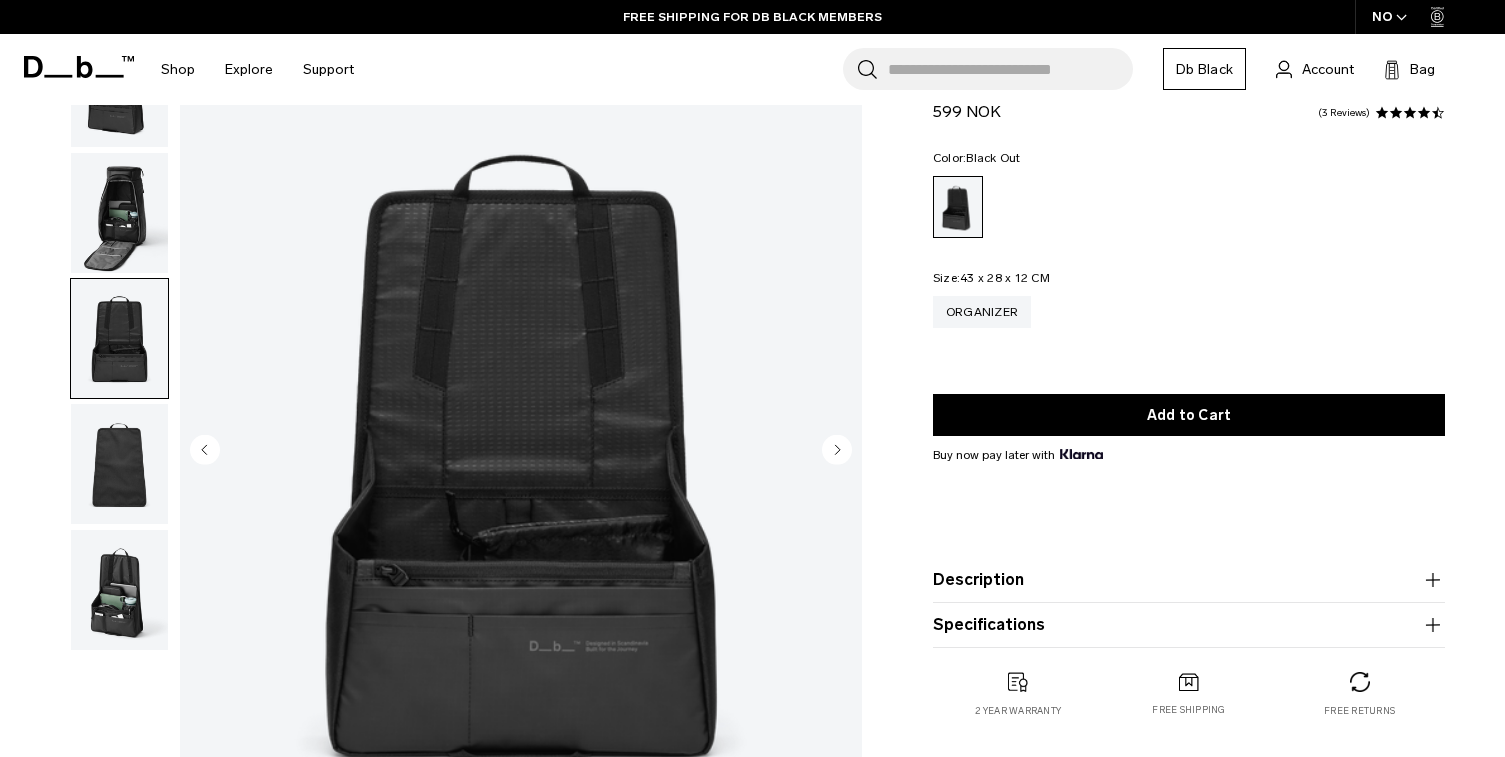 click at bounding box center [119, 464] 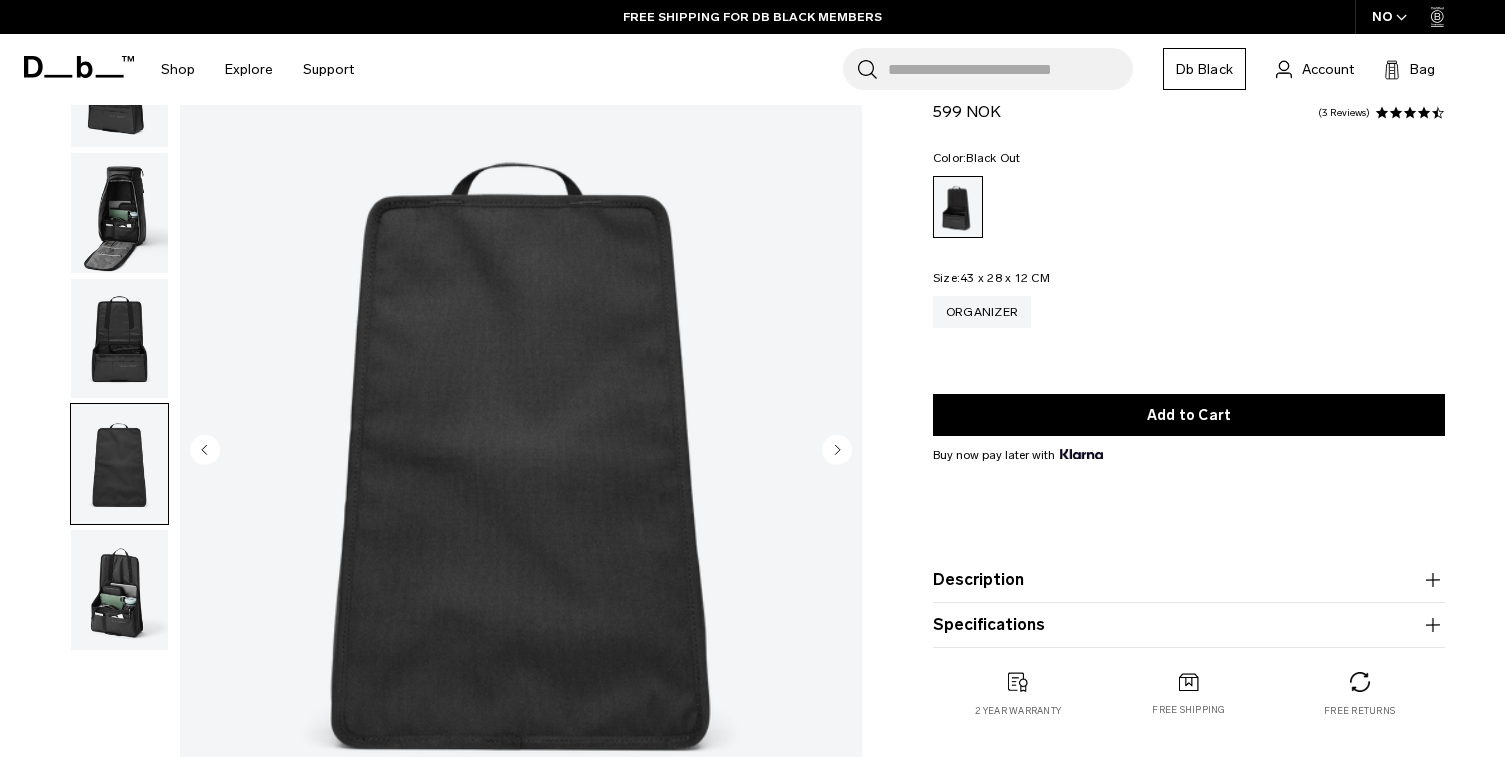 click at bounding box center [119, 590] 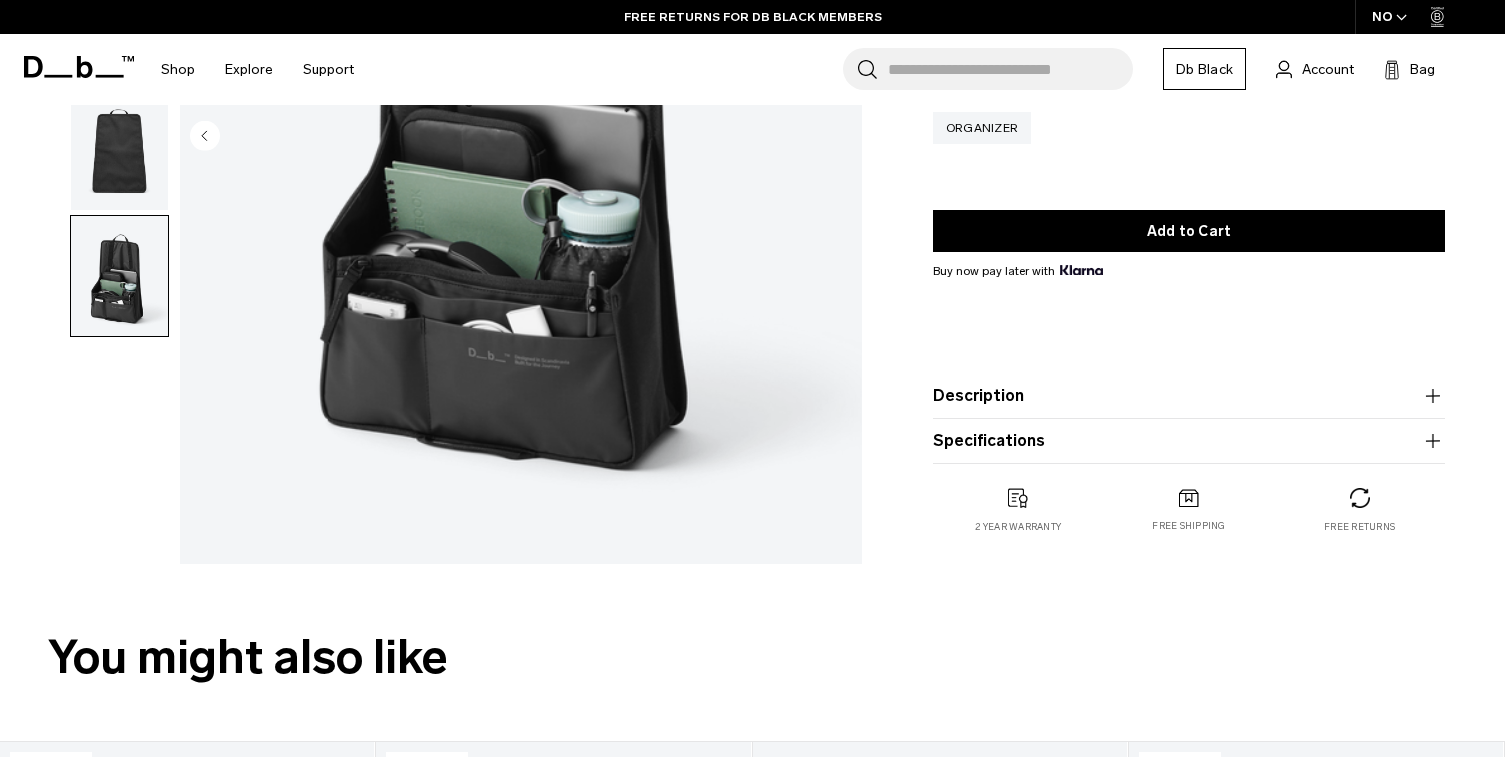 scroll, scrollTop: 0, scrollLeft: 0, axis: both 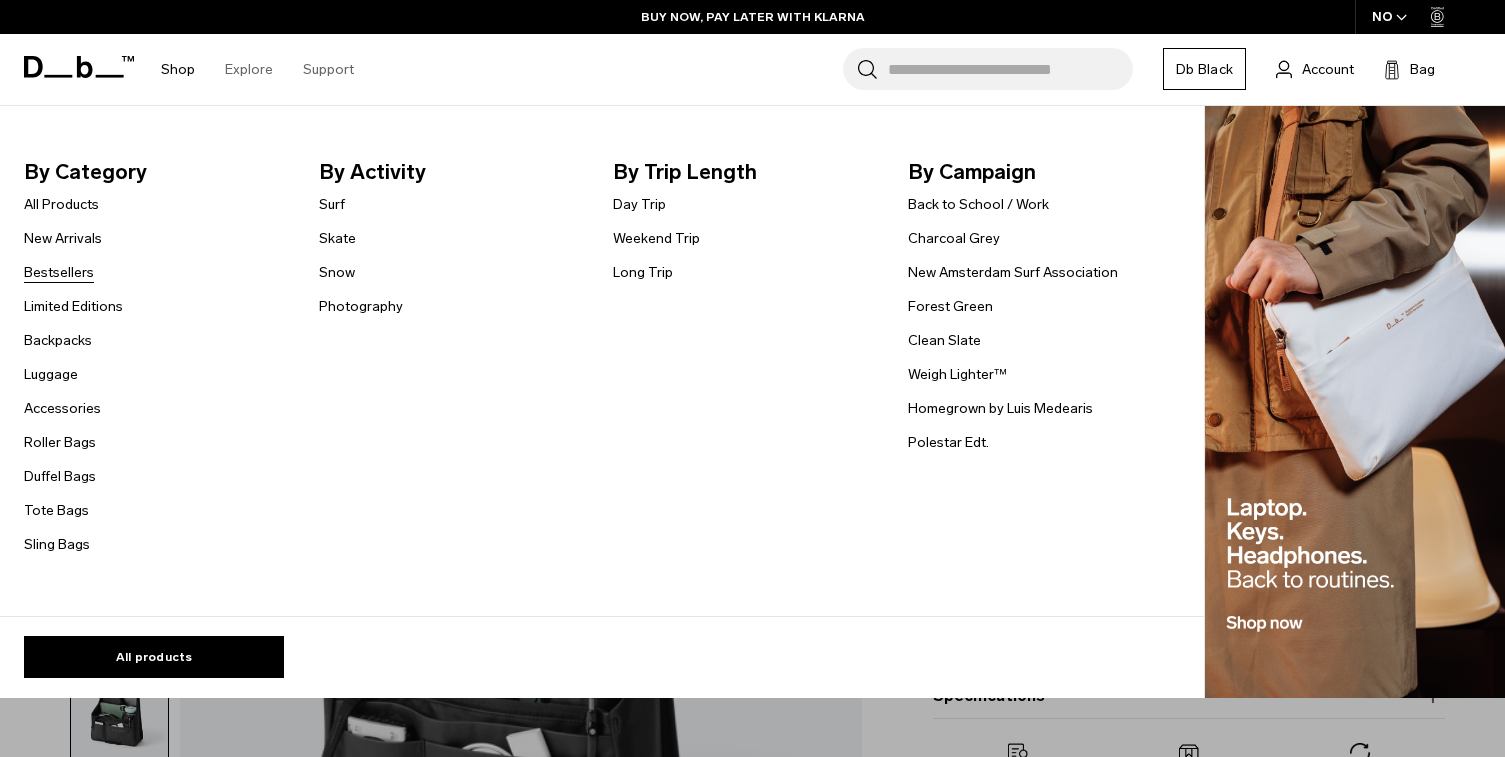 click on "Bestsellers" at bounding box center (59, 272) 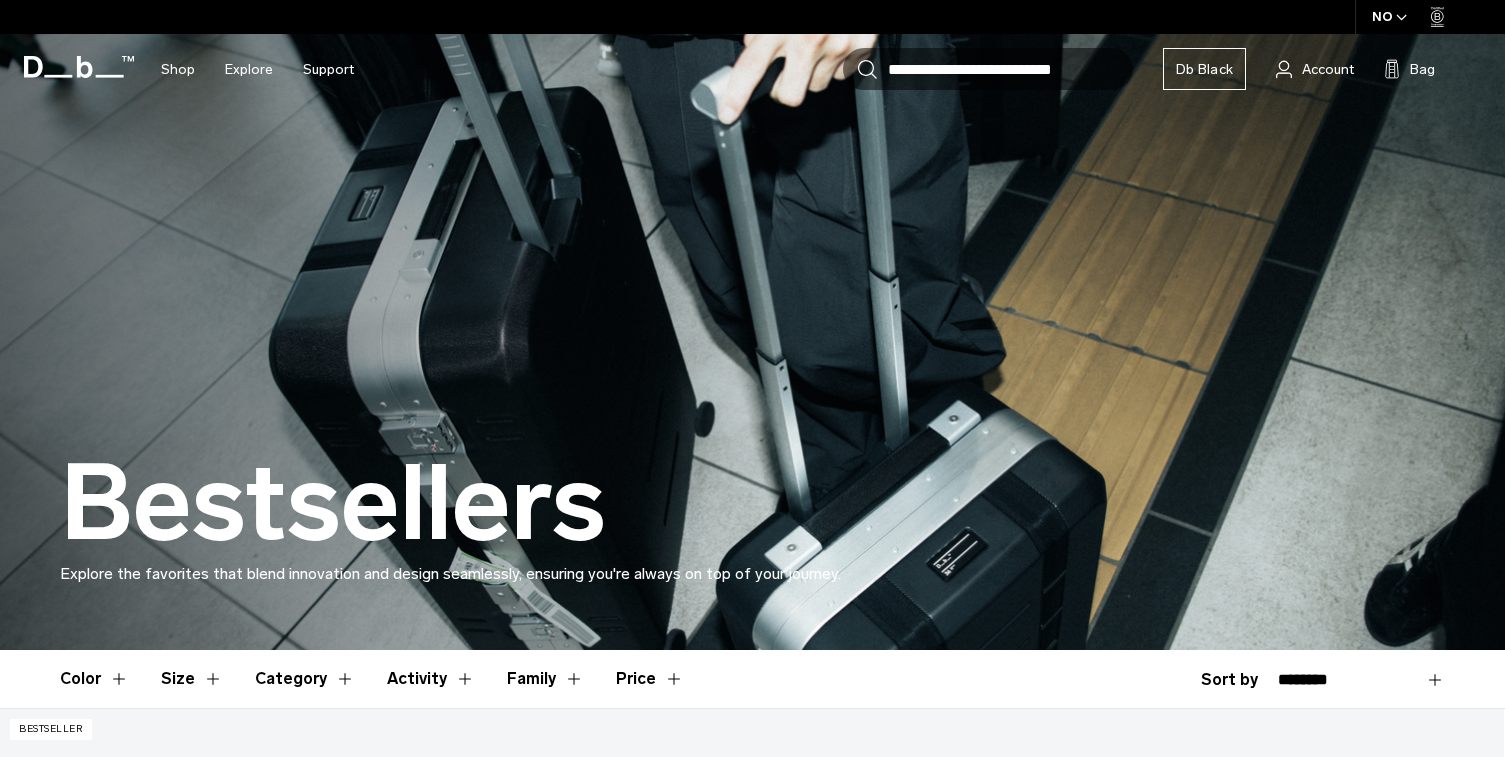 scroll, scrollTop: 411, scrollLeft: 0, axis: vertical 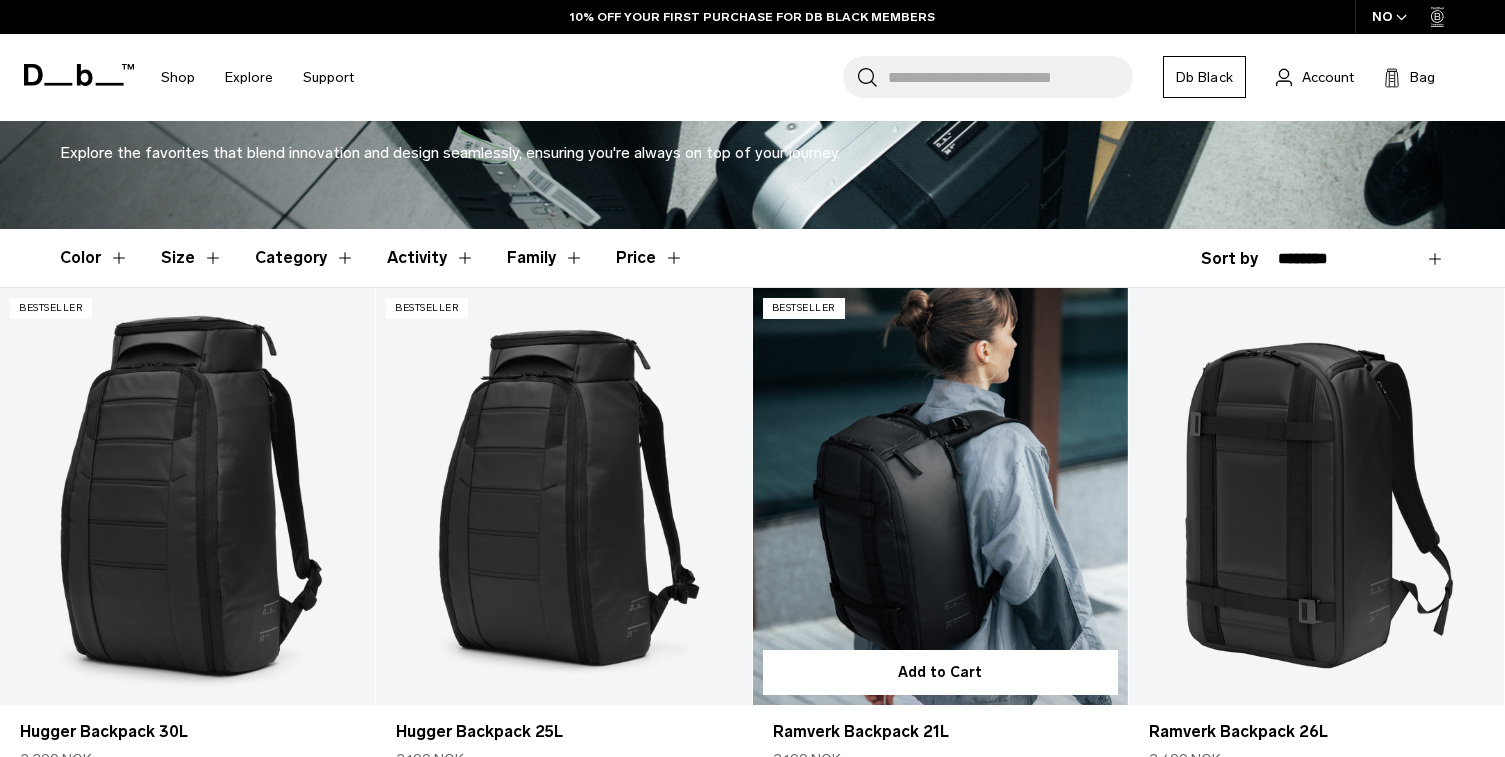 click at bounding box center (940, 496) 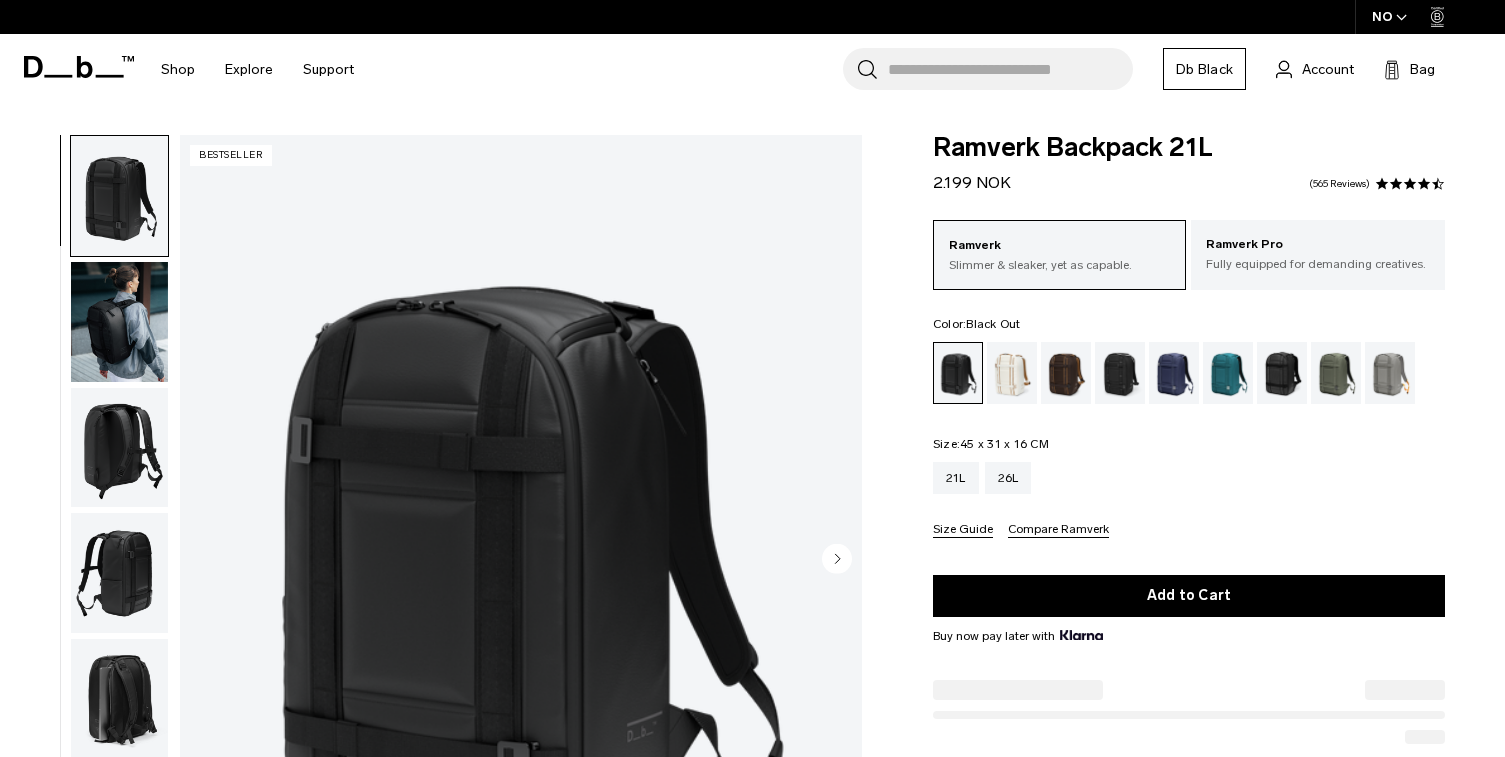 scroll, scrollTop: 149, scrollLeft: 0, axis: vertical 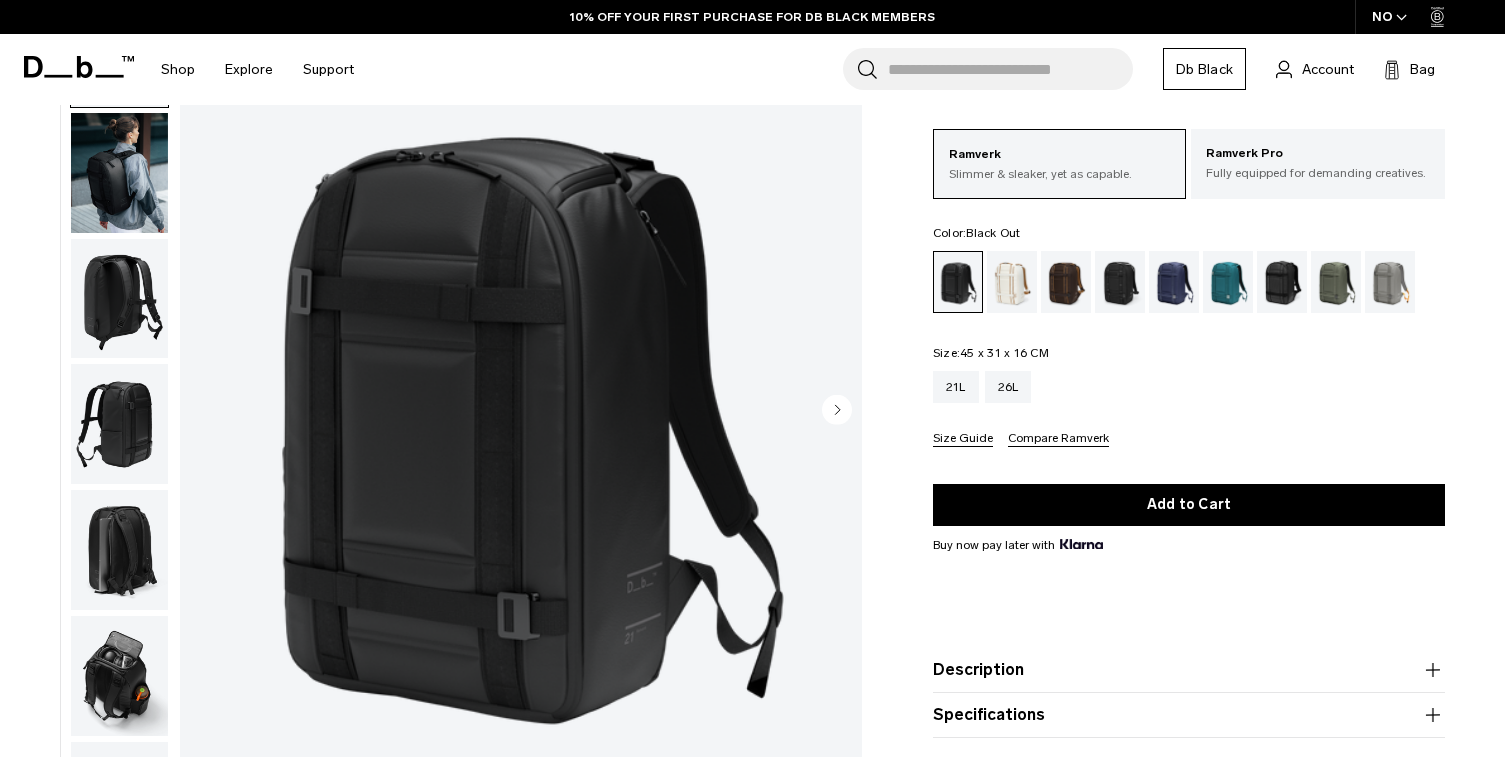 click at bounding box center [119, 676] 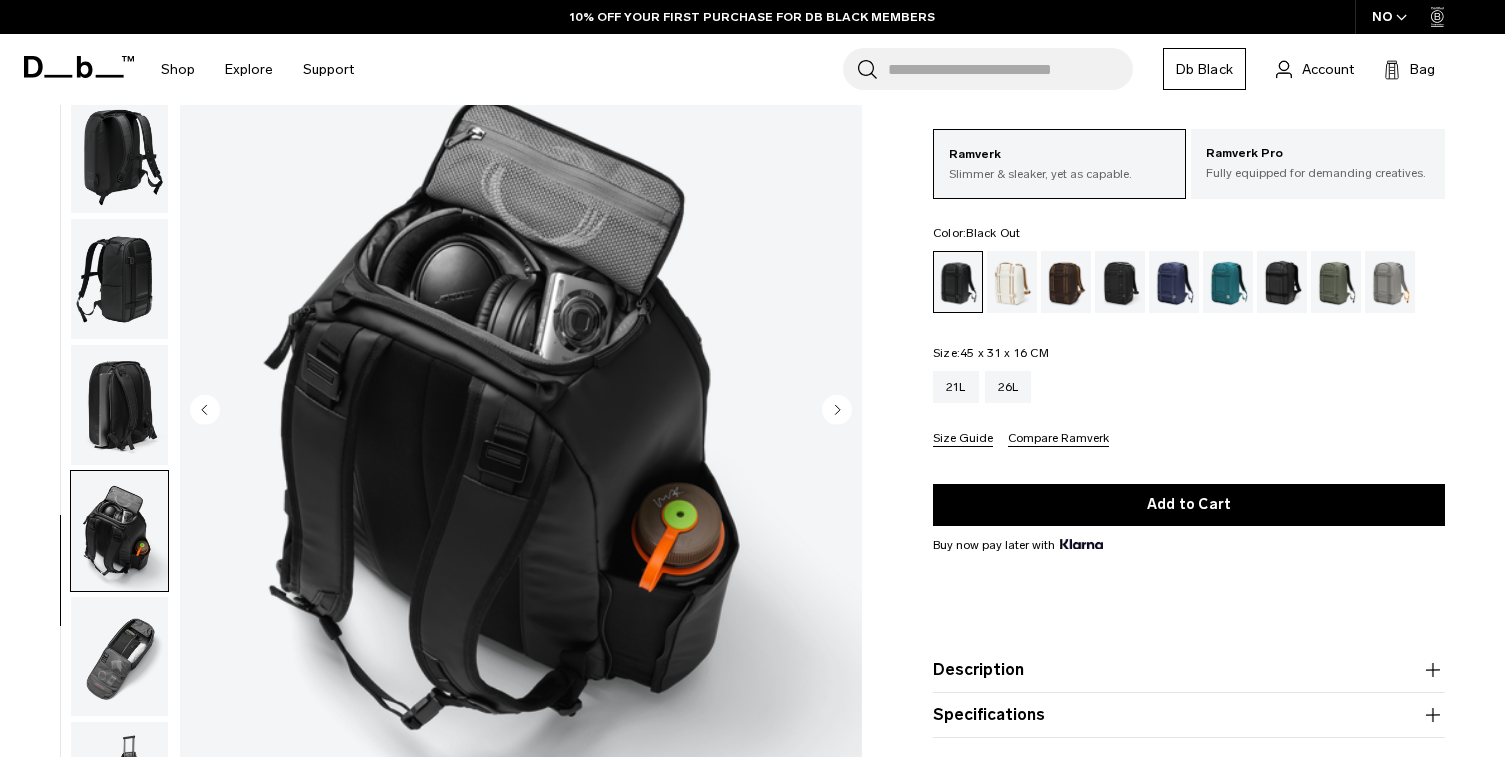 scroll, scrollTop: 150, scrollLeft: 0, axis: vertical 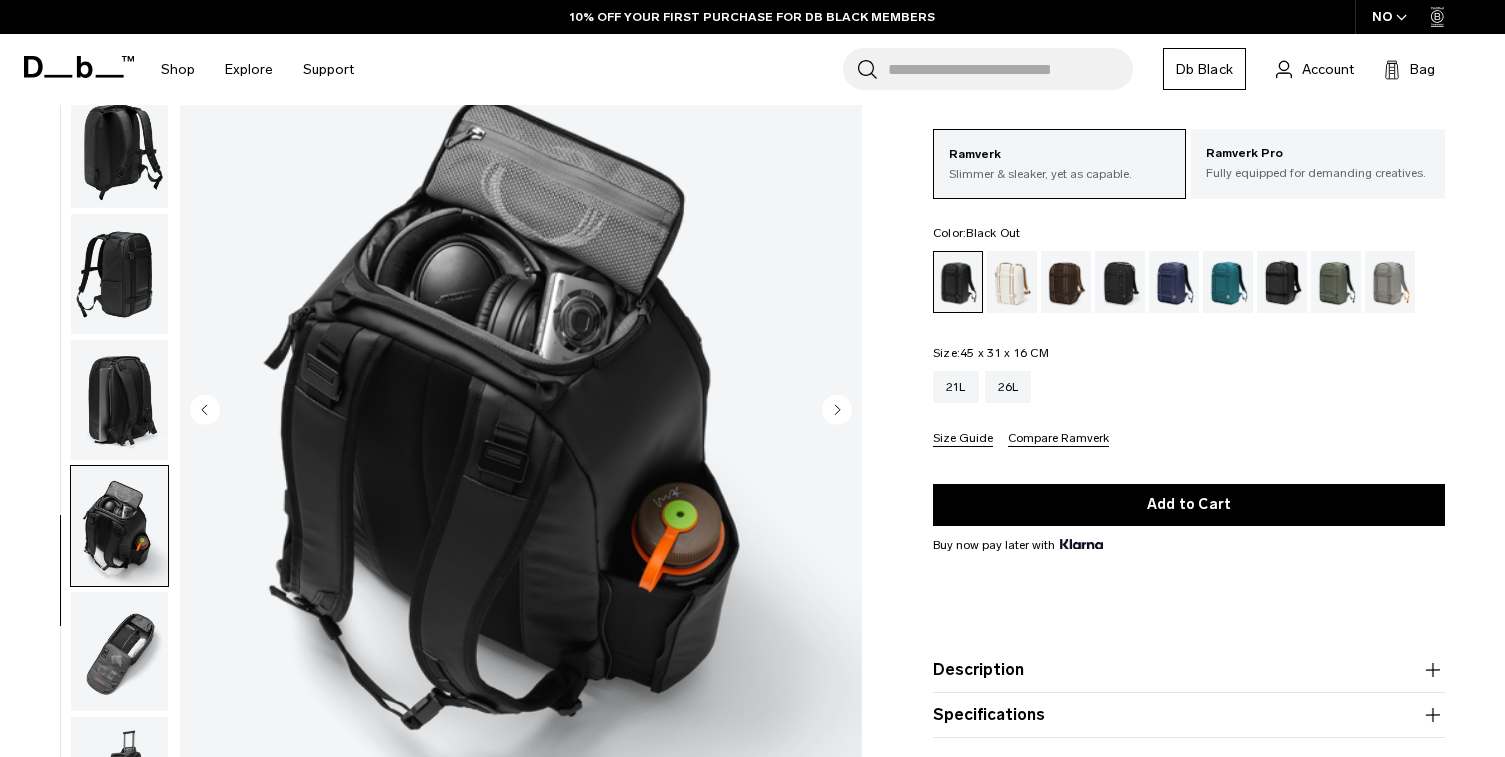 click at bounding box center (119, 652) 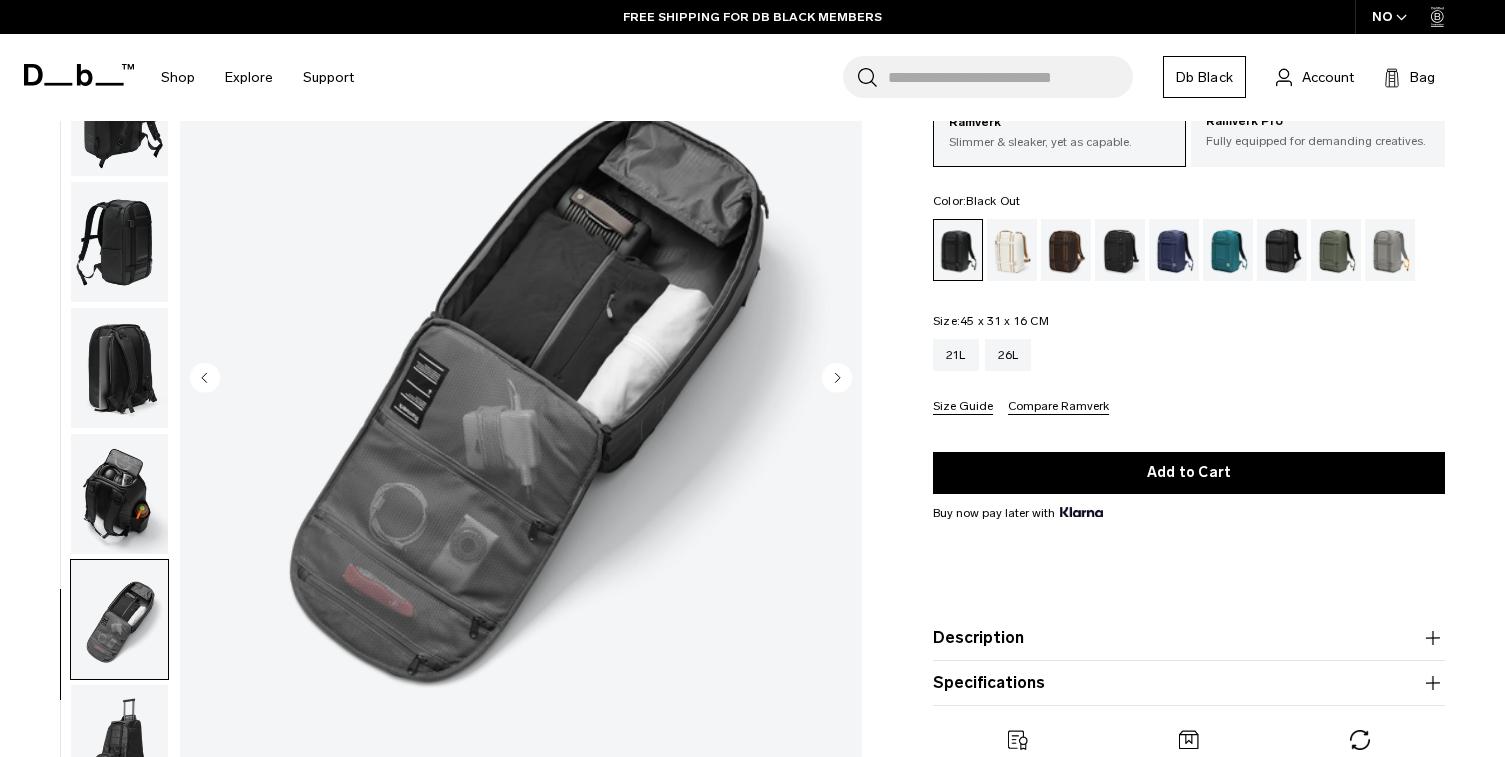 scroll, scrollTop: 133, scrollLeft: 0, axis: vertical 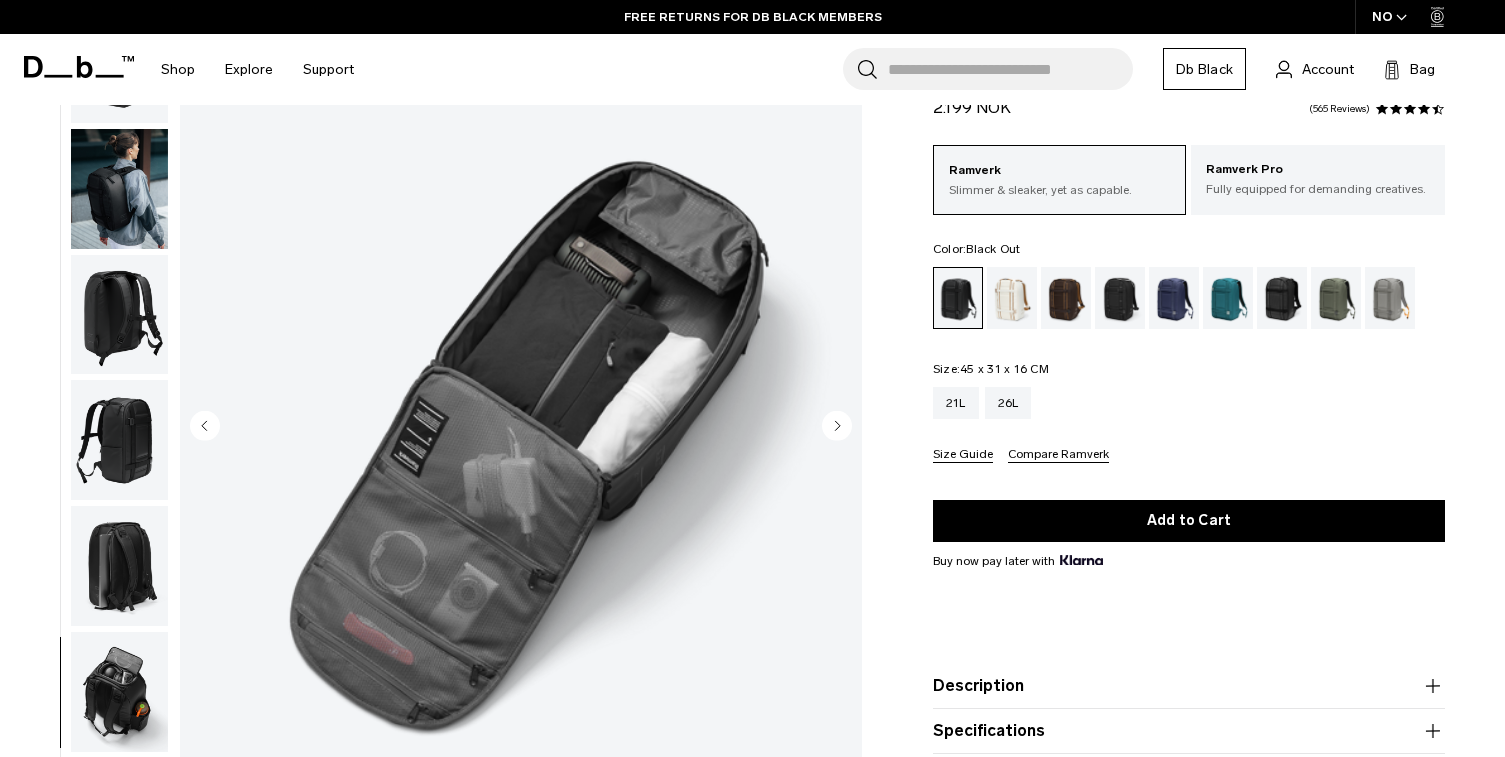 click on "Search for Bags, Luggage..." at bounding box center (1010, 69) 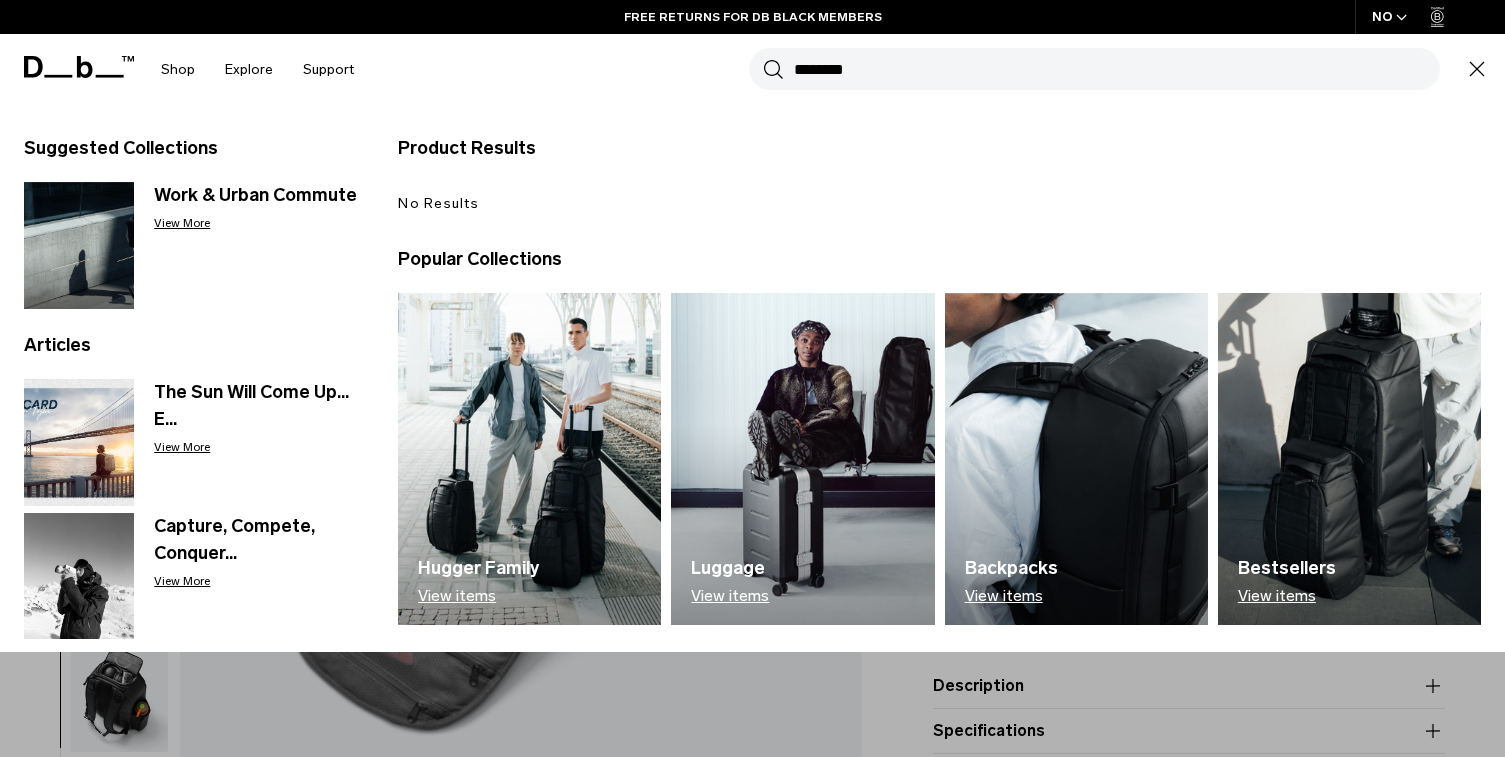 type on "********" 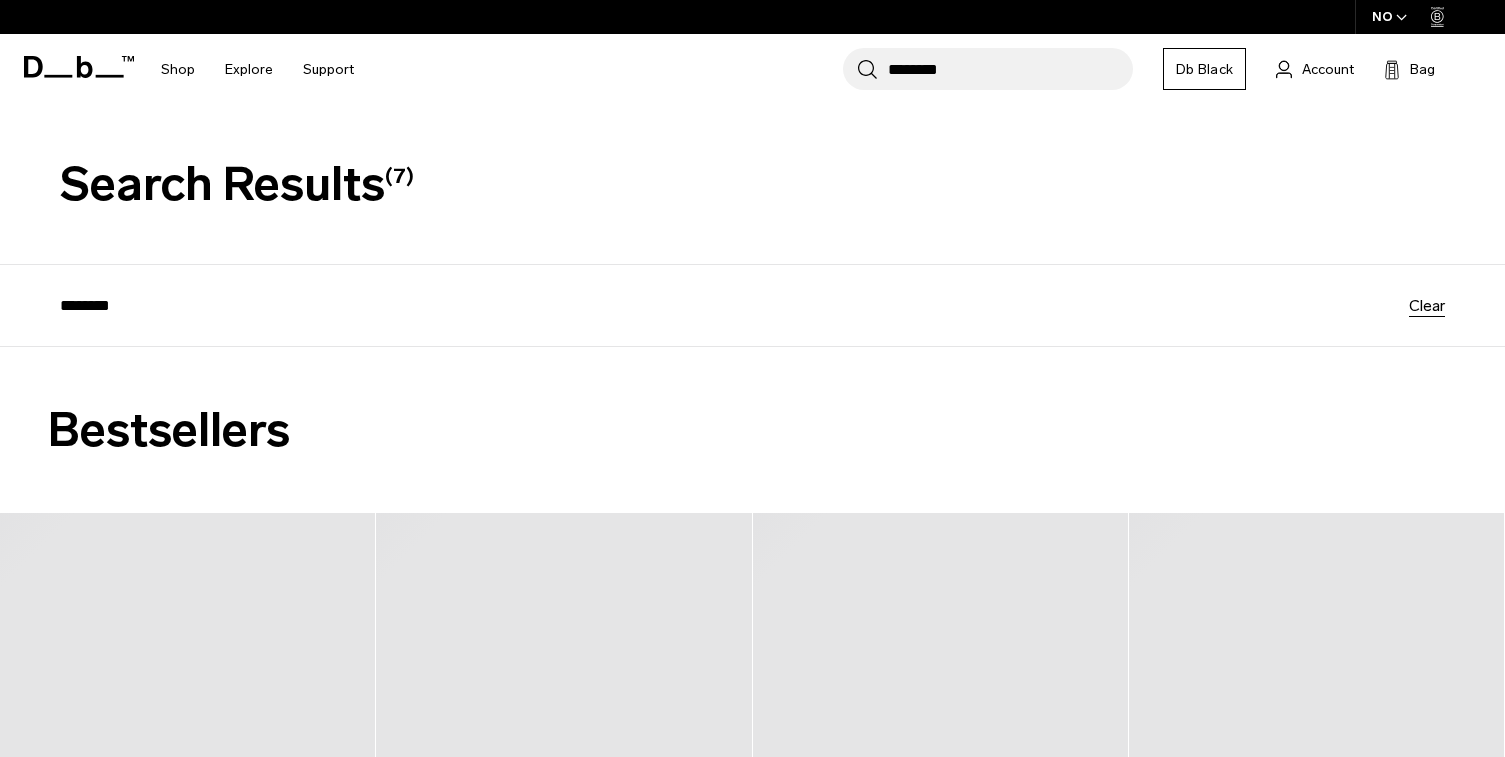 scroll, scrollTop: 0, scrollLeft: 0, axis: both 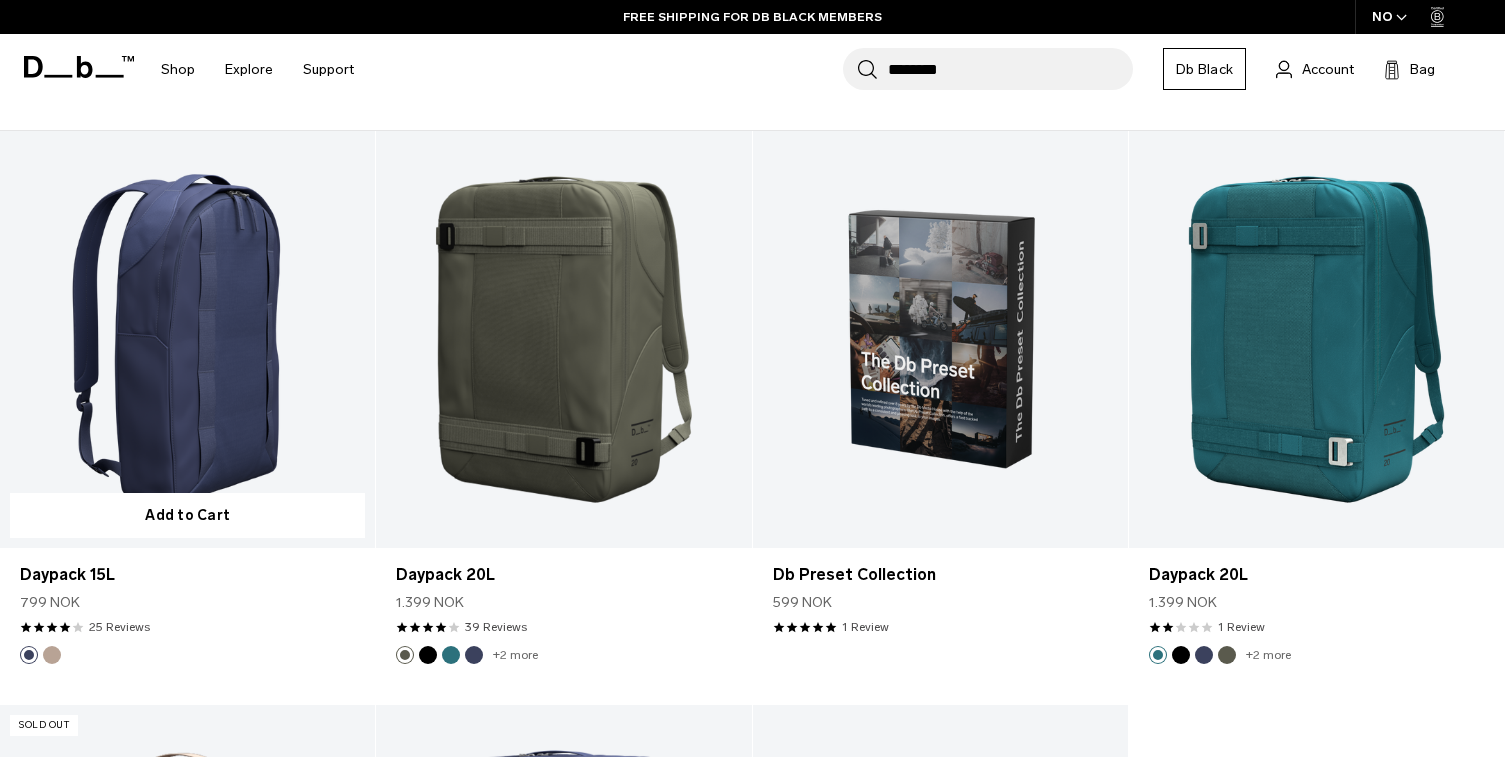 click at bounding box center [187, 339] 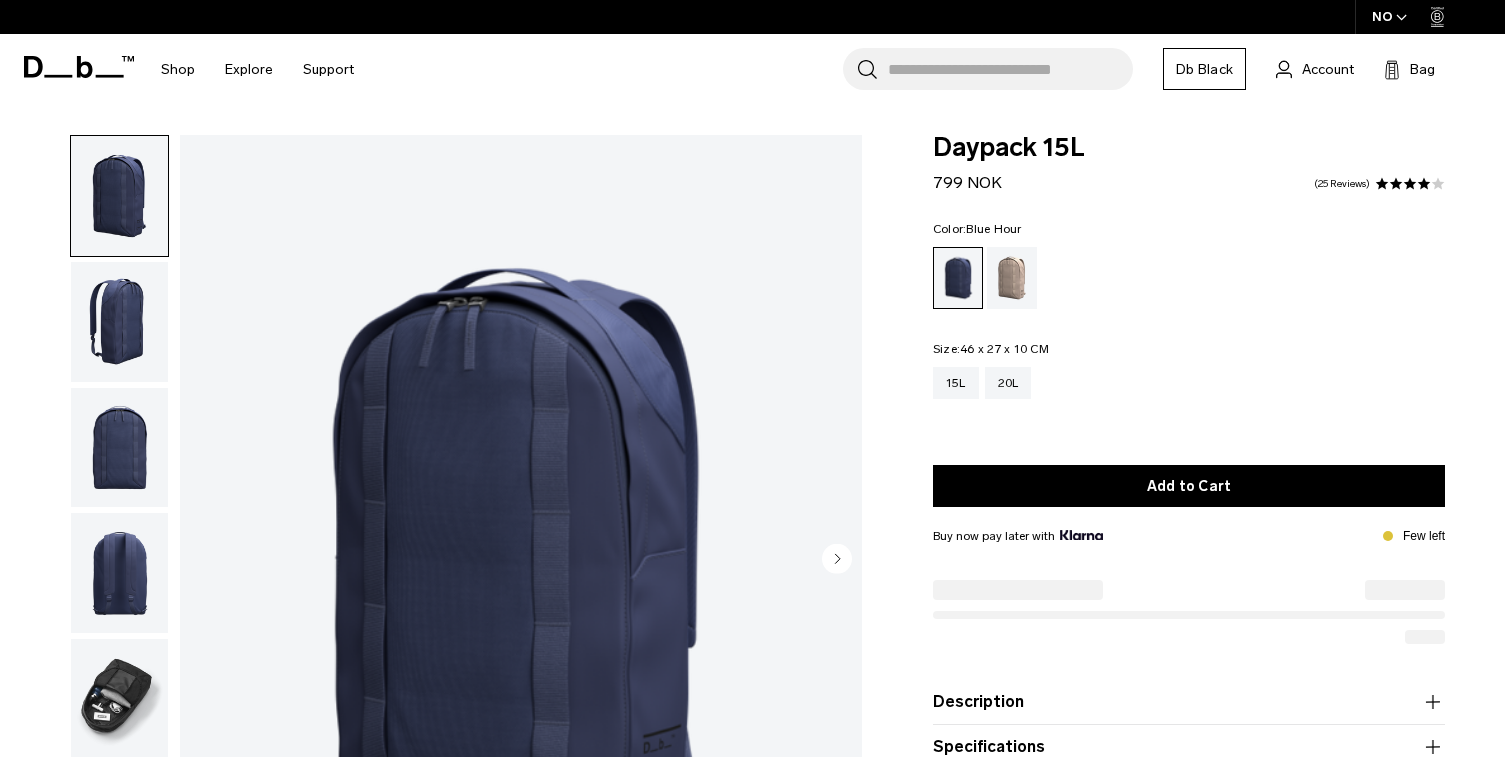 scroll, scrollTop: 0, scrollLeft: 0, axis: both 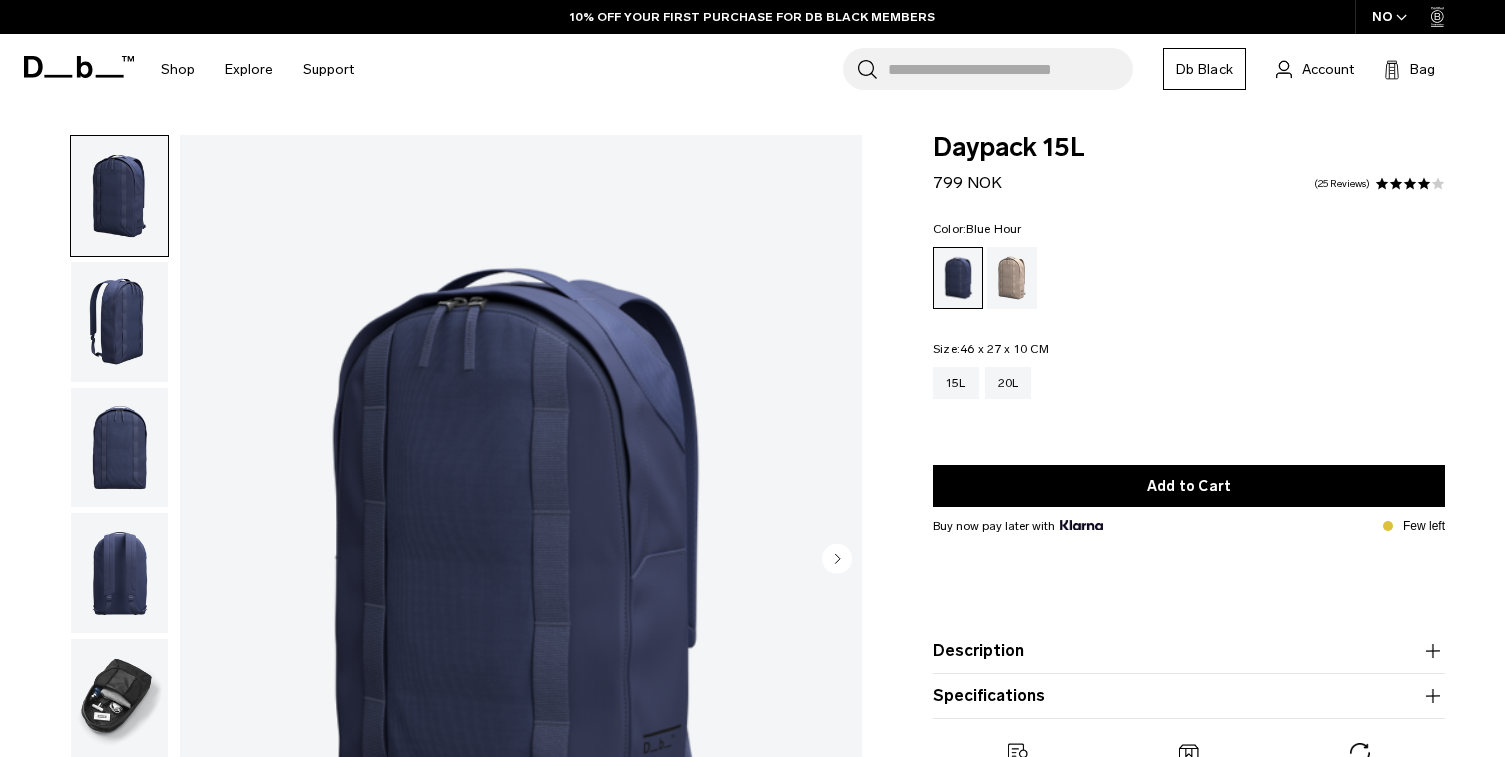 click at bounding box center [119, 699] 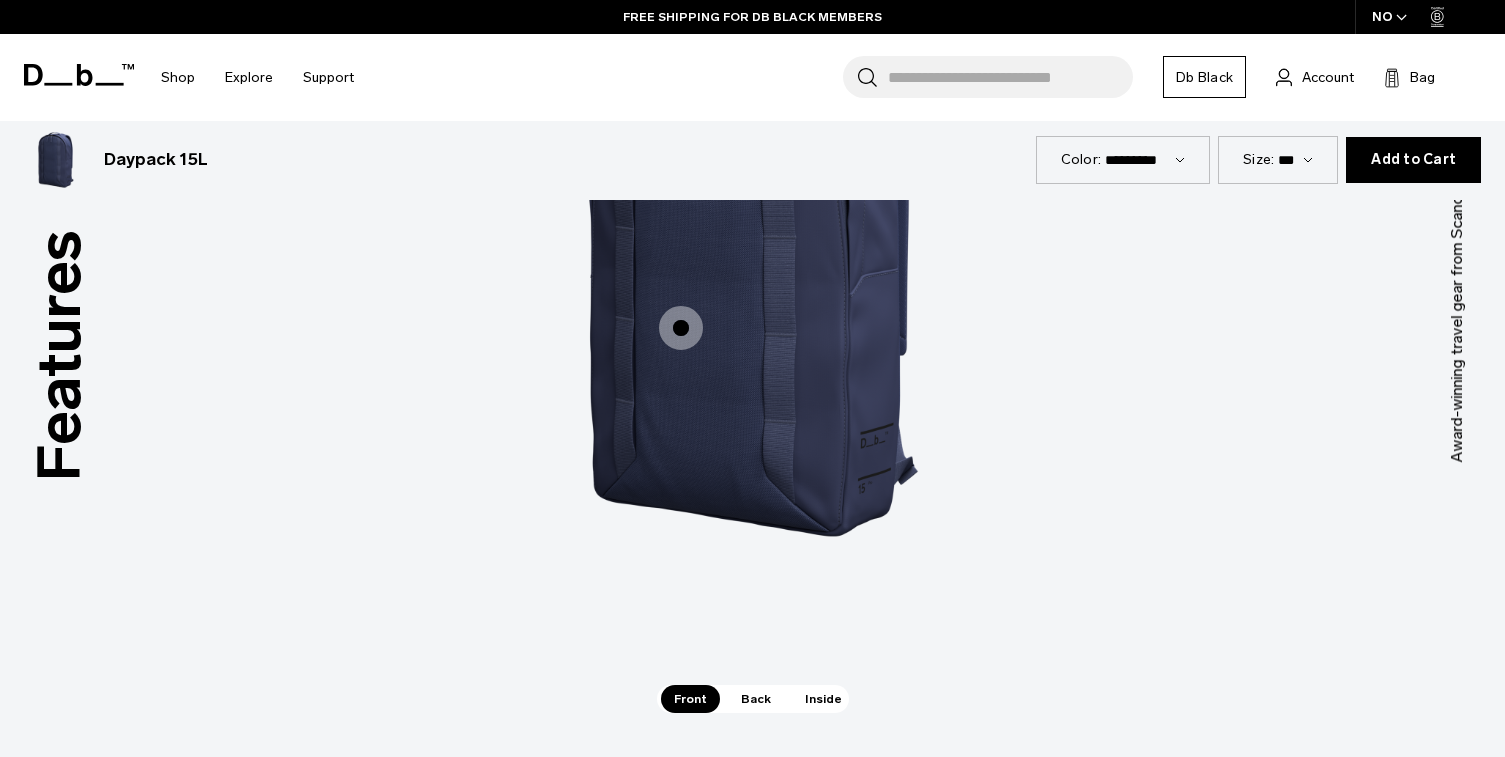 scroll, scrollTop: 2433, scrollLeft: 0, axis: vertical 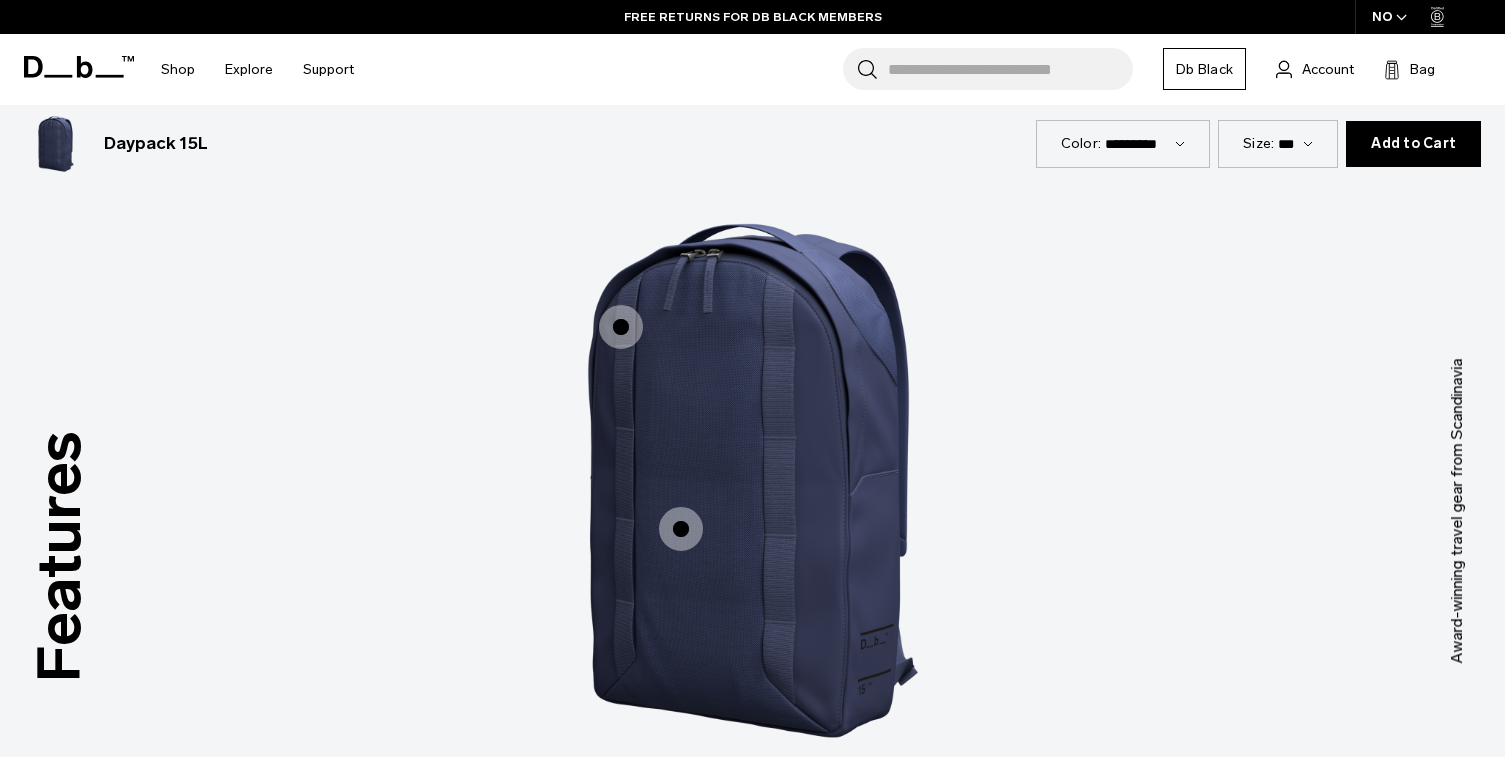 click at bounding box center (621, 327) 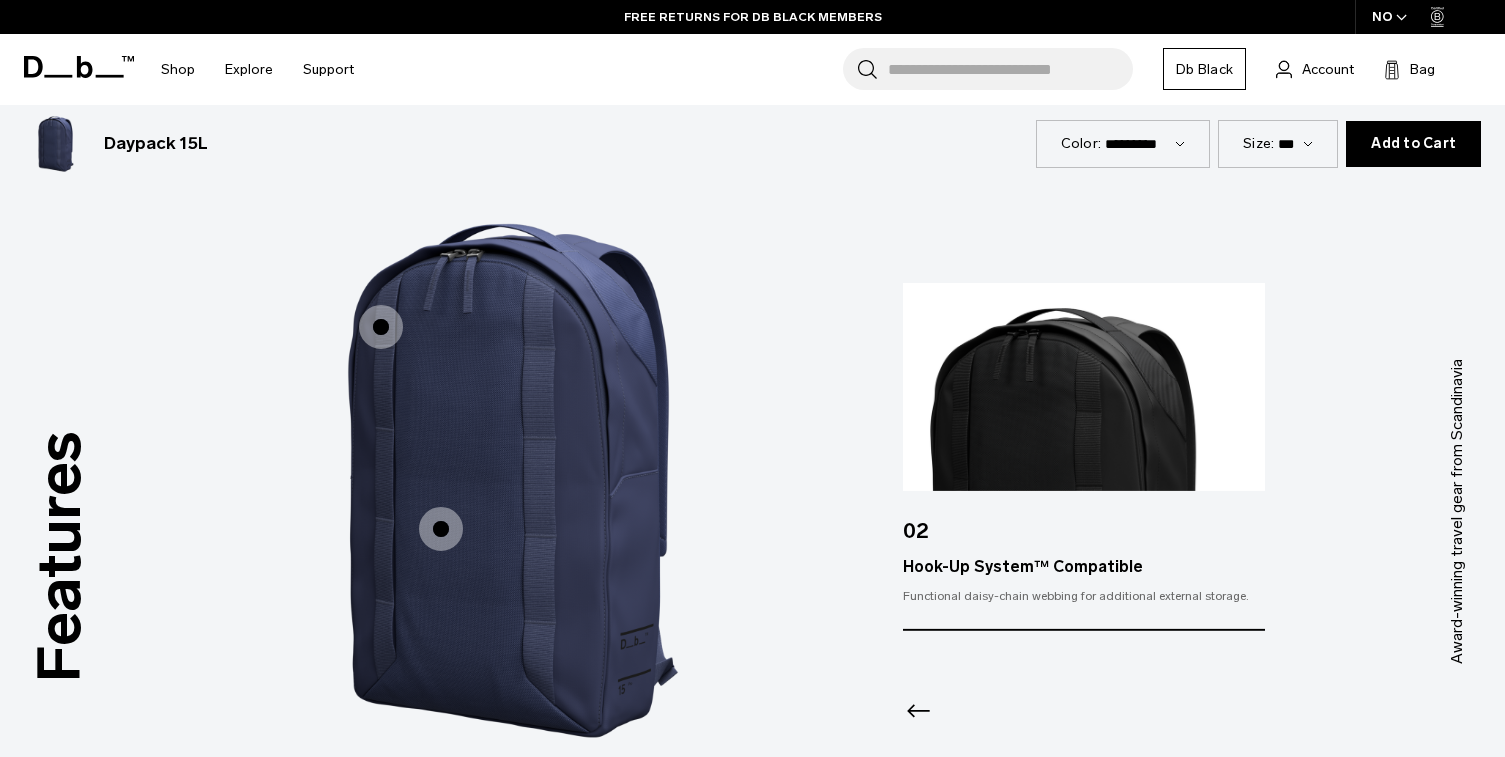 click at bounding box center [441, 529] 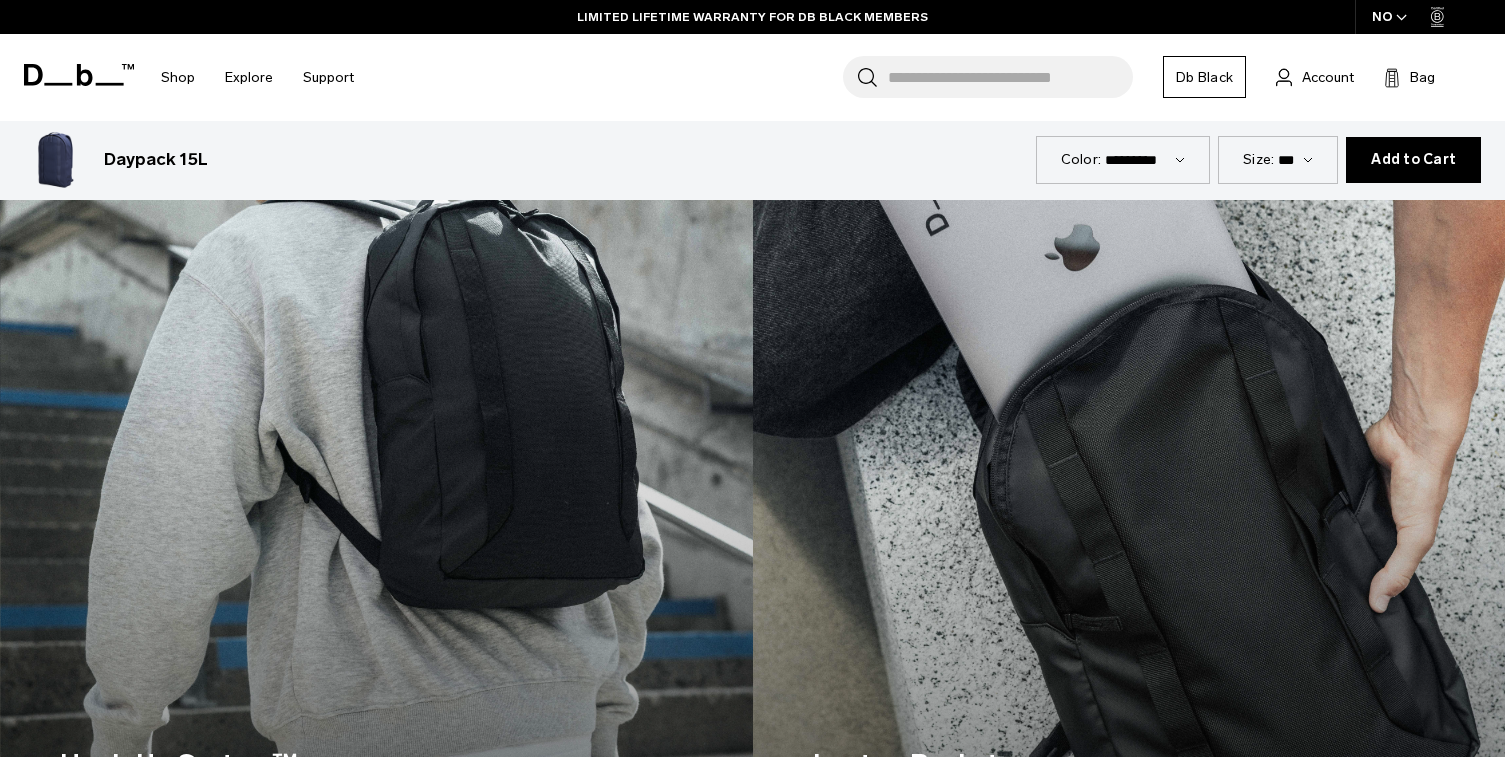 scroll, scrollTop: 3548, scrollLeft: 0, axis: vertical 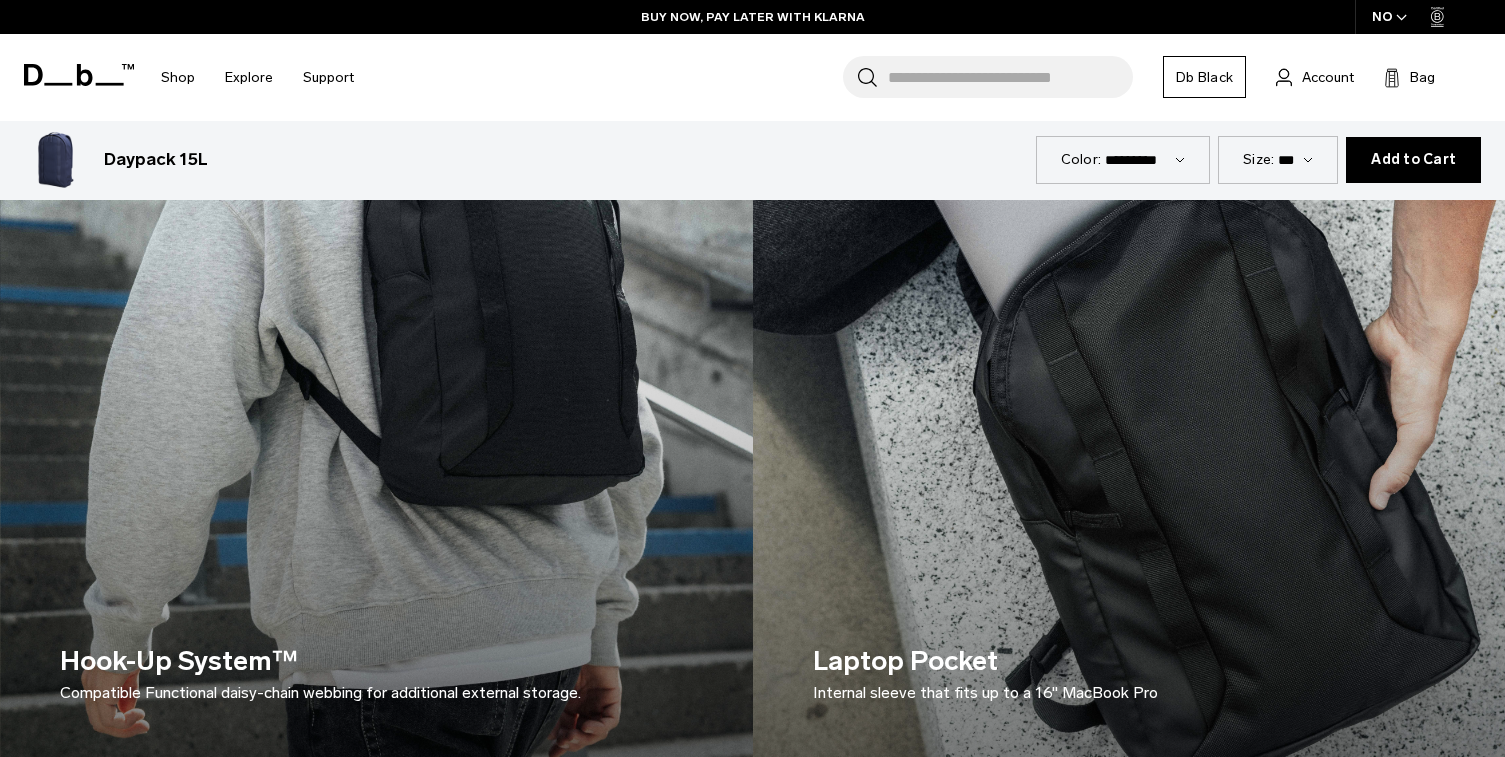 click on "Laptop Pocket  Internal sleeve that fits up to a 16" MacBook Pro" at bounding box center (1129, 673) 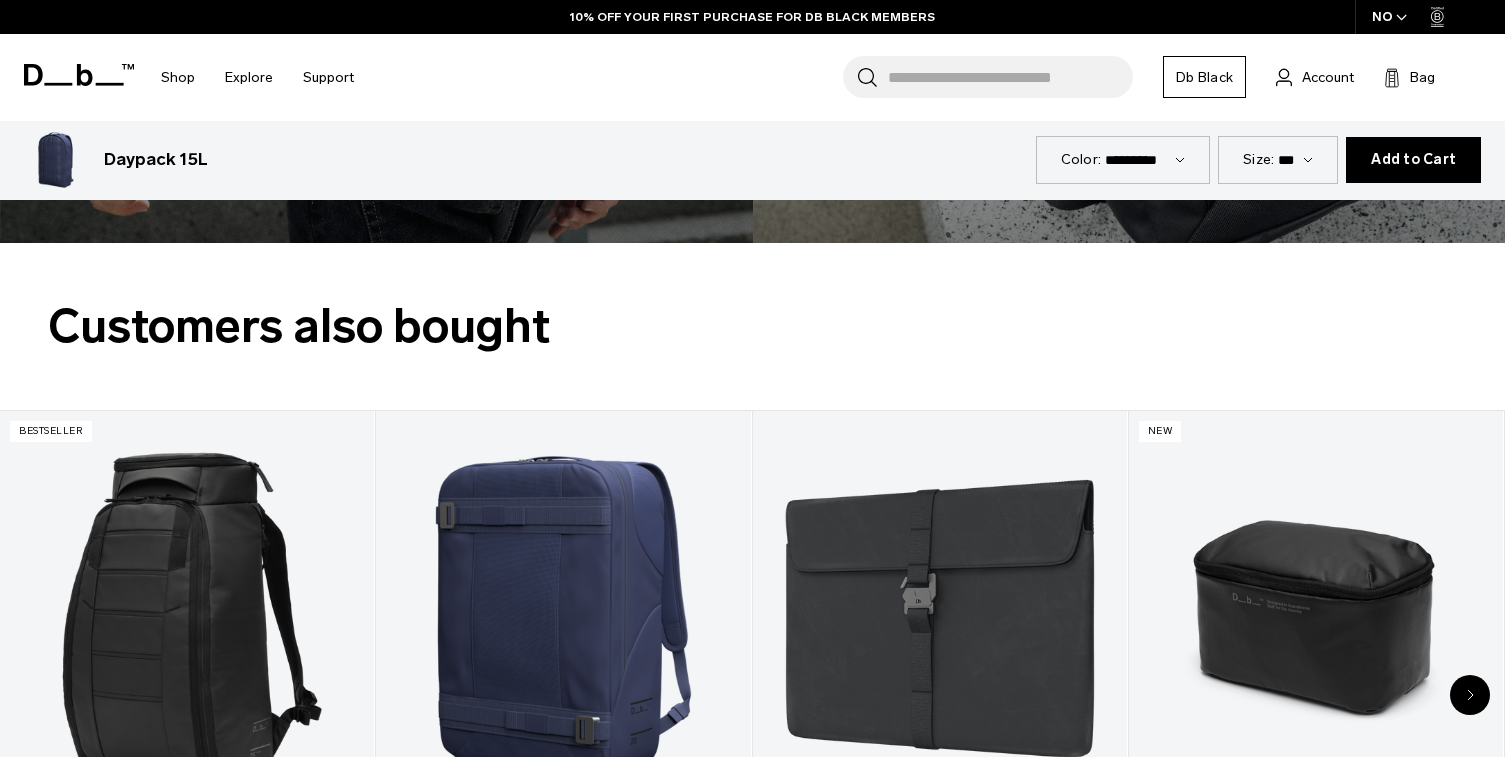 scroll, scrollTop: 4153, scrollLeft: 0, axis: vertical 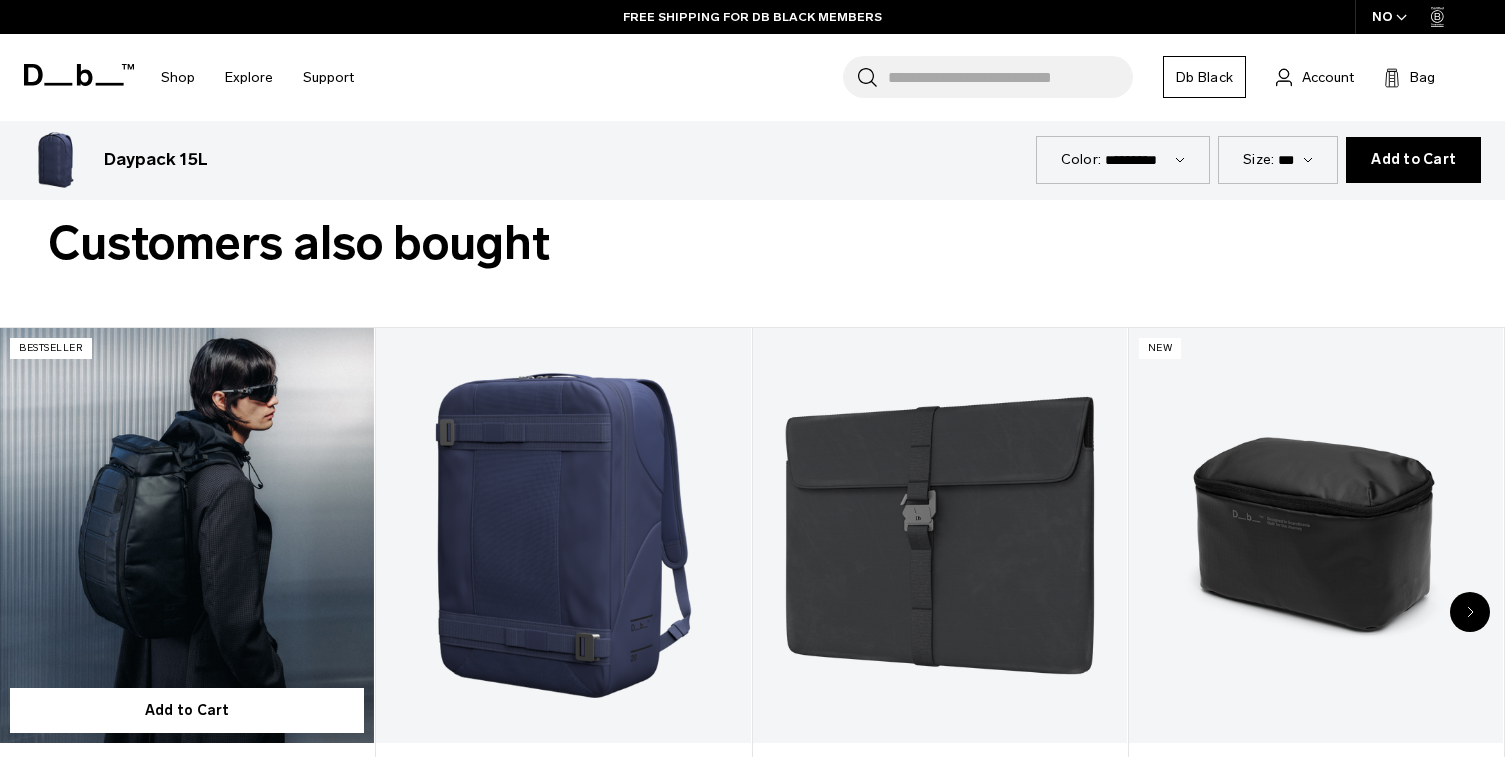 click at bounding box center (187, 536) 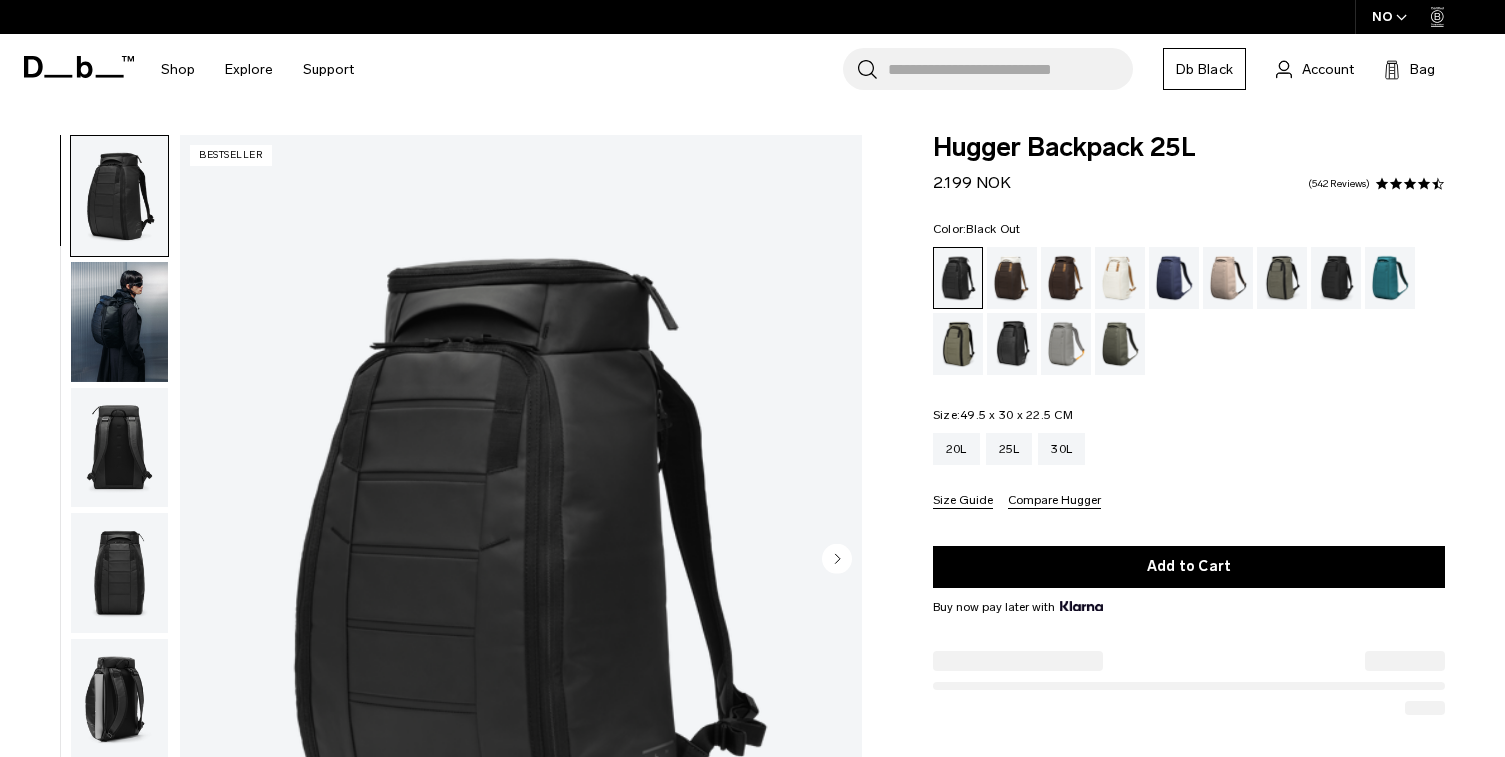 scroll, scrollTop: 386, scrollLeft: 0, axis: vertical 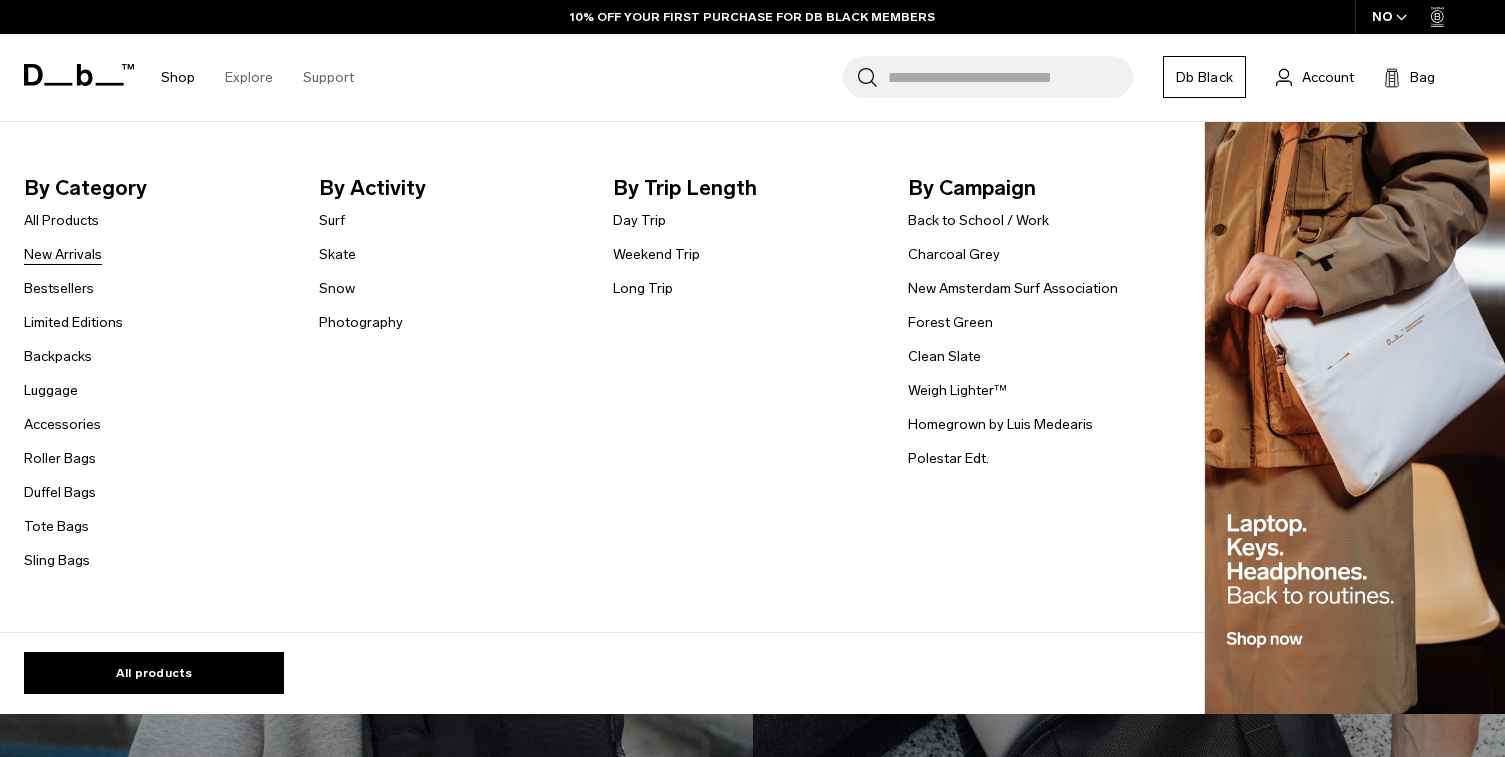 click on "New Arrivals" 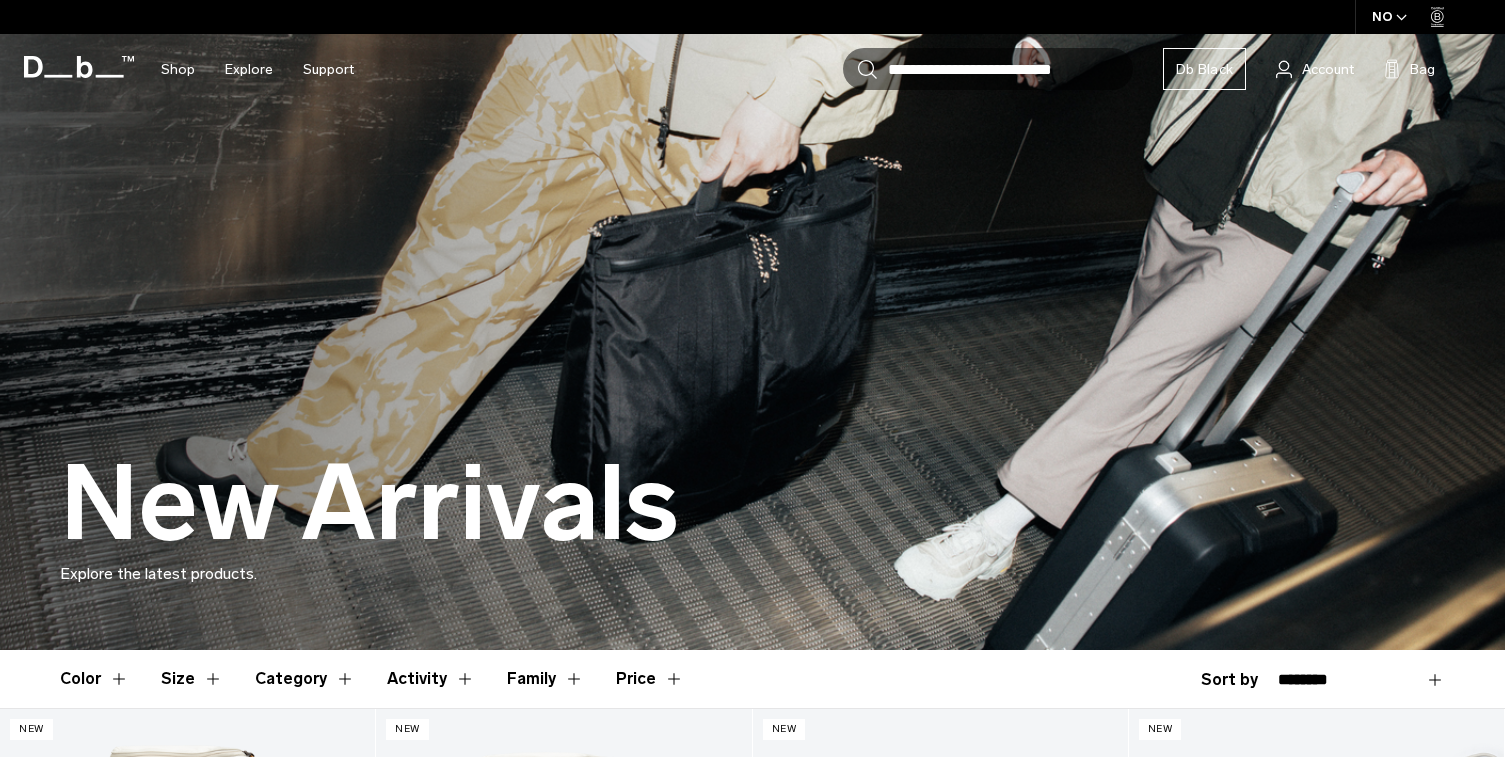 scroll, scrollTop: 0, scrollLeft: 0, axis: both 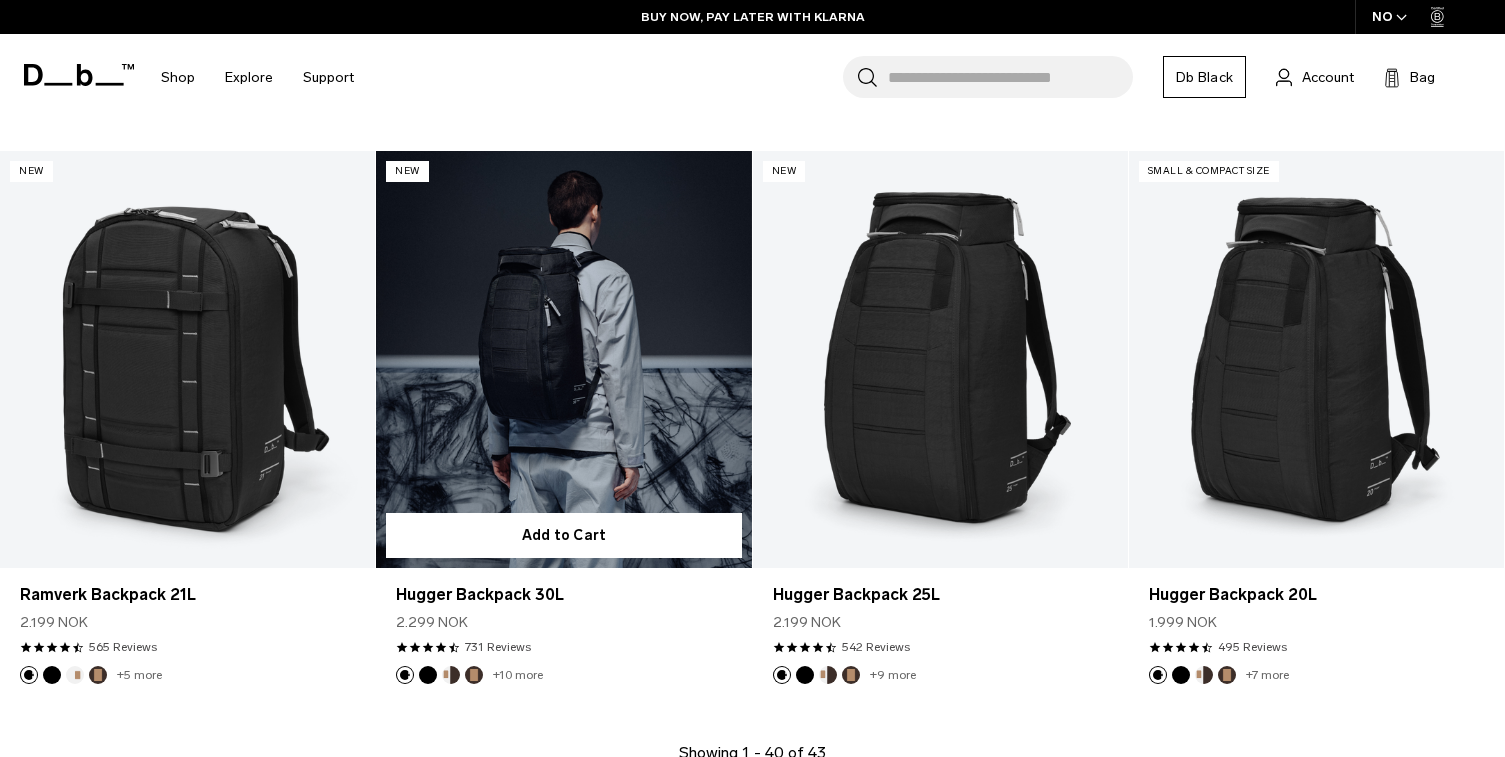 click at bounding box center [563, 359] 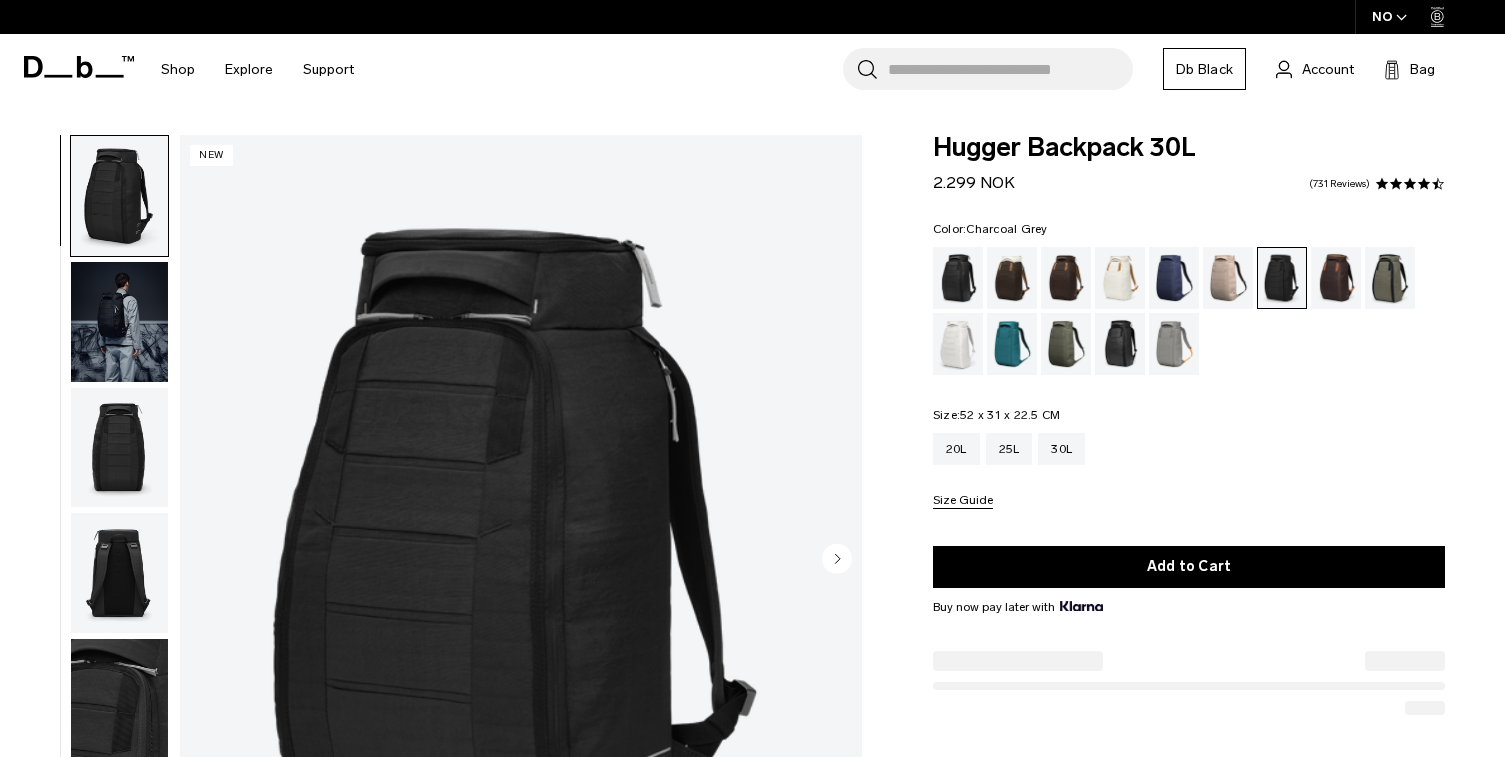 scroll, scrollTop: 0, scrollLeft: 0, axis: both 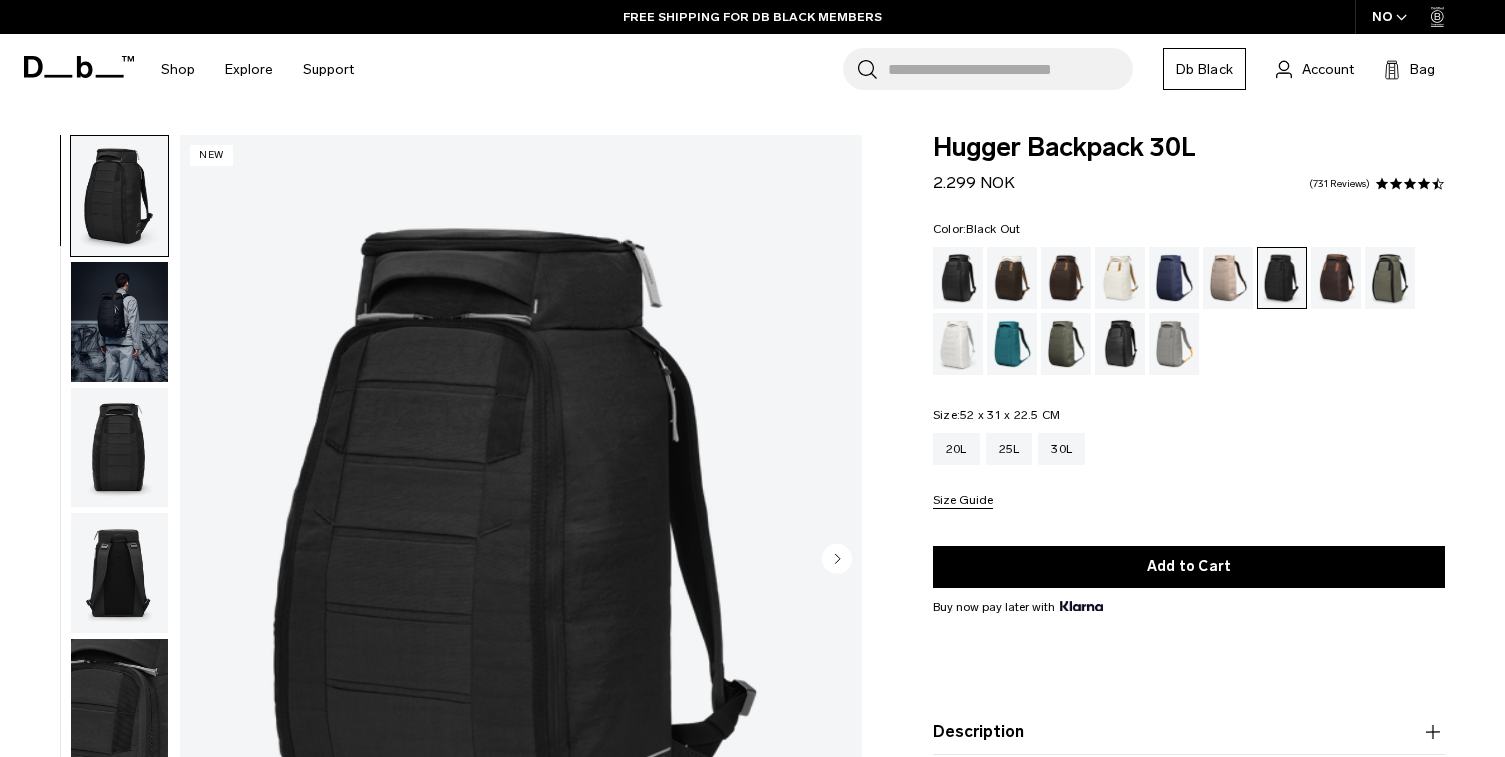 click at bounding box center [958, 278] 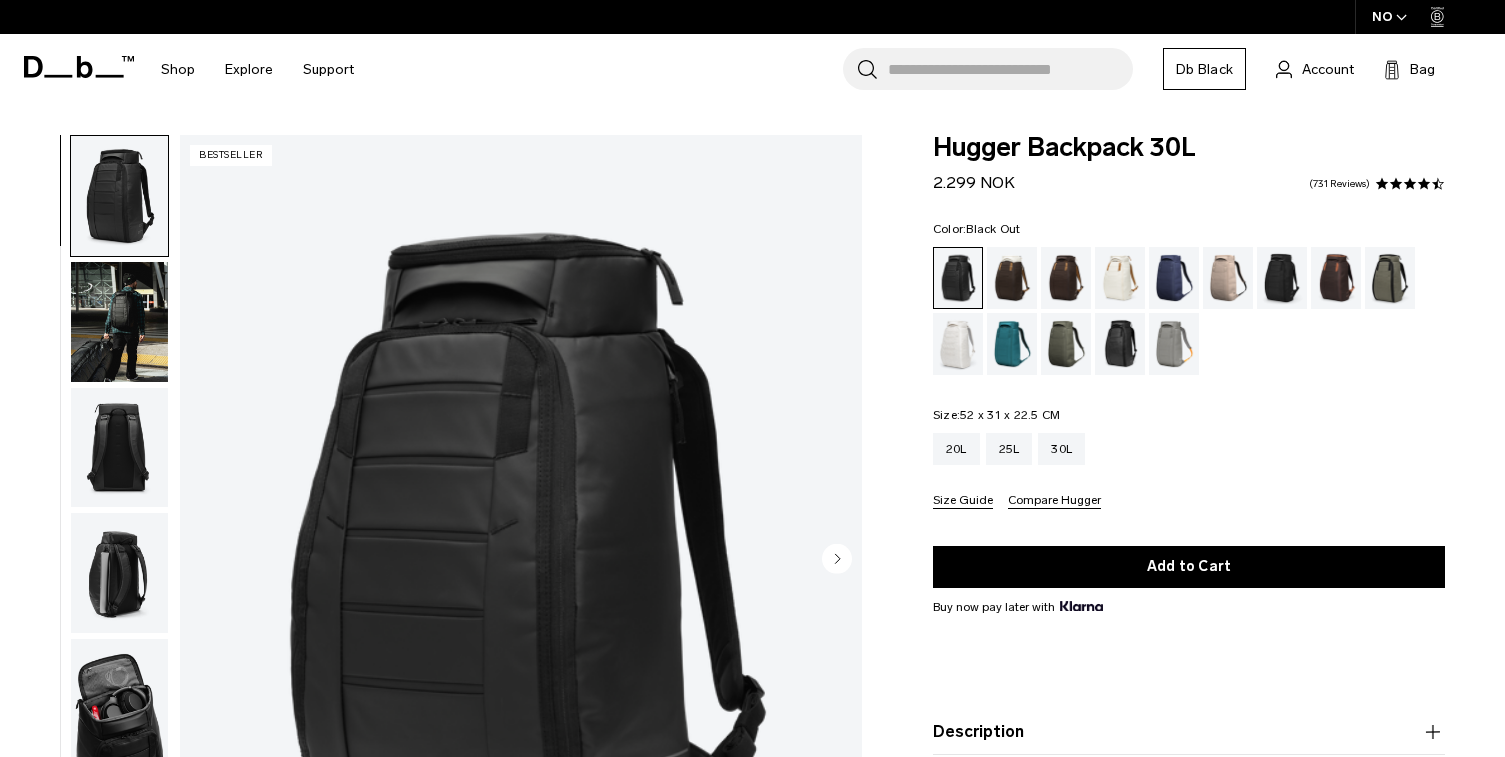scroll, scrollTop: 0, scrollLeft: 0, axis: both 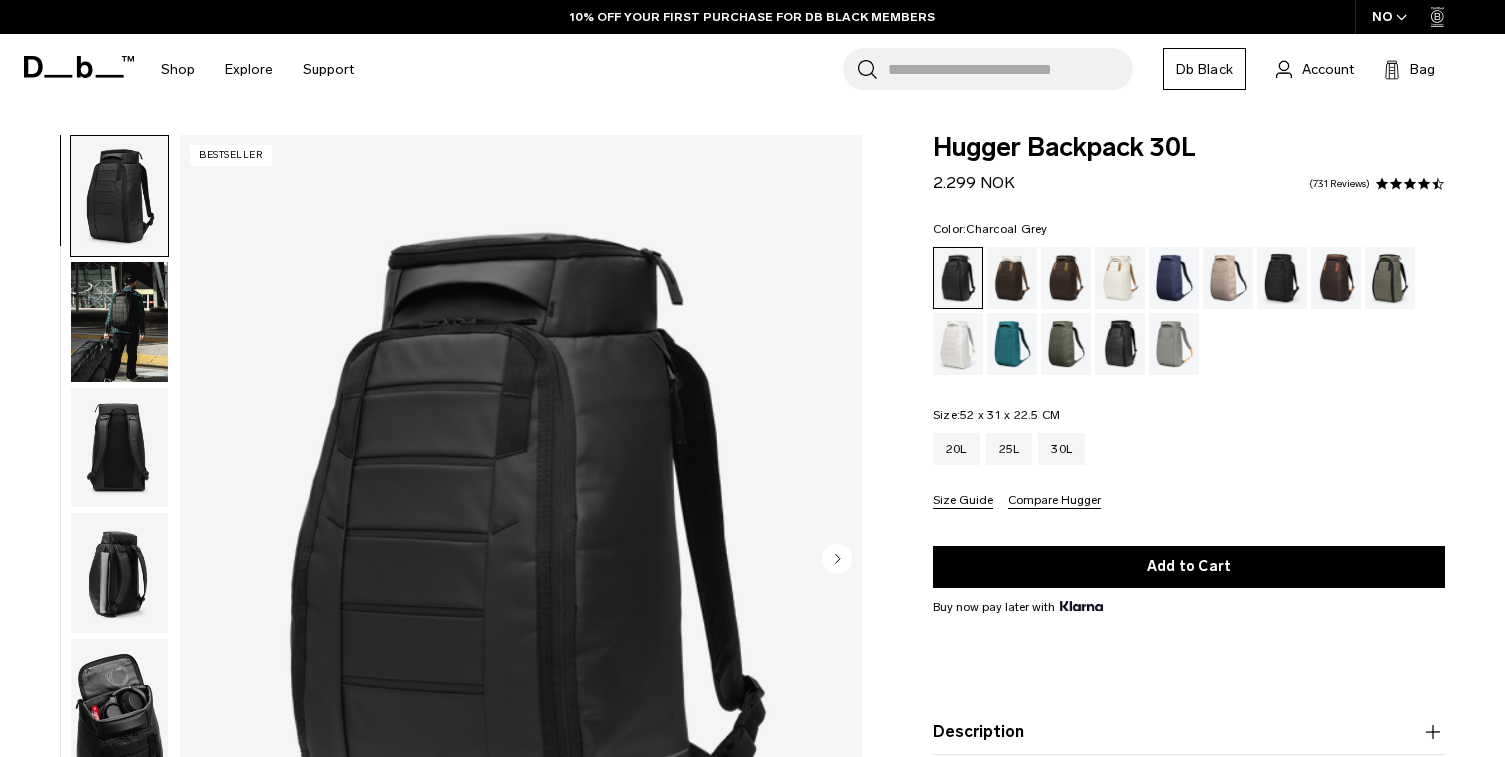 click at bounding box center (1282, 278) 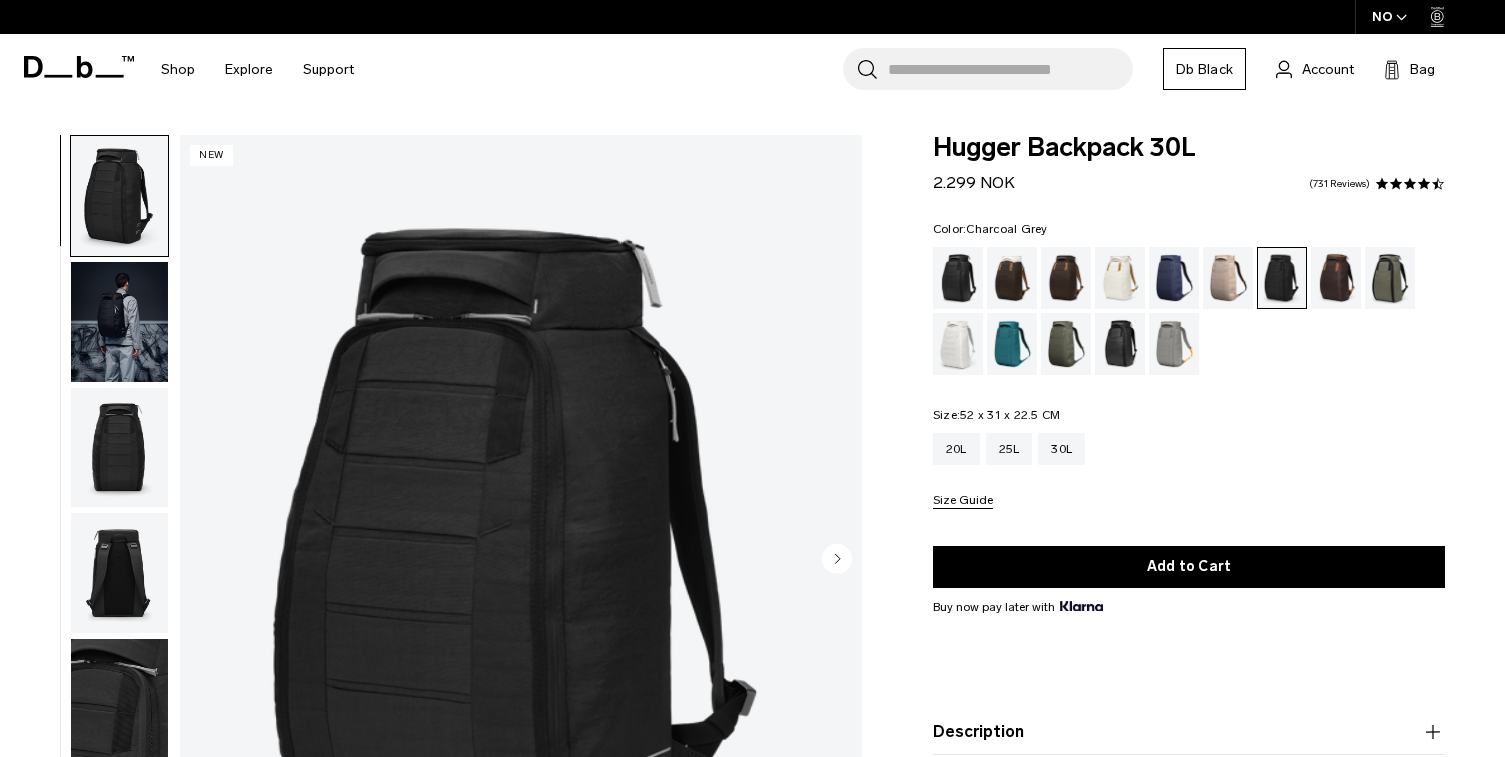 scroll, scrollTop: 0, scrollLeft: 0, axis: both 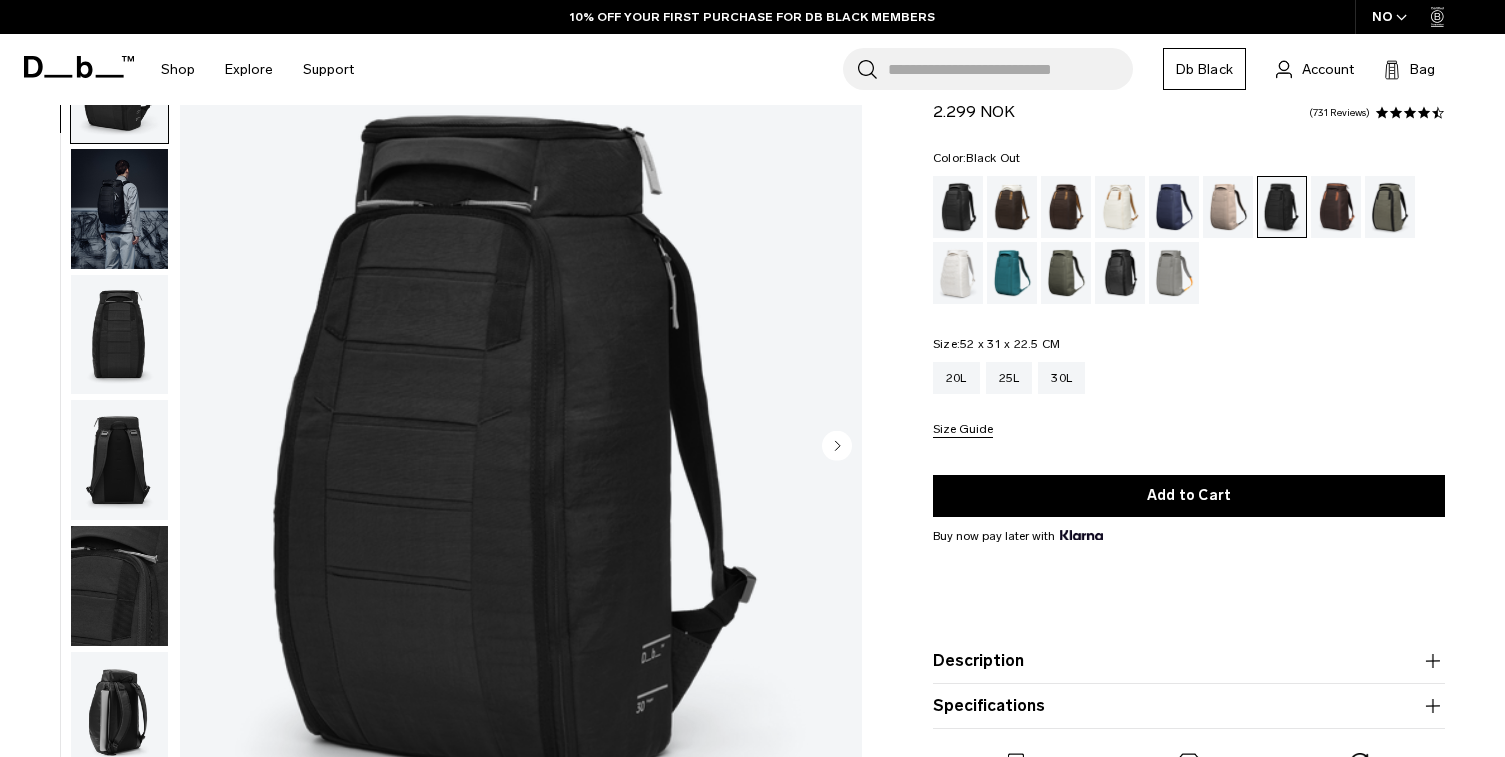 click at bounding box center (958, 207) 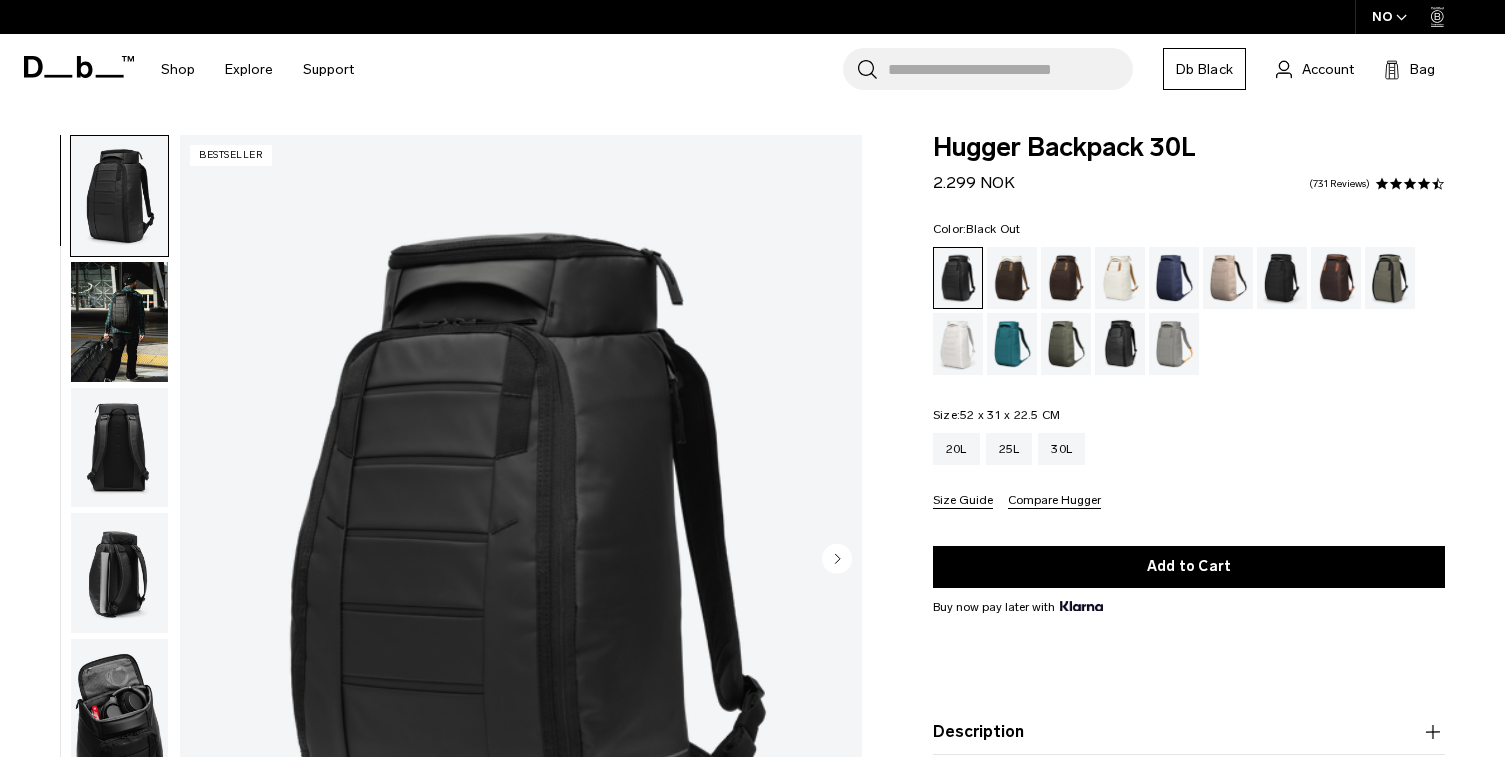 scroll, scrollTop: 0, scrollLeft: 0, axis: both 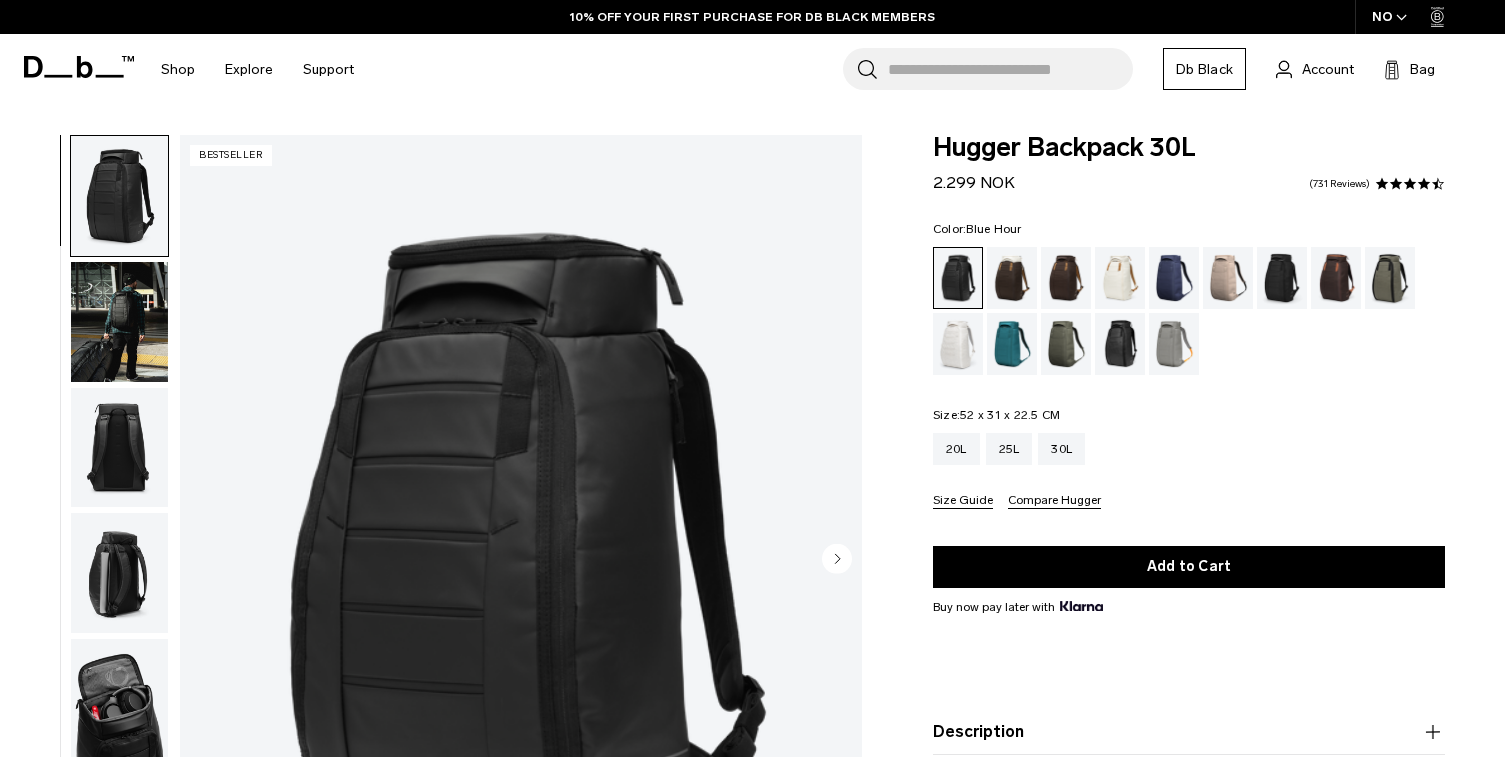 click at bounding box center (1174, 278) 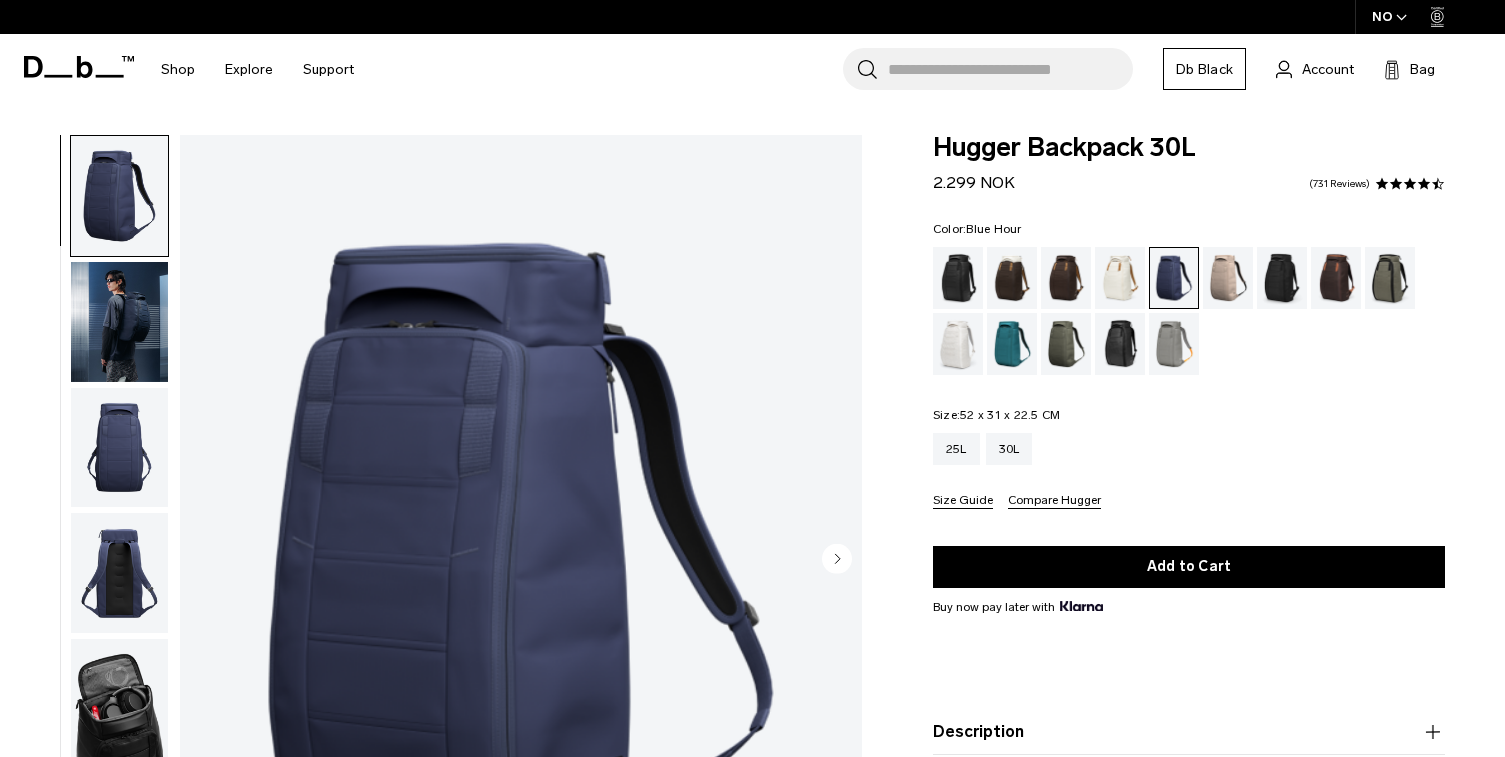 scroll, scrollTop: 0, scrollLeft: 0, axis: both 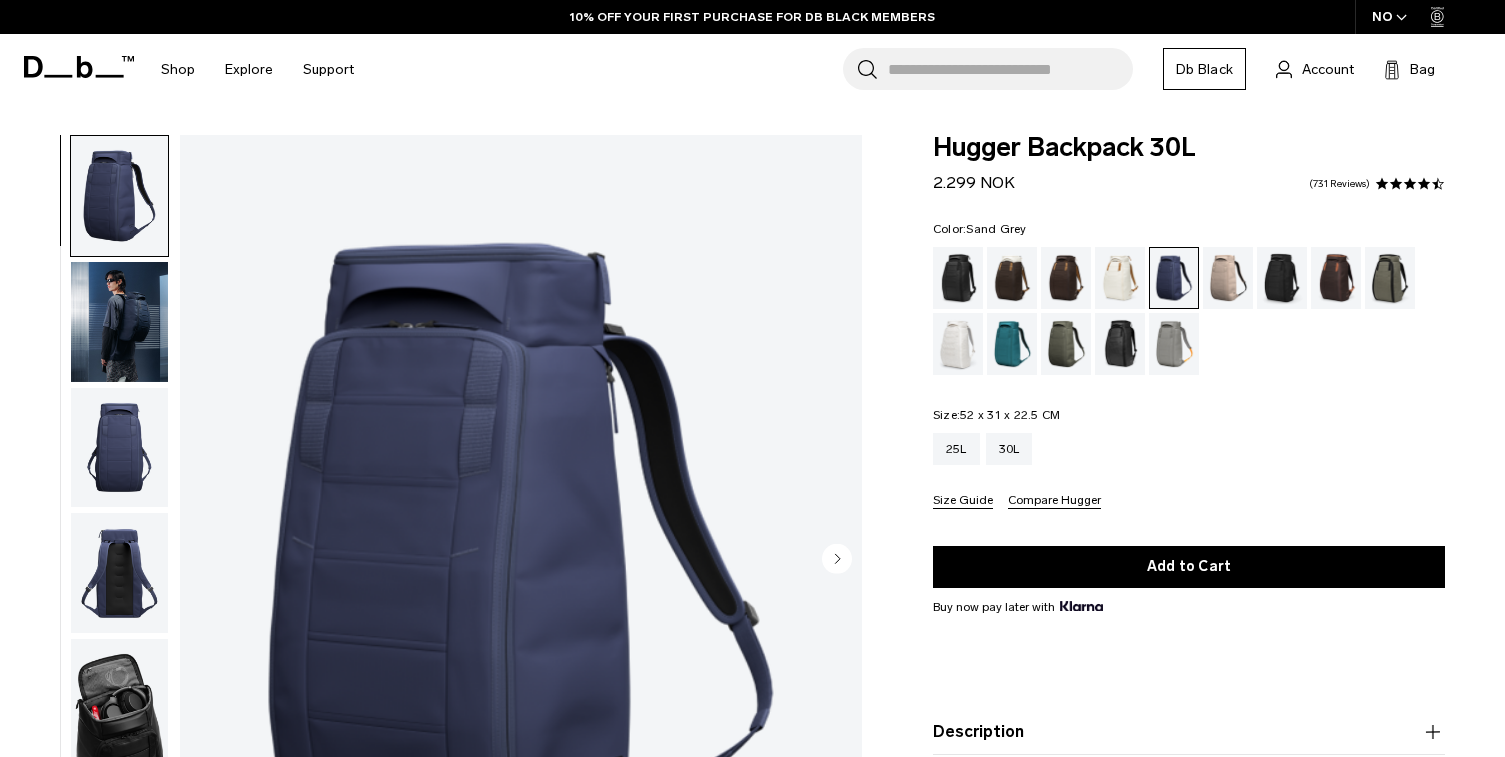 click at bounding box center [1174, 344] 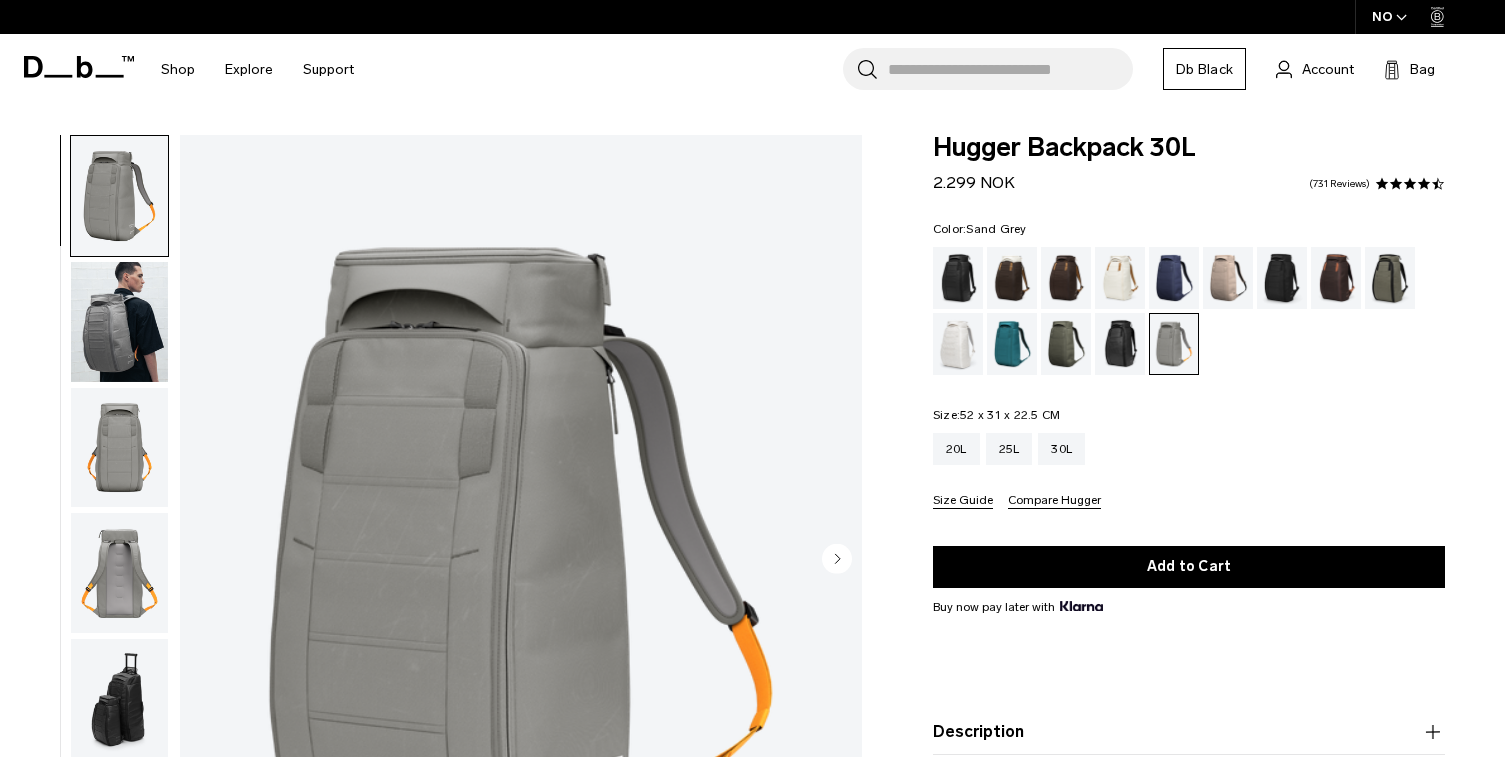 scroll, scrollTop: 0, scrollLeft: 0, axis: both 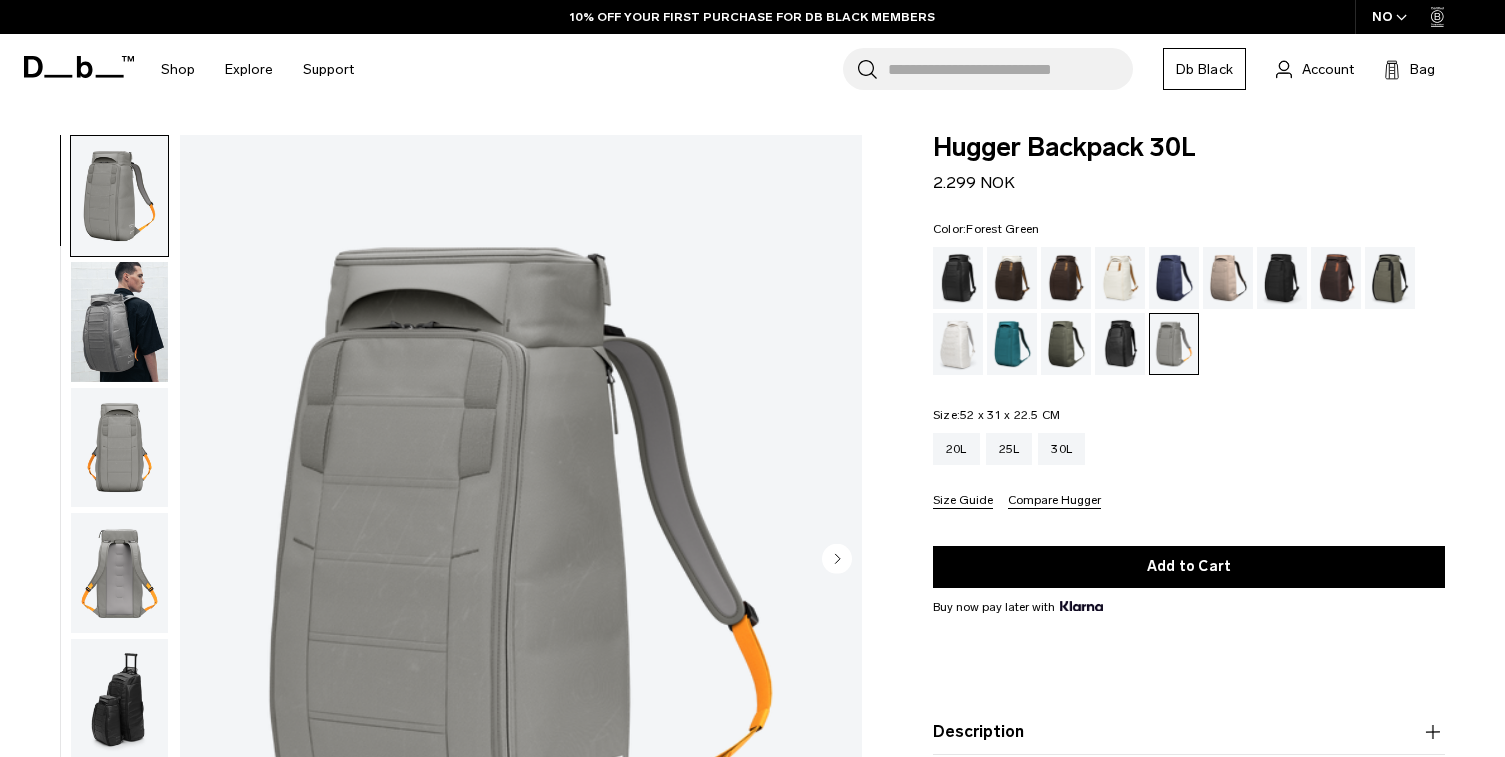 click at bounding box center (1390, 278) 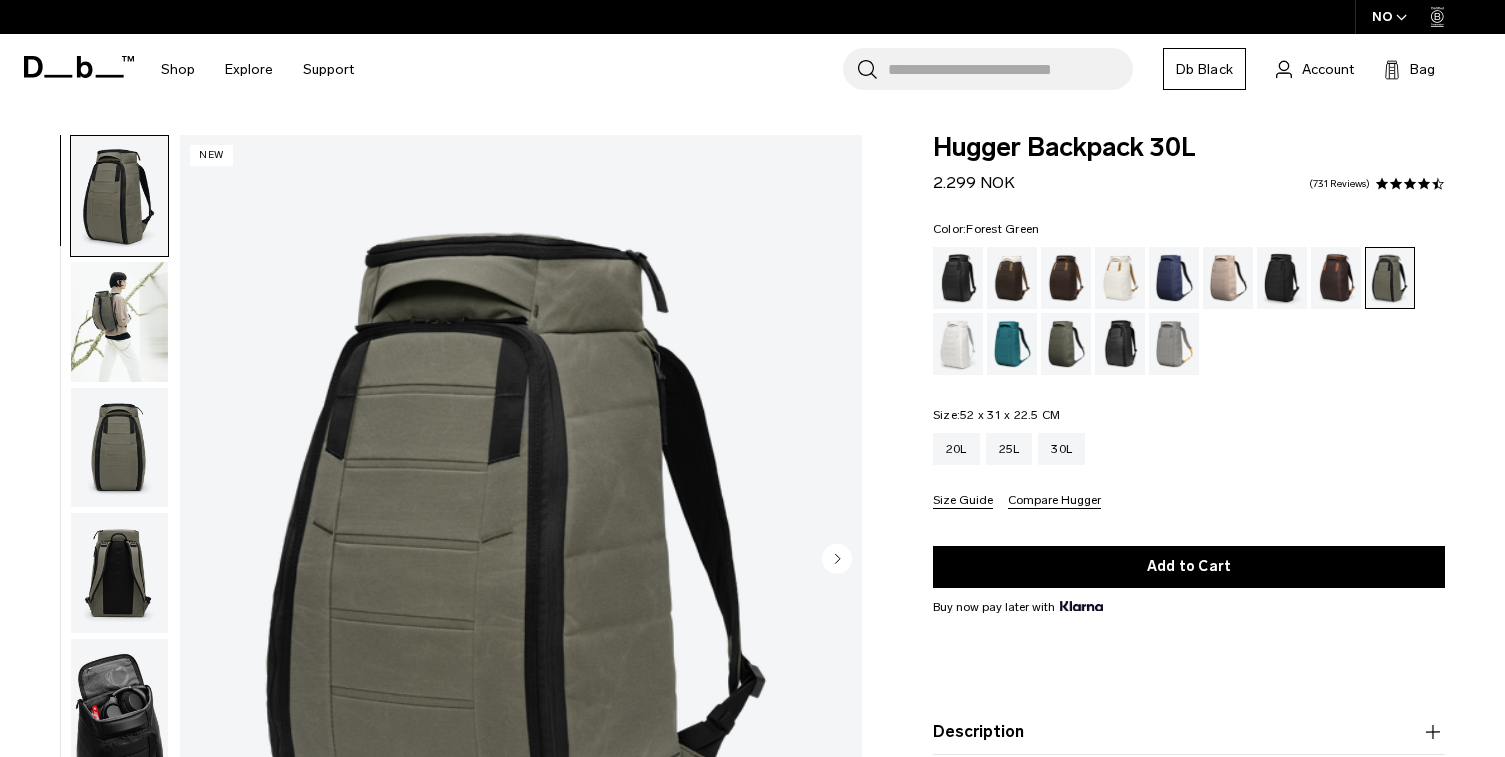 scroll, scrollTop: 0, scrollLeft: 0, axis: both 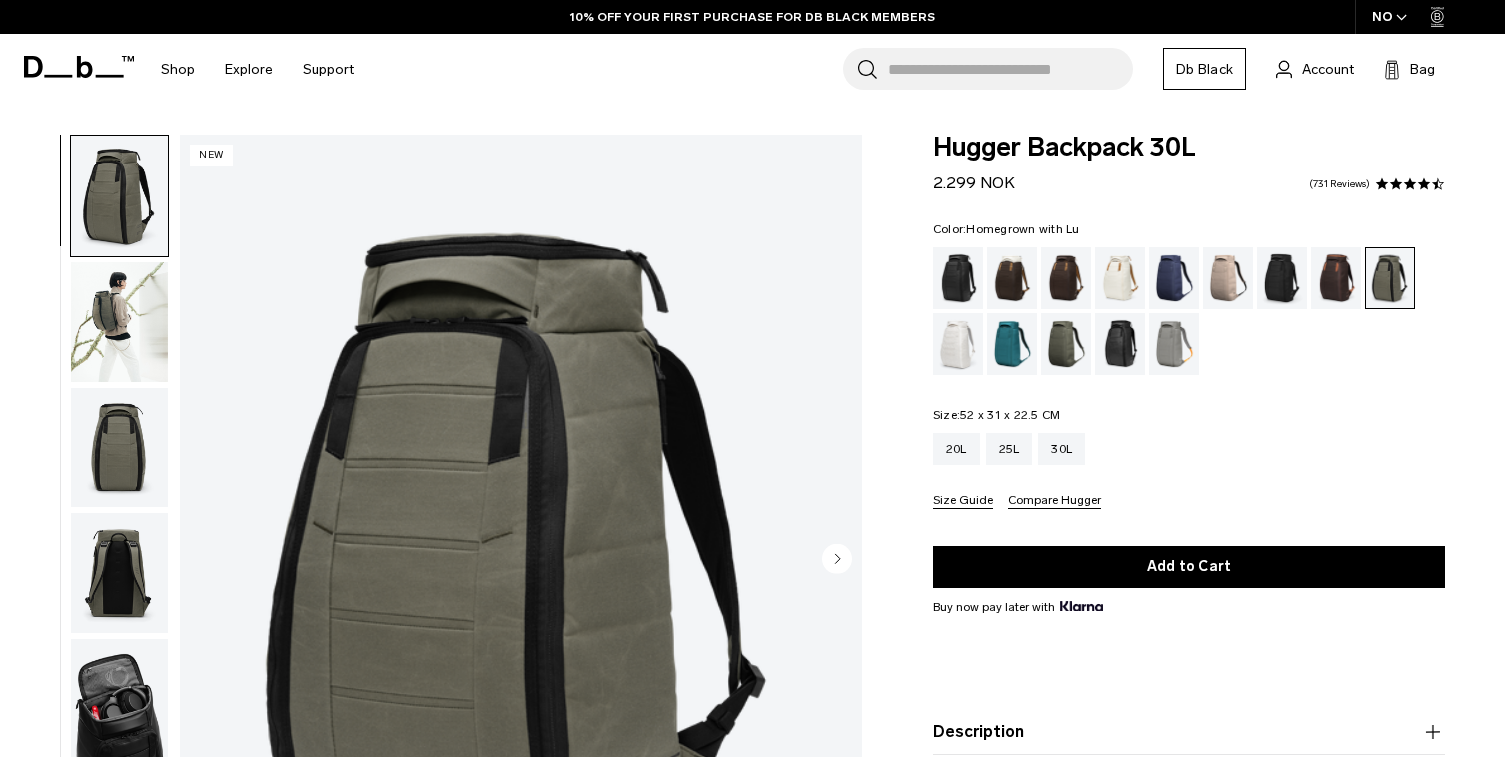 click at bounding box center [1336, 278] 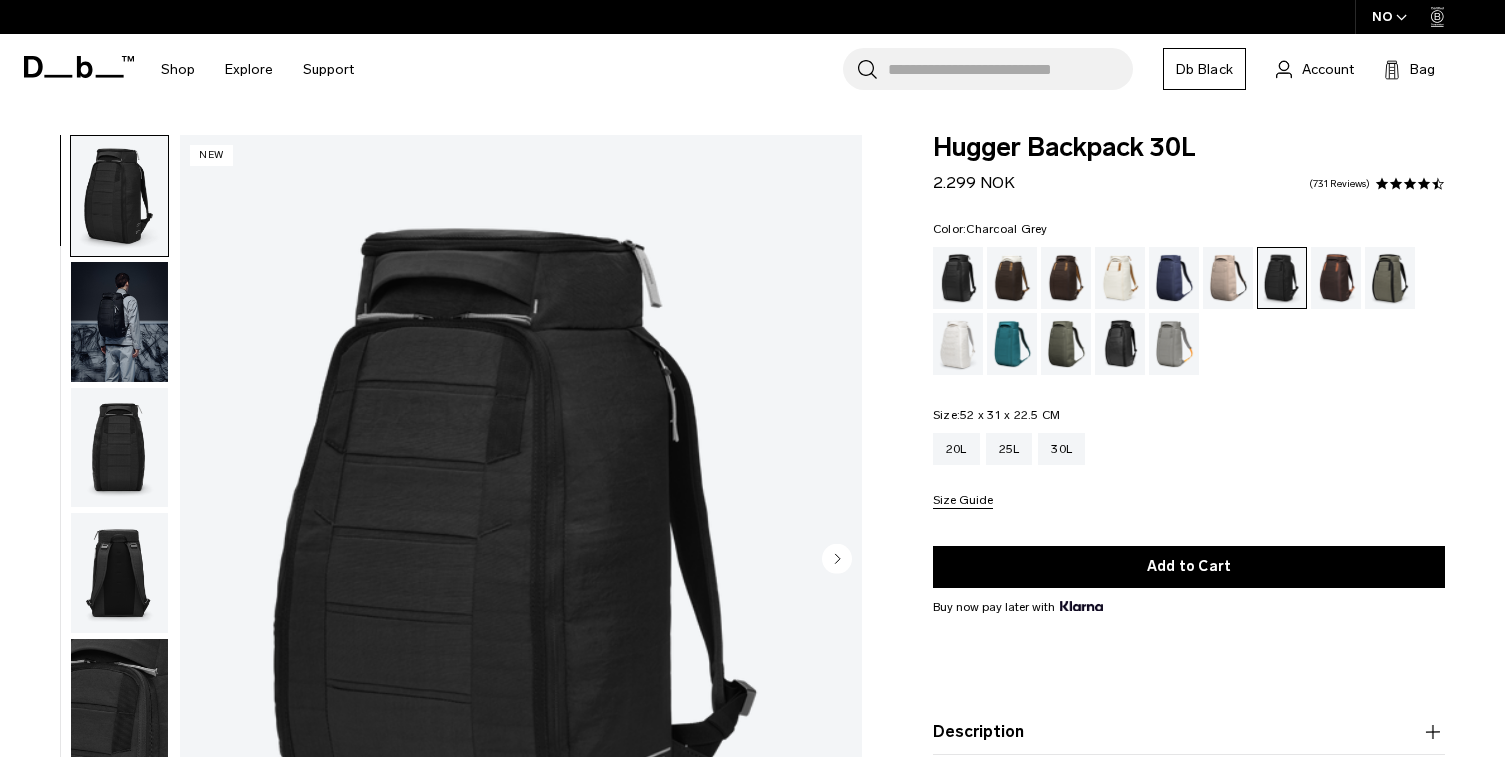 scroll, scrollTop: 0, scrollLeft: 0, axis: both 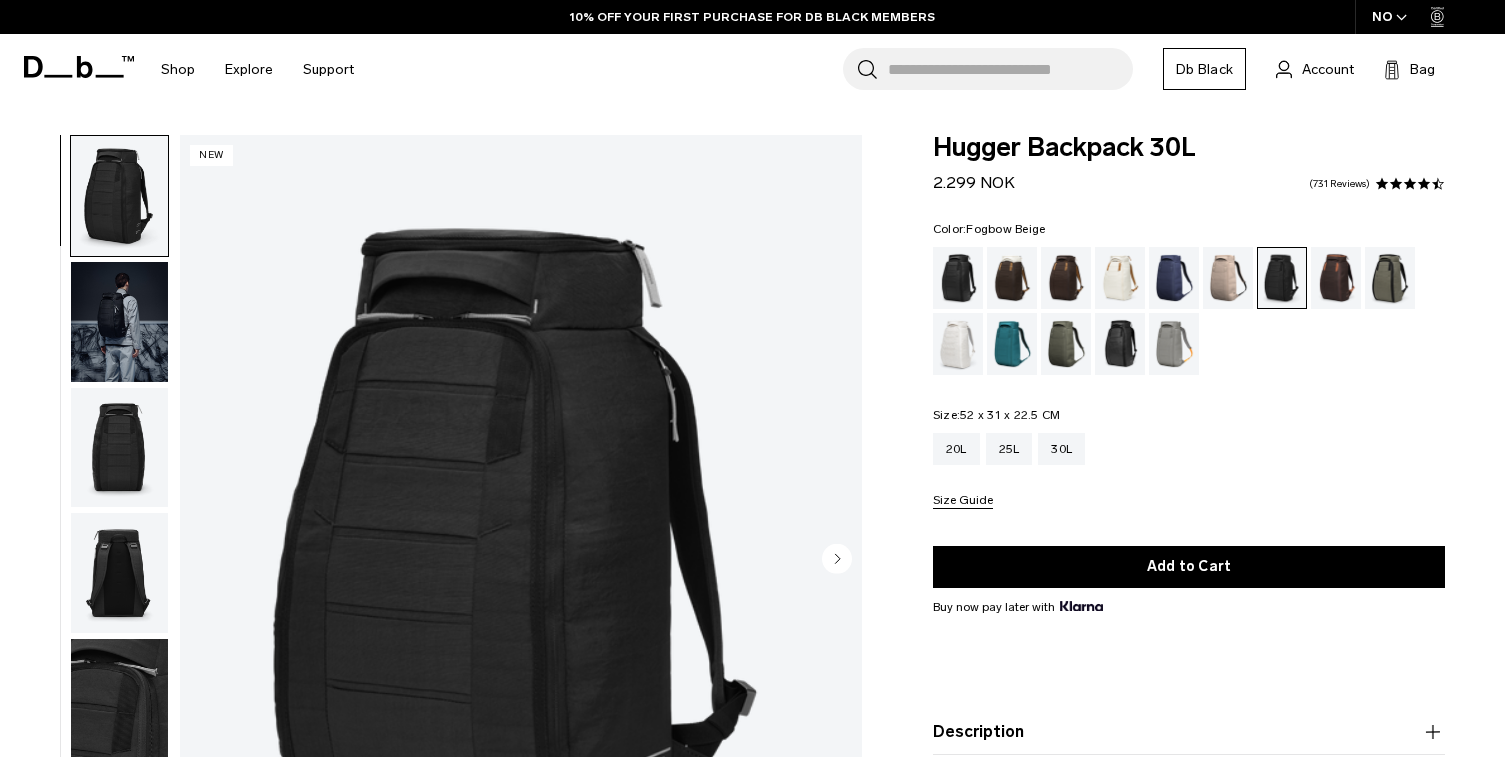 click at bounding box center [1228, 278] 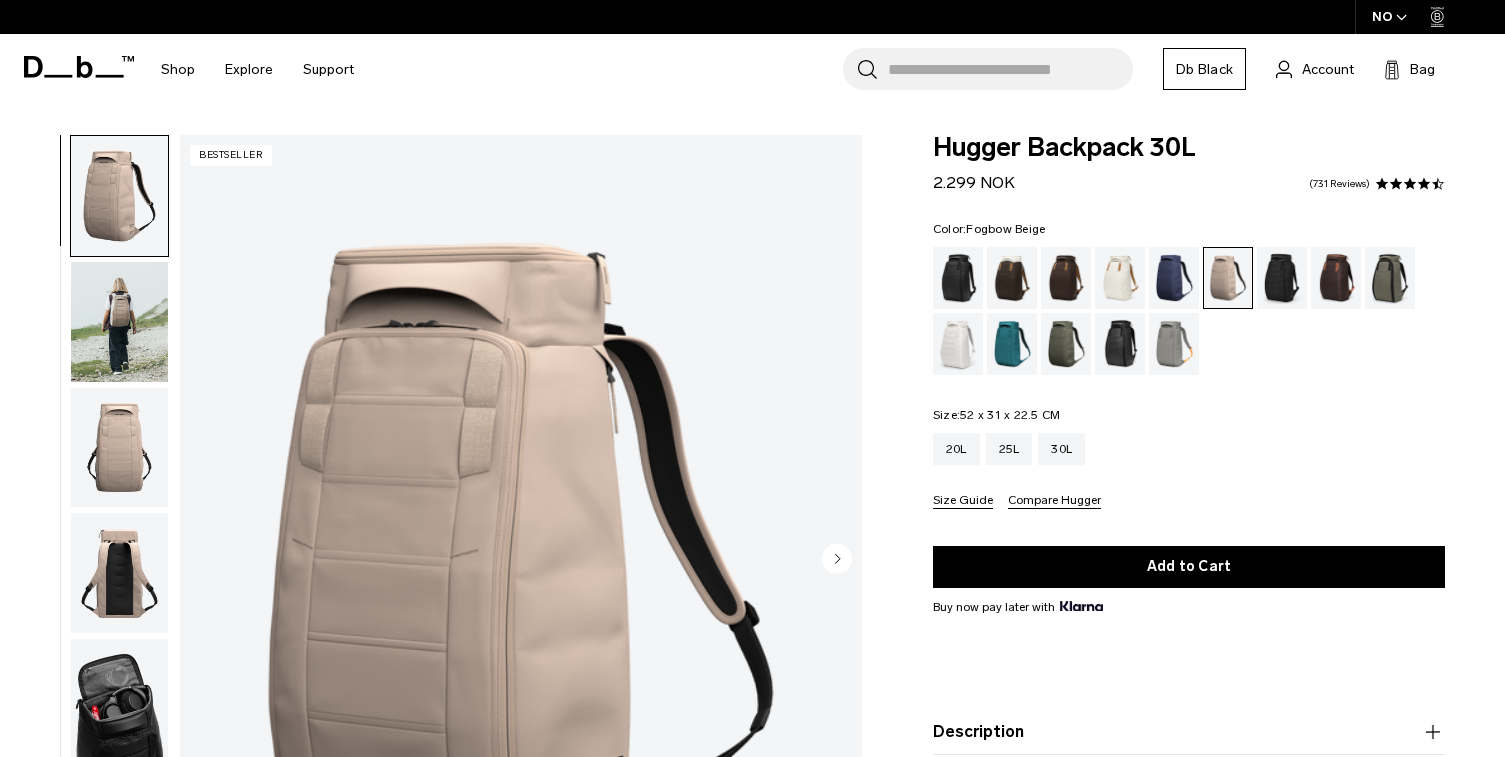 scroll, scrollTop: 0, scrollLeft: 0, axis: both 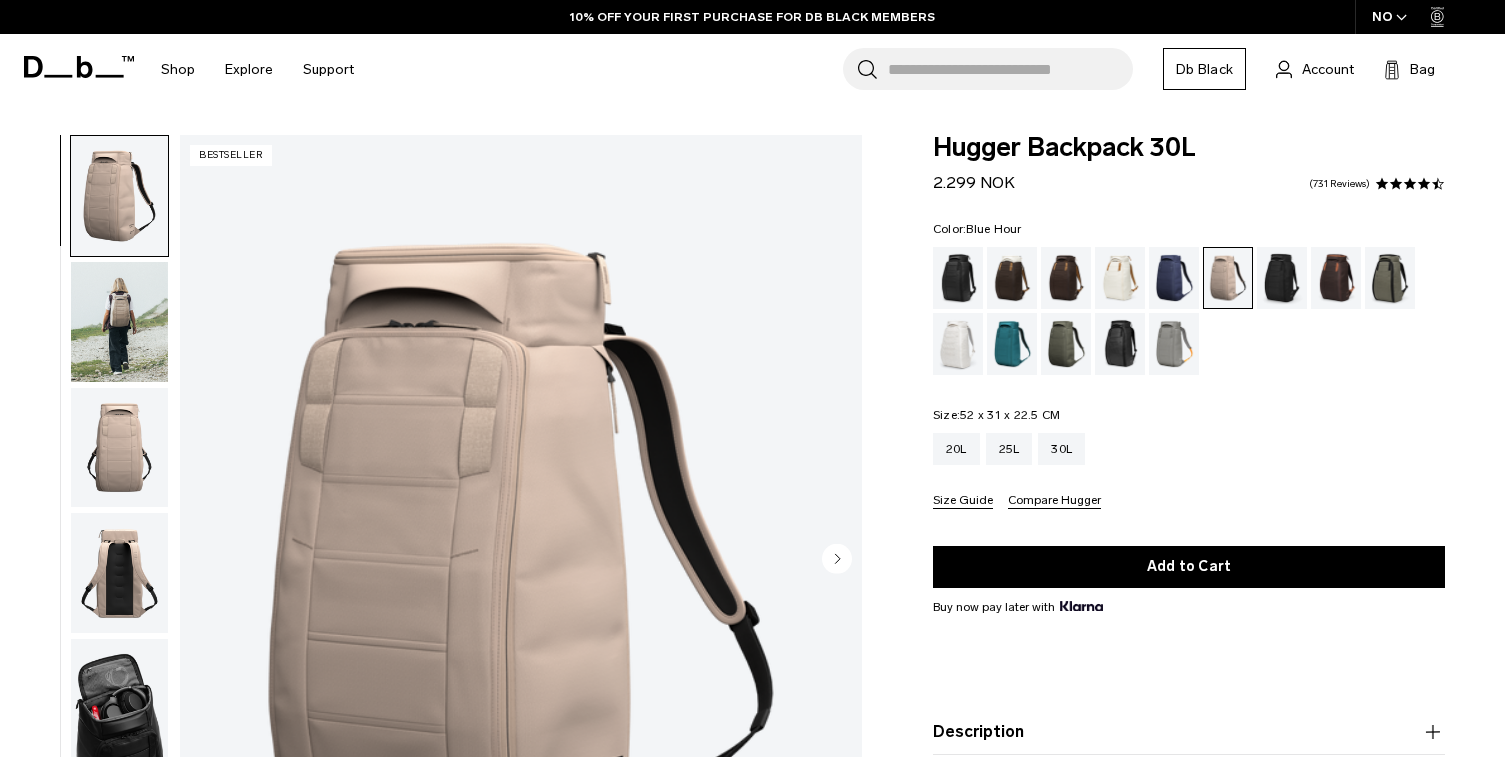 click at bounding box center [1174, 278] 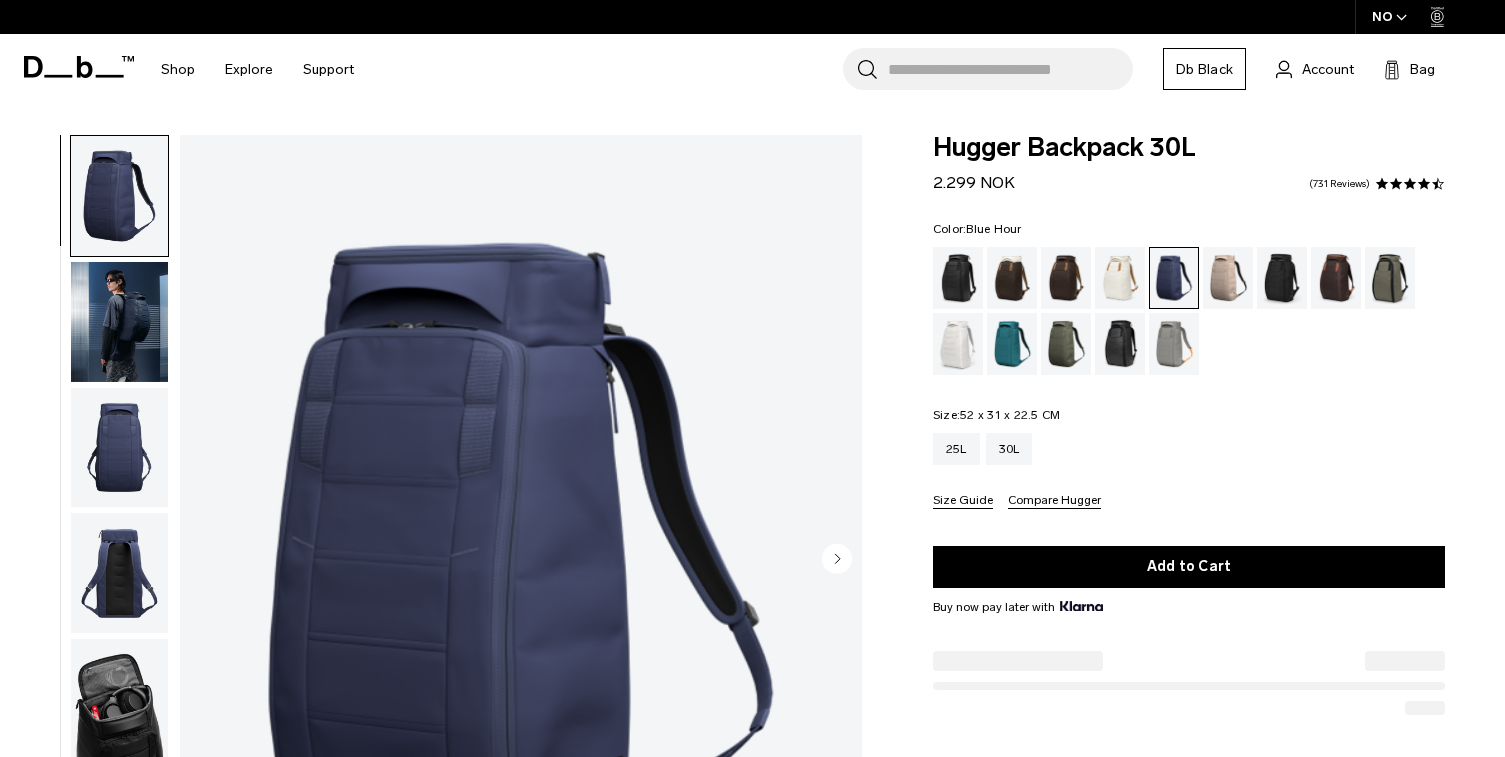 scroll, scrollTop: 0, scrollLeft: 0, axis: both 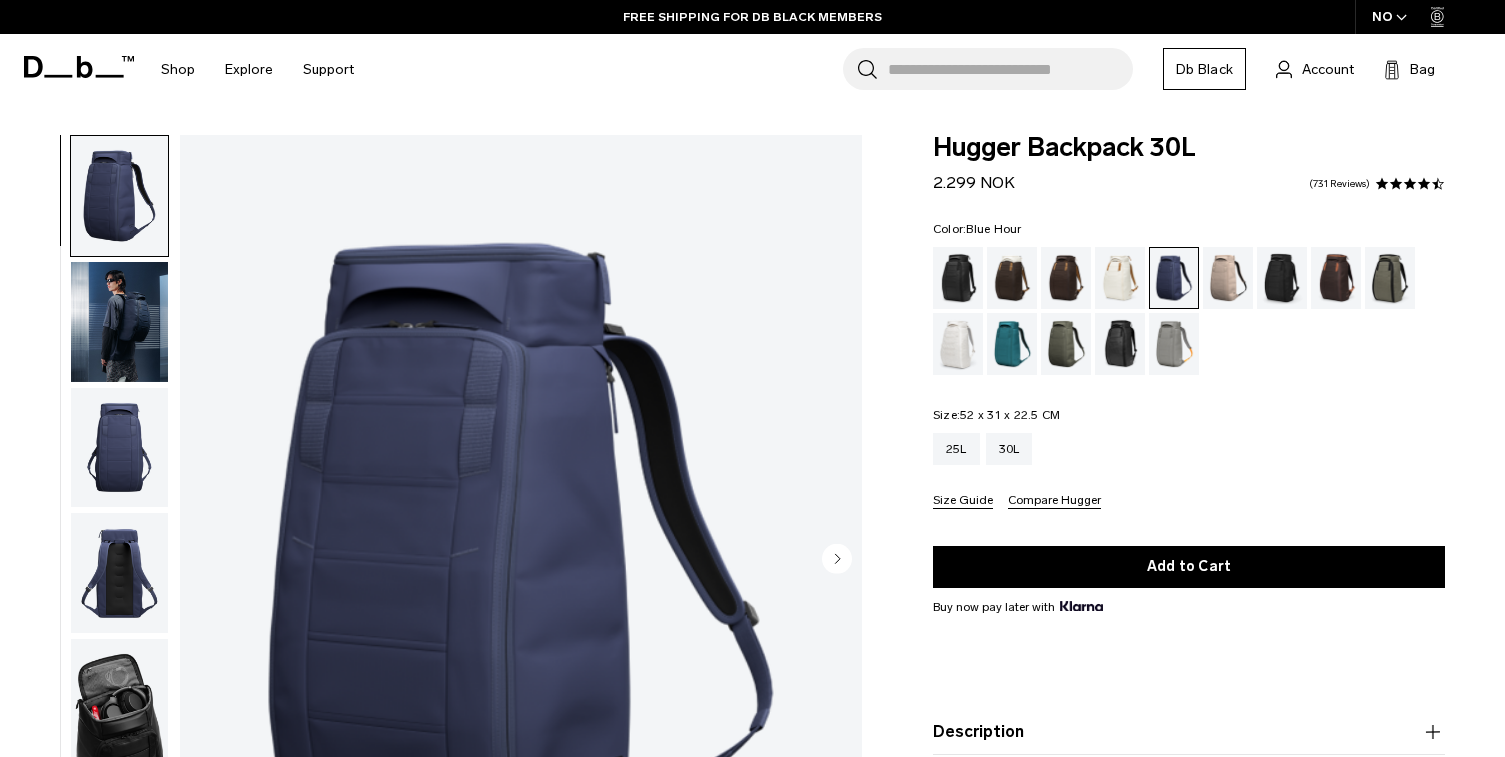 click at bounding box center (119, 448) 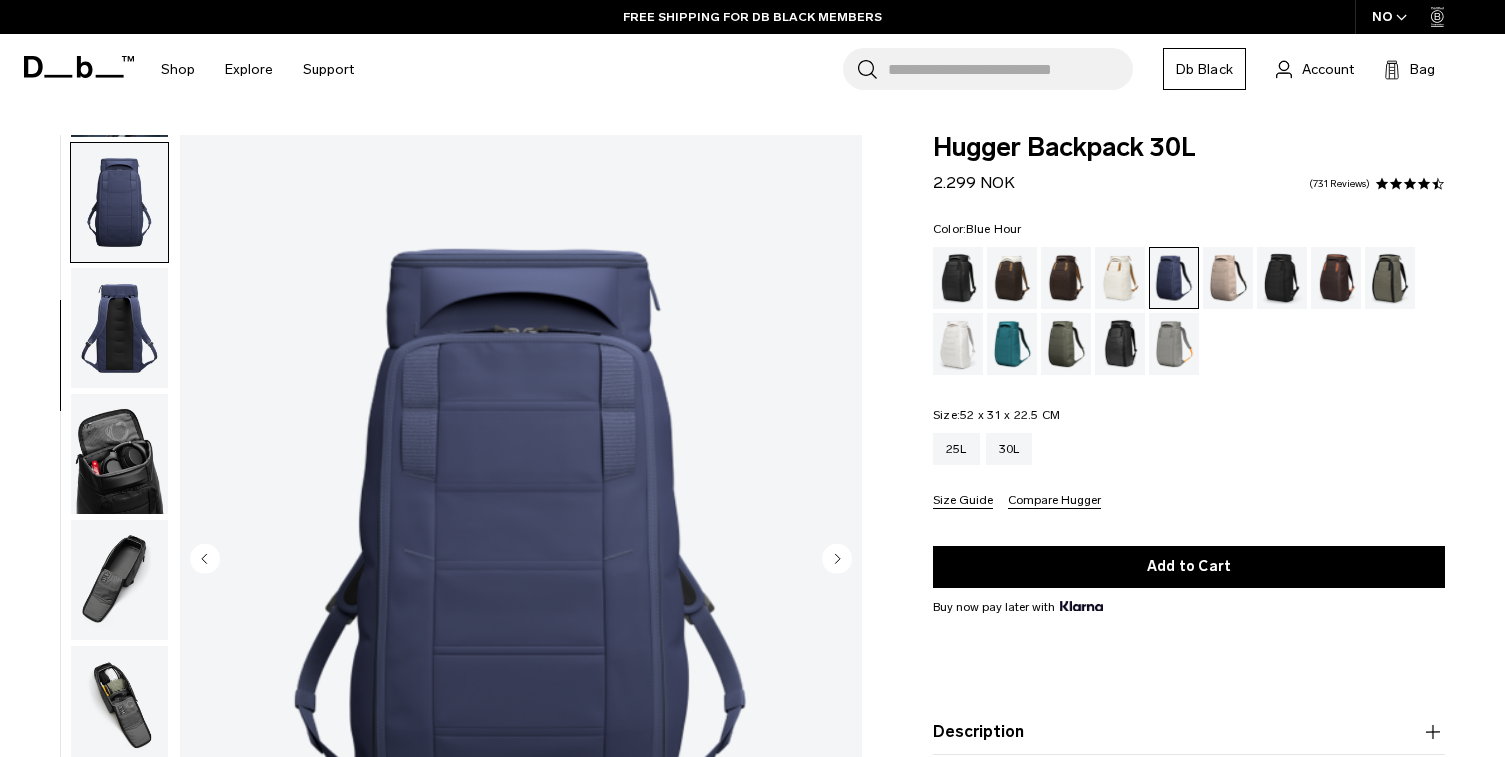 scroll, scrollTop: 252, scrollLeft: 0, axis: vertical 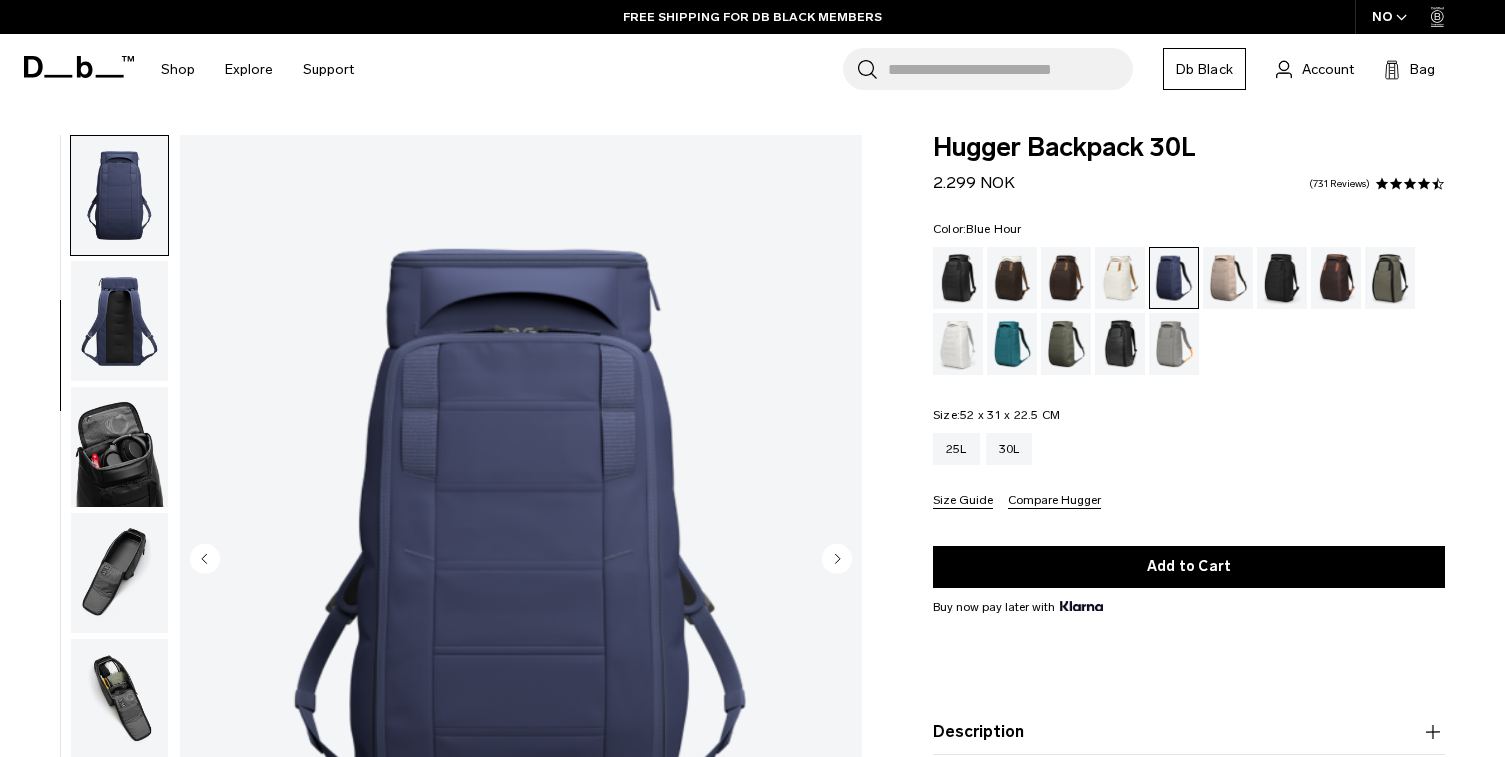 click at bounding box center (119, 196) 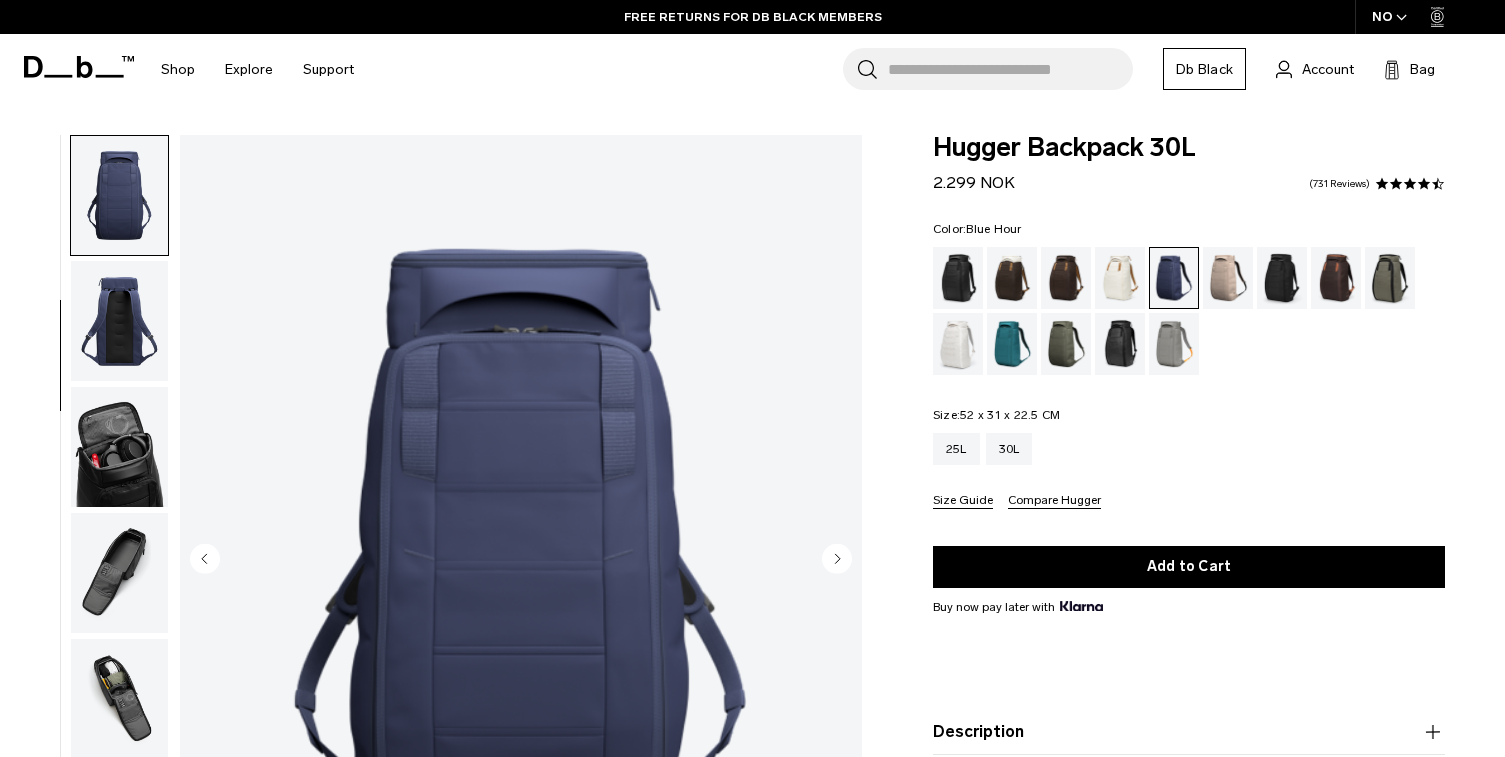 scroll, scrollTop: 0, scrollLeft: 0, axis: both 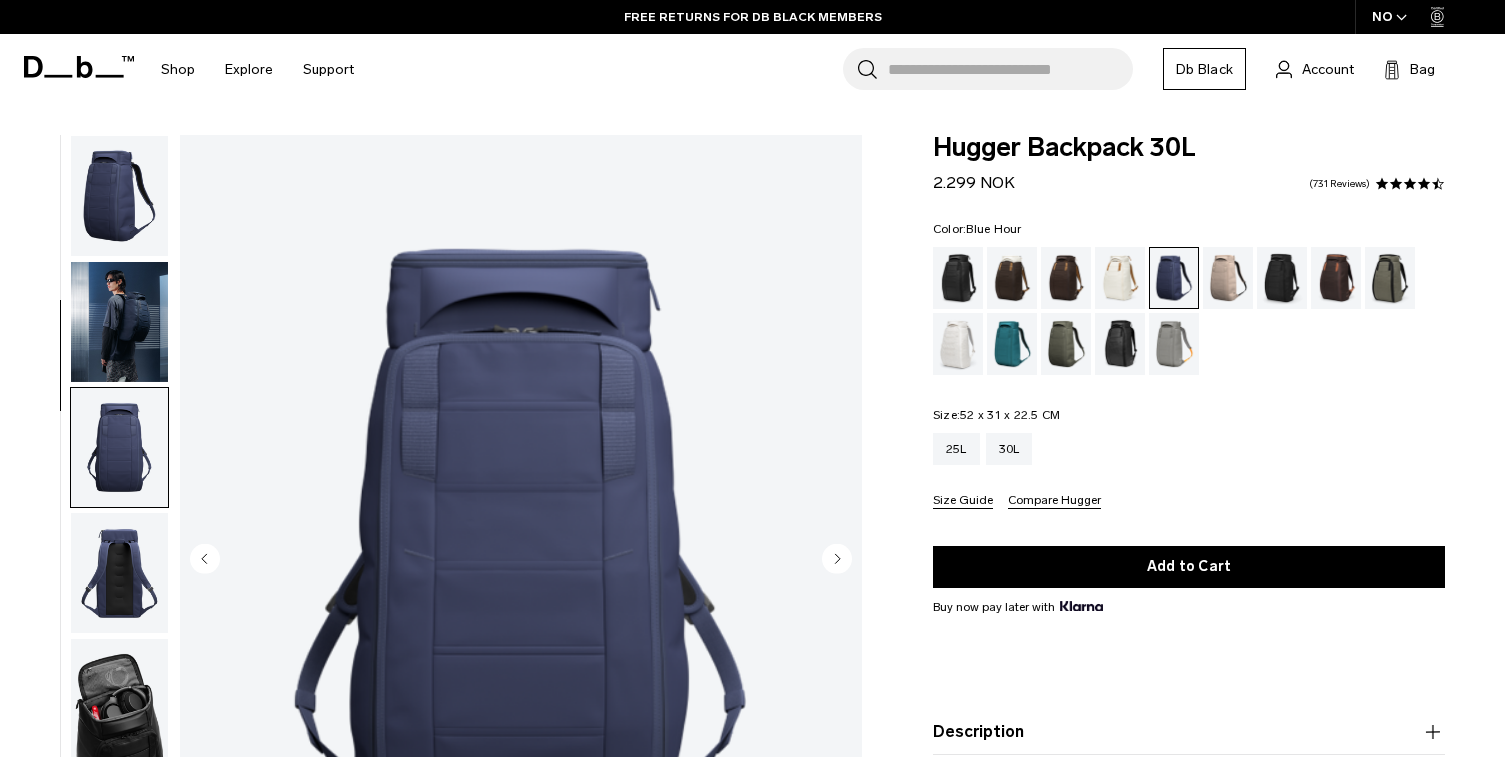 click at bounding box center (119, 322) 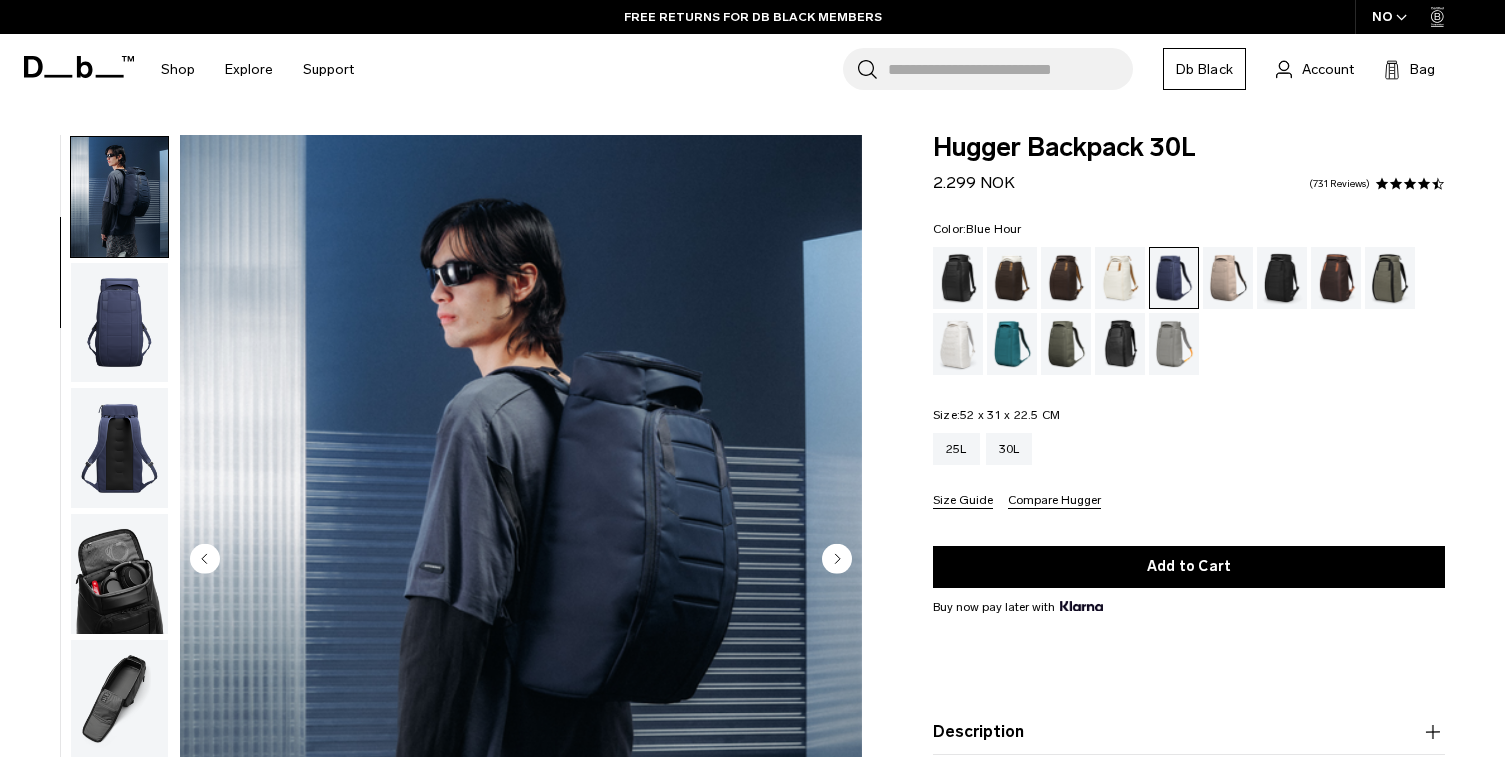 scroll, scrollTop: 126, scrollLeft: 0, axis: vertical 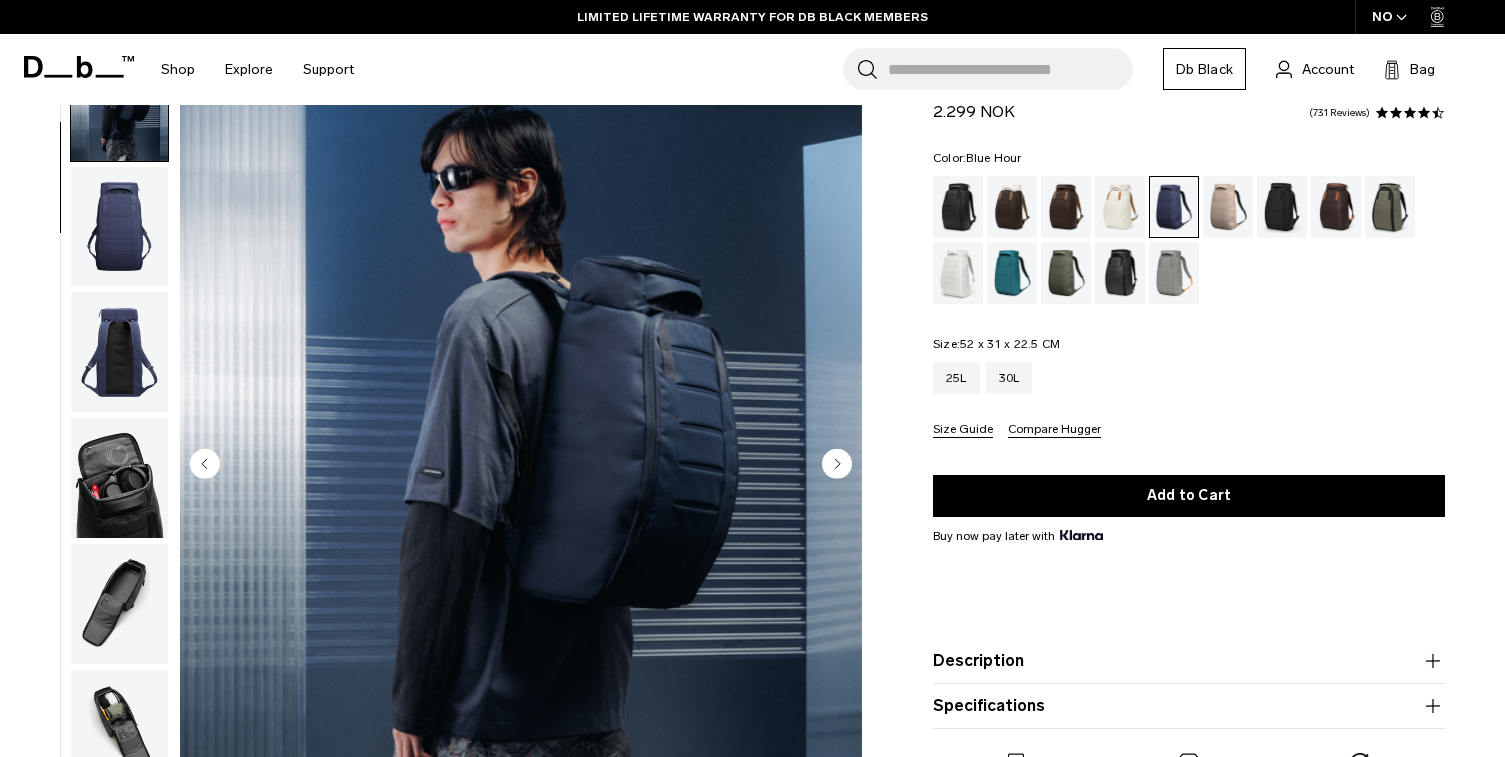 click 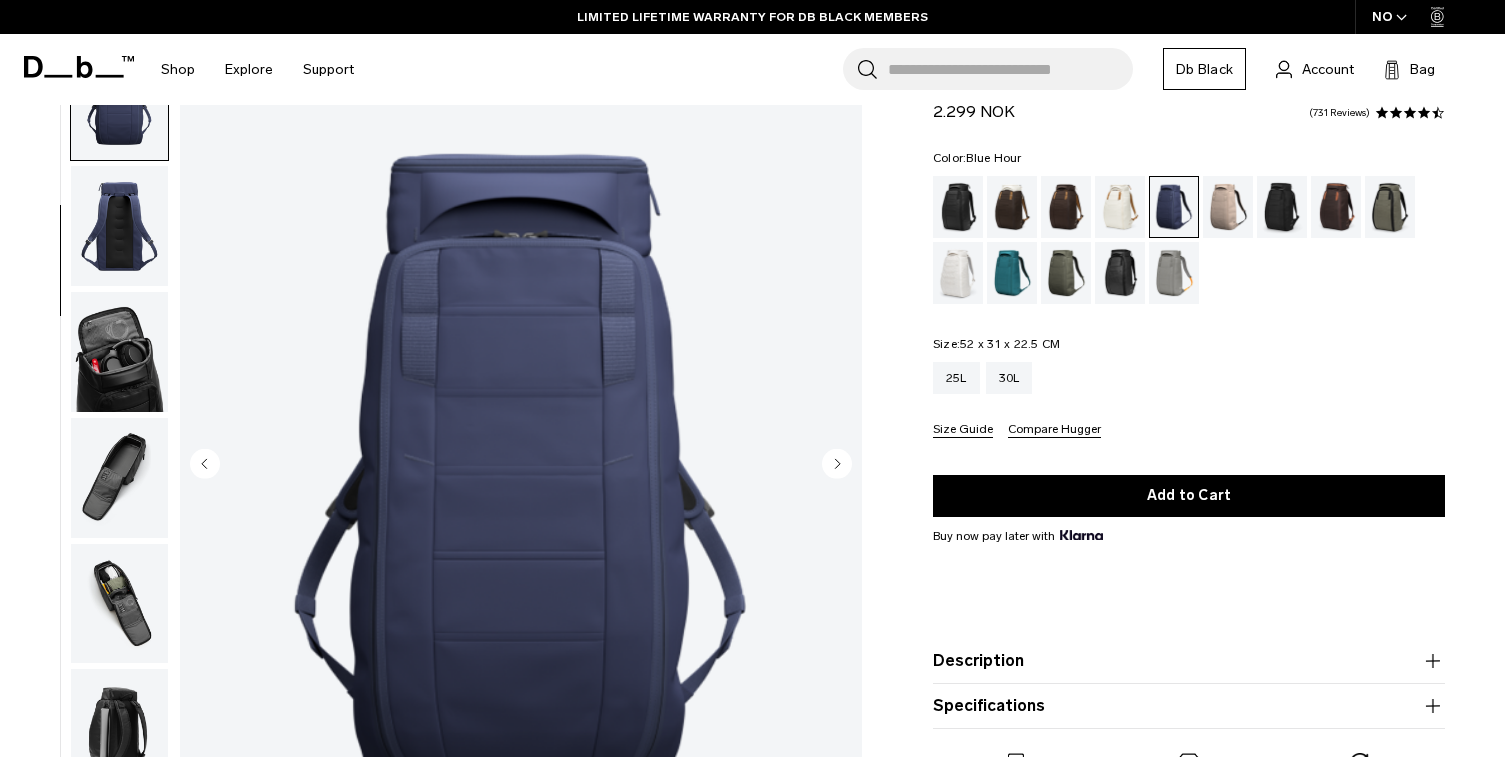click 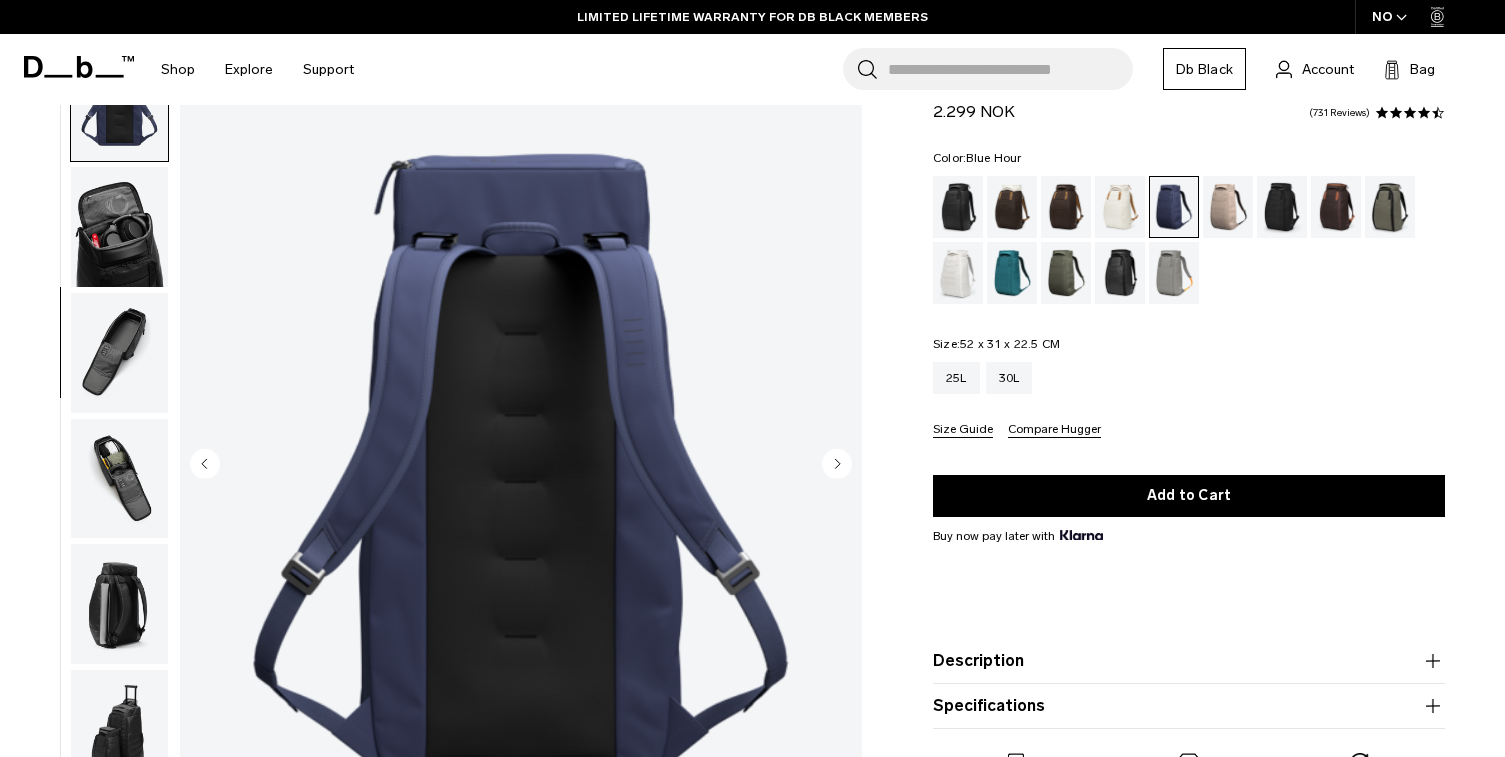 click 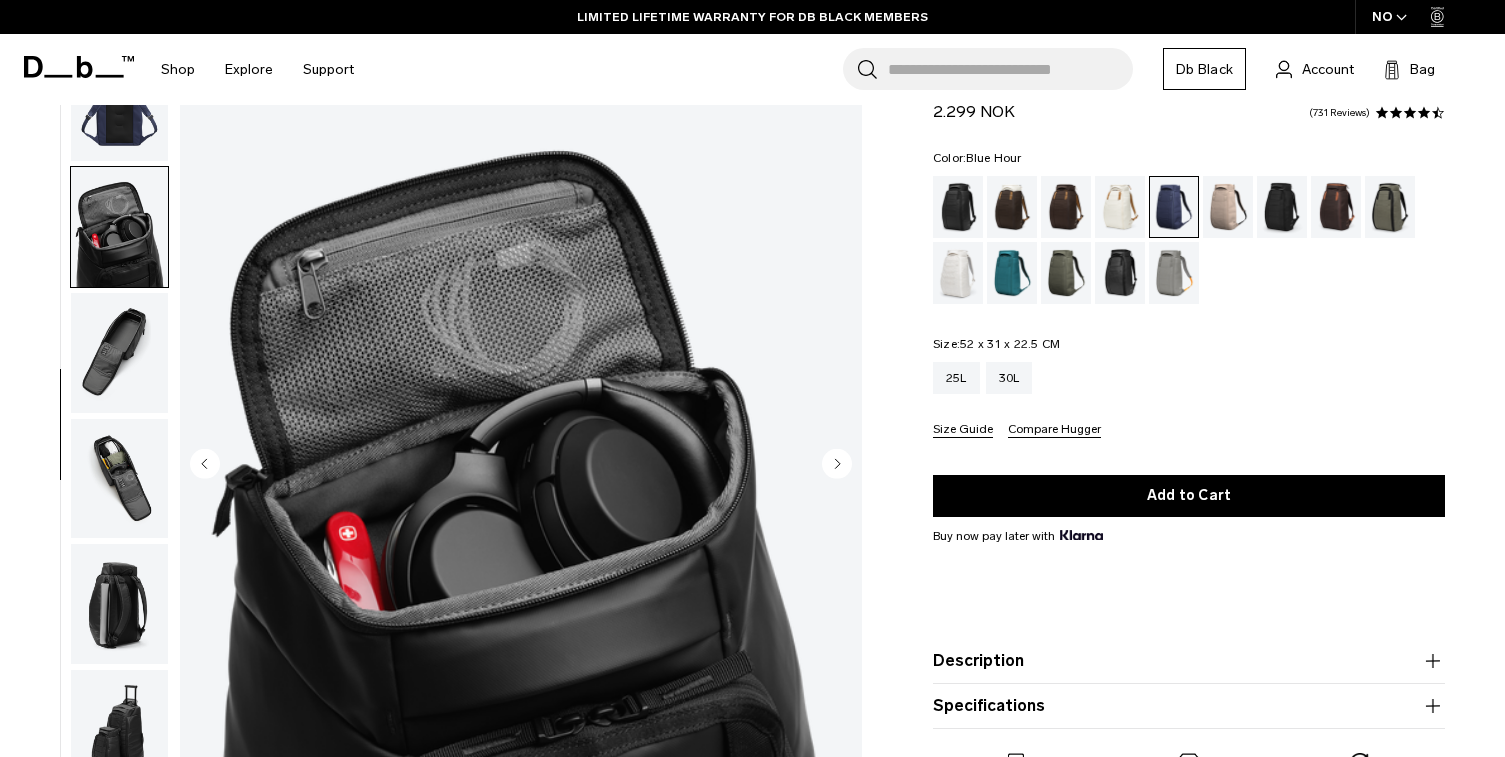 scroll, scrollTop: 402, scrollLeft: 0, axis: vertical 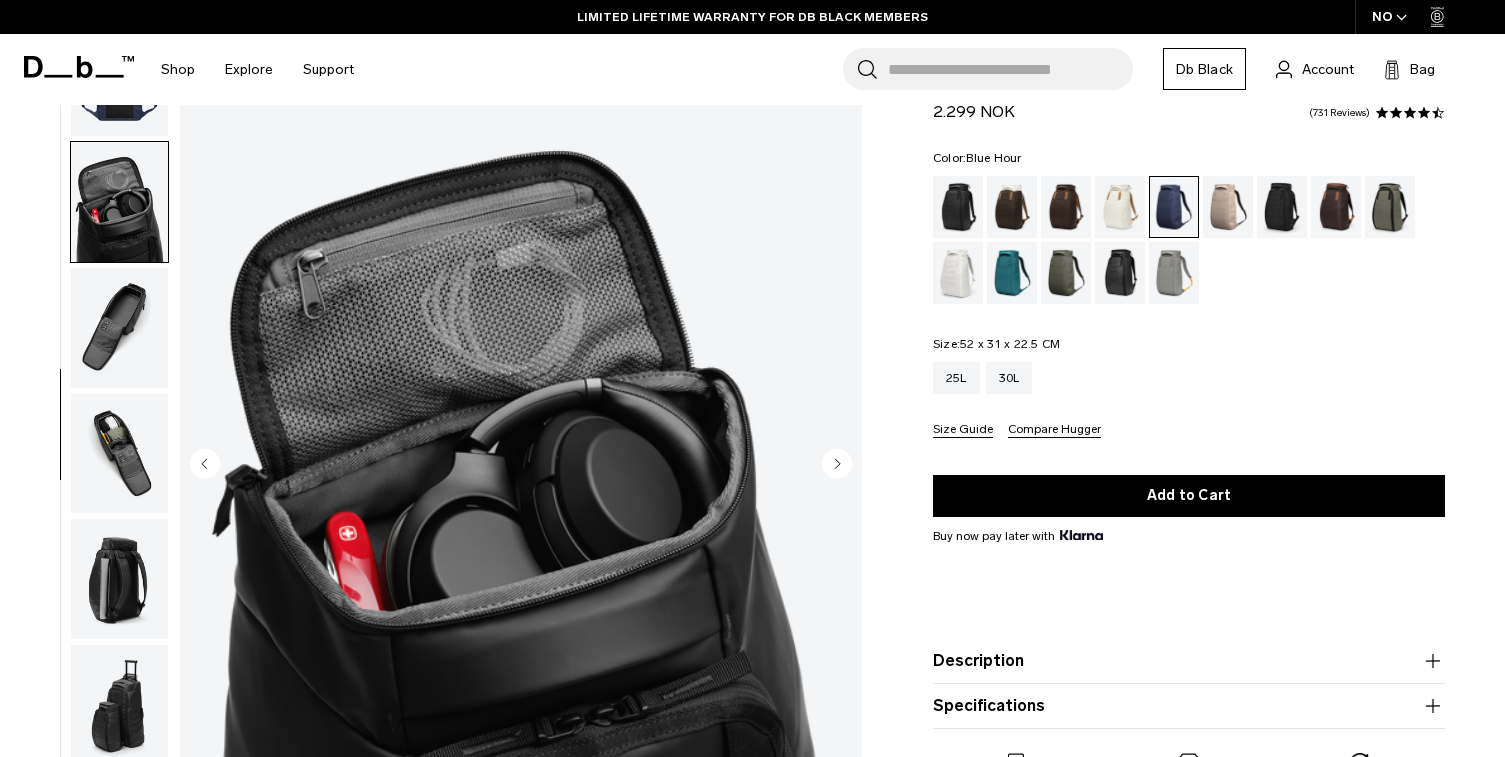 click 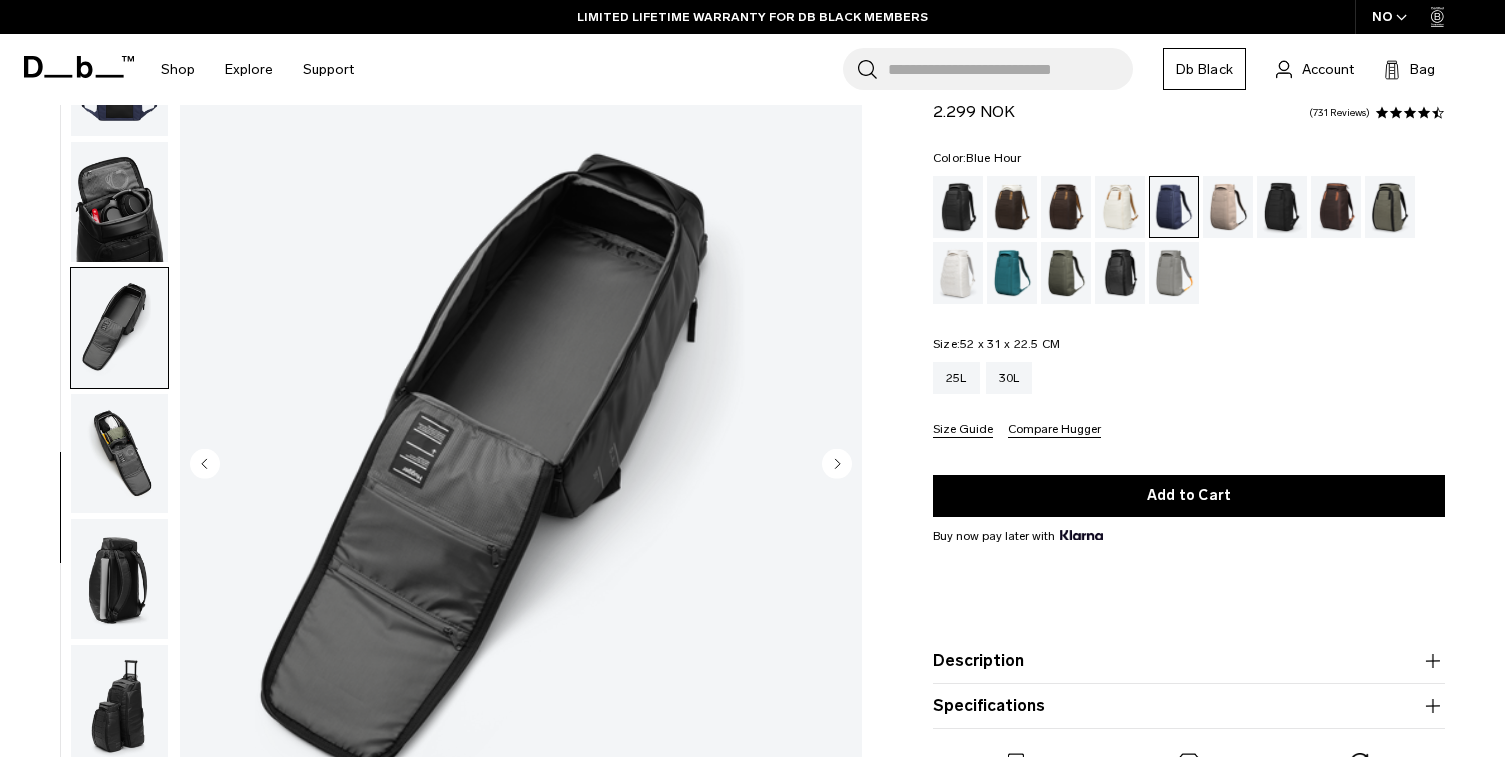 click 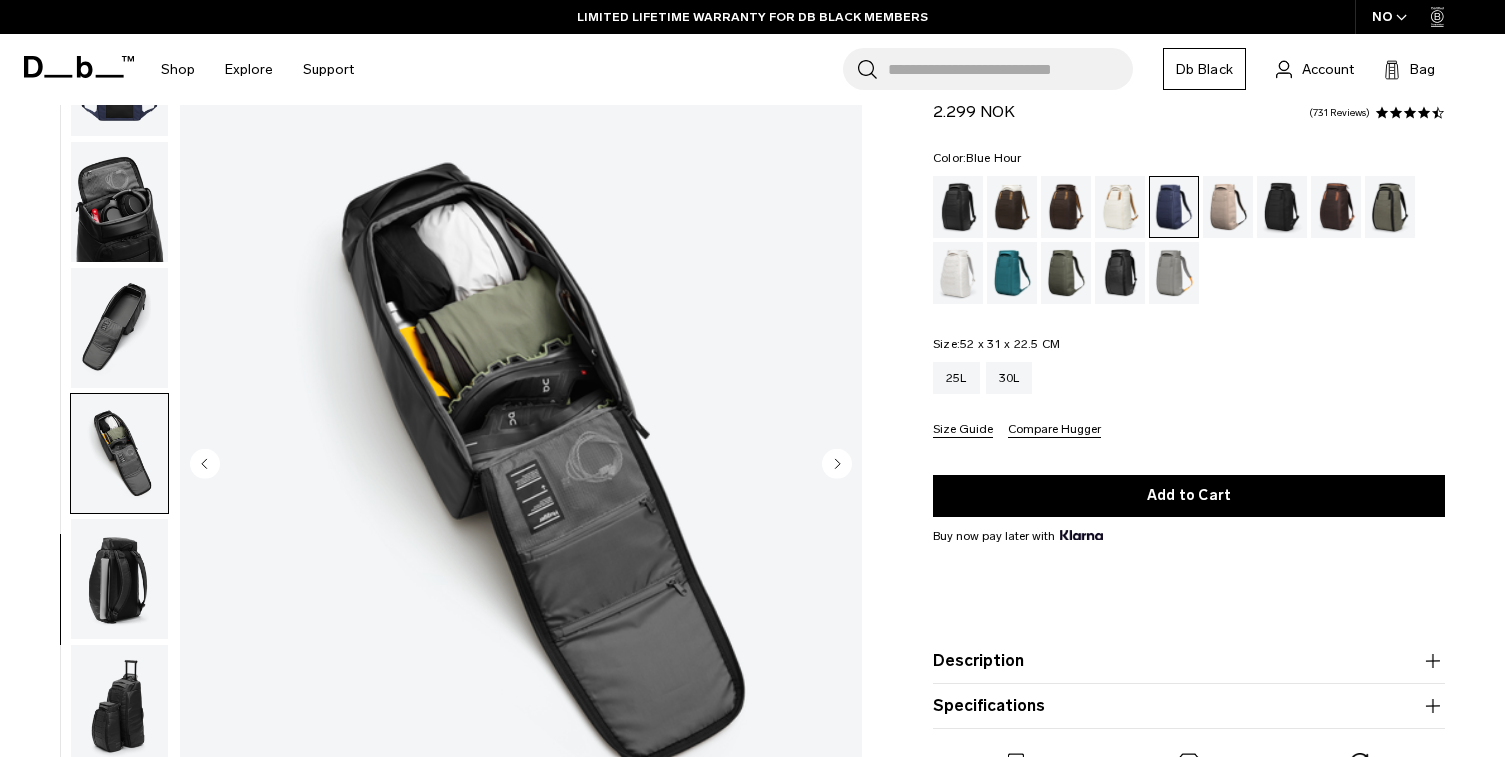click 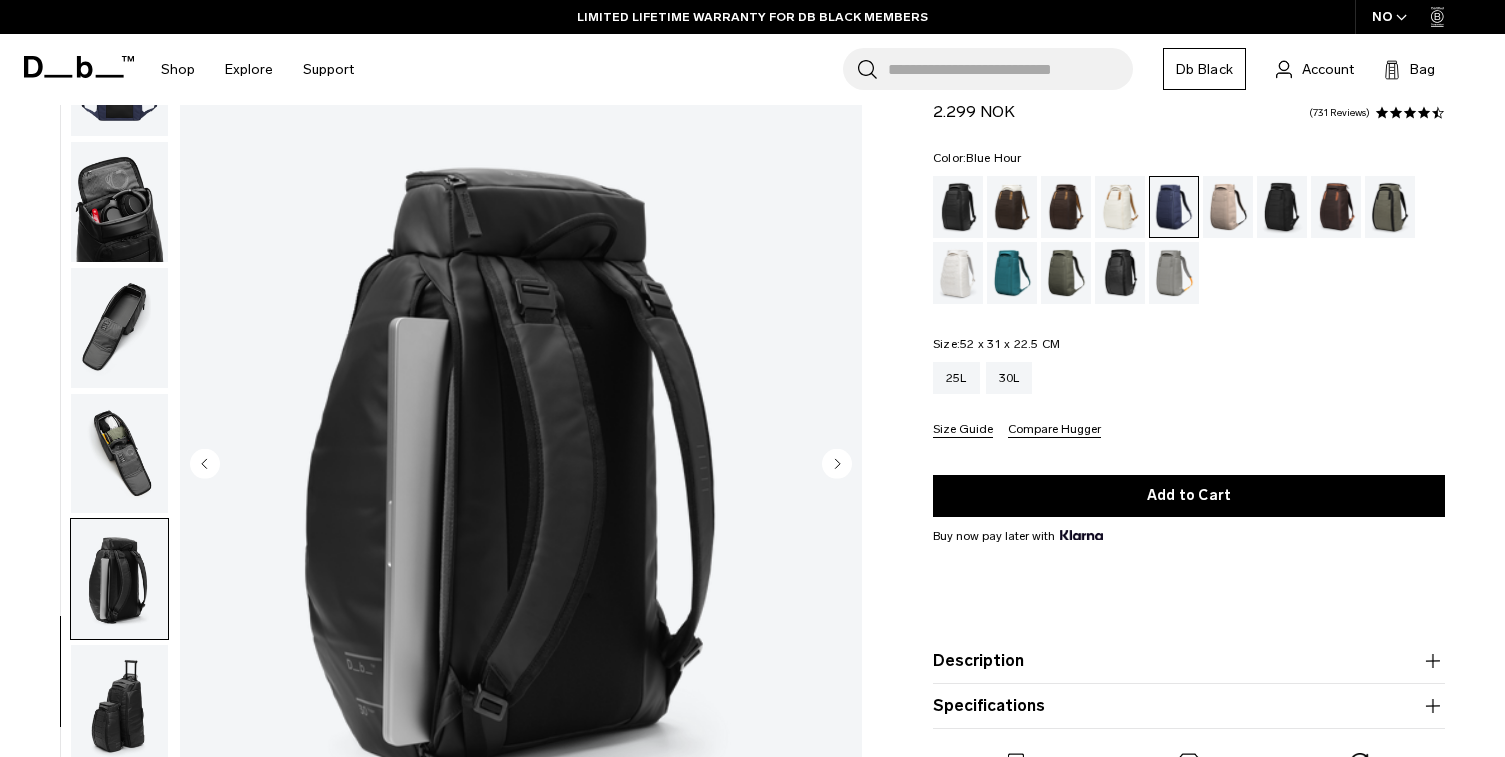 click 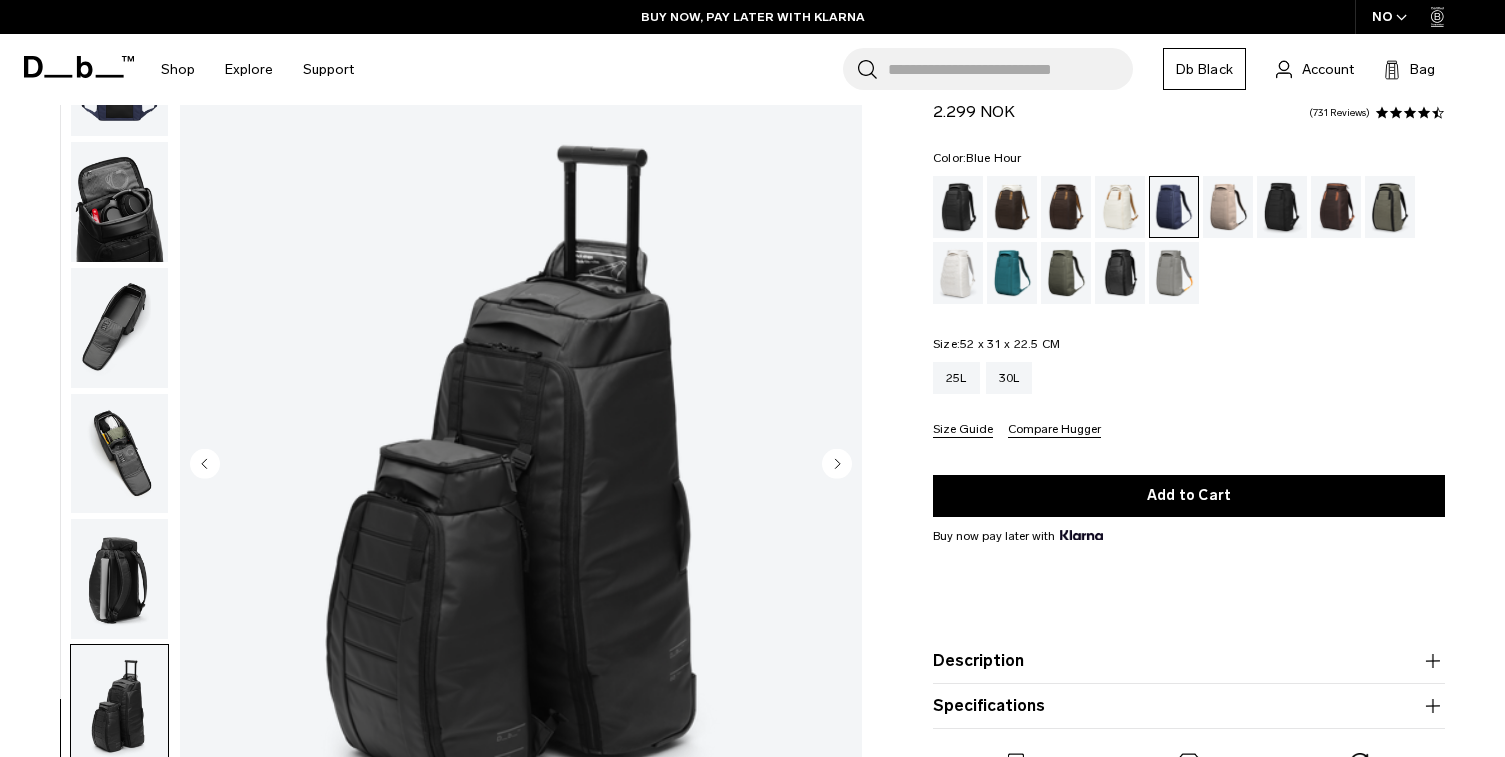 click 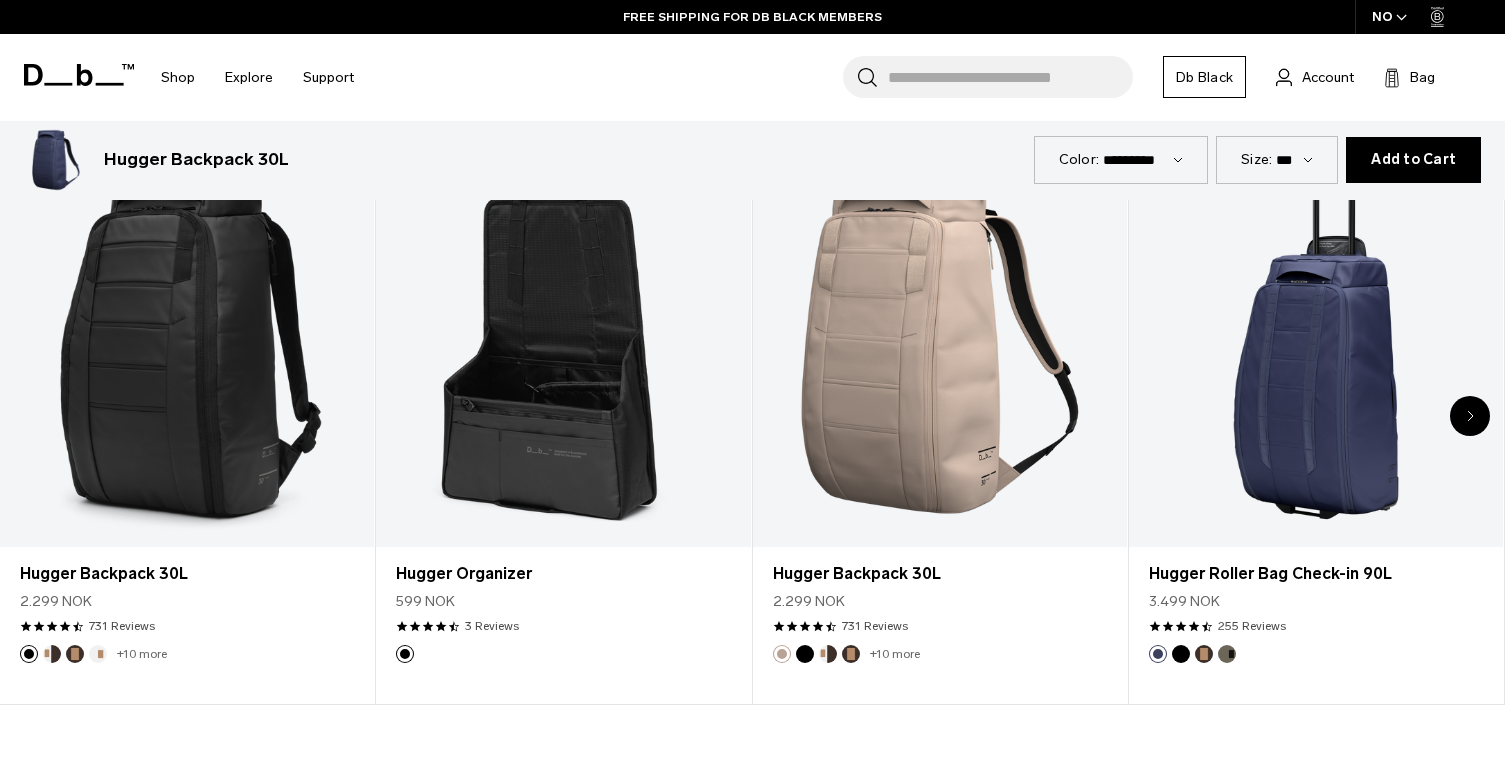 scroll, scrollTop: 4370, scrollLeft: 0, axis: vertical 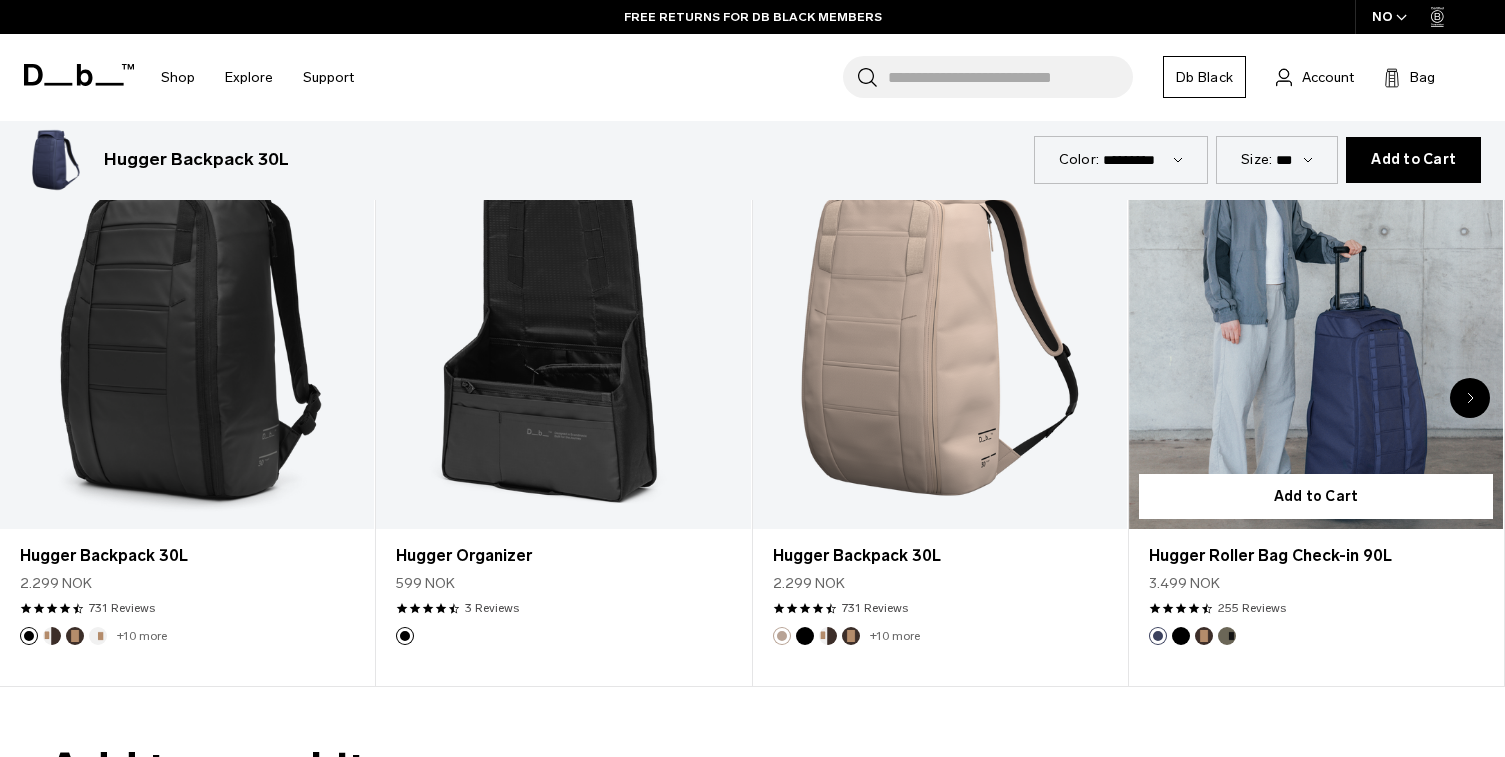 click at bounding box center (1316, 322) 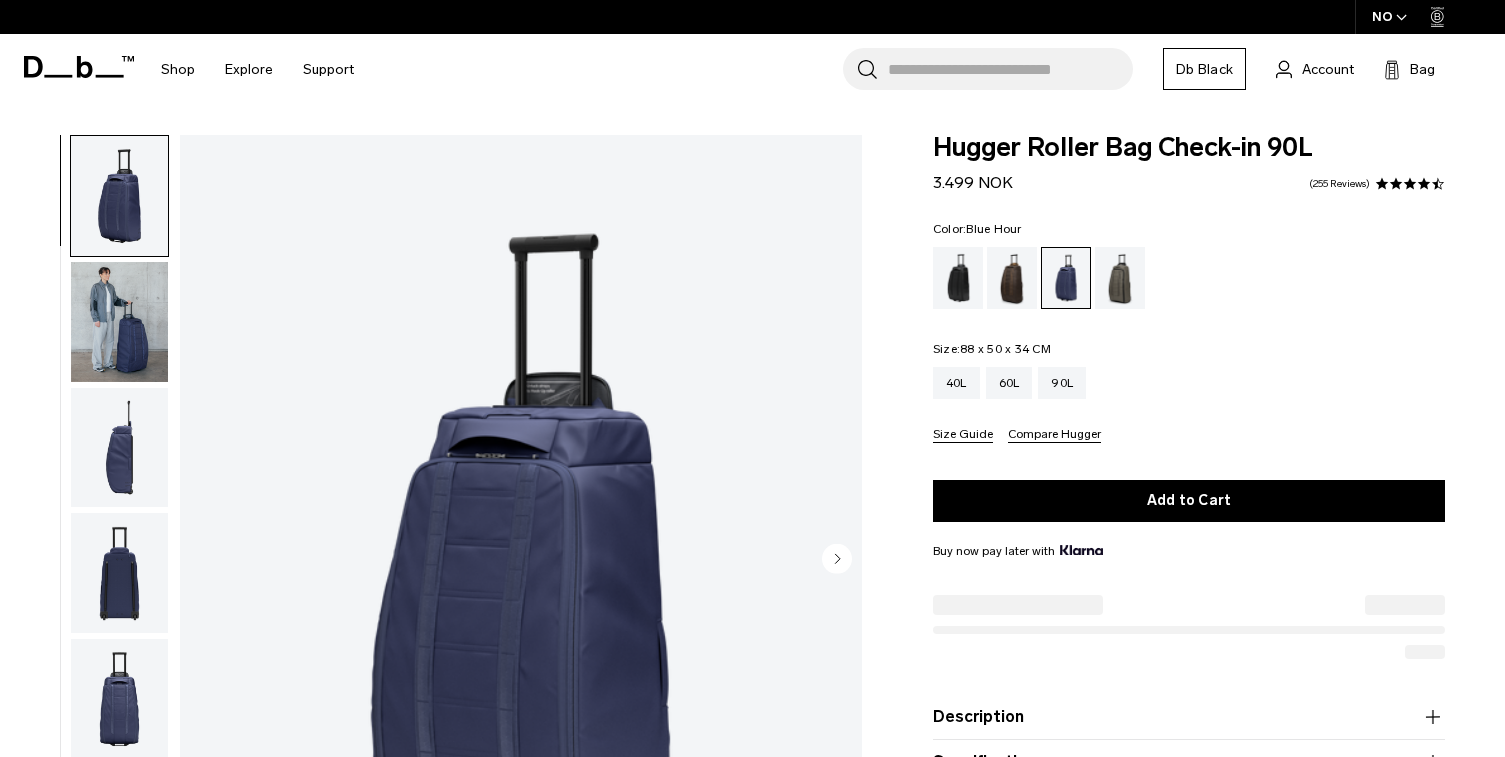 scroll, scrollTop: 0, scrollLeft: 0, axis: both 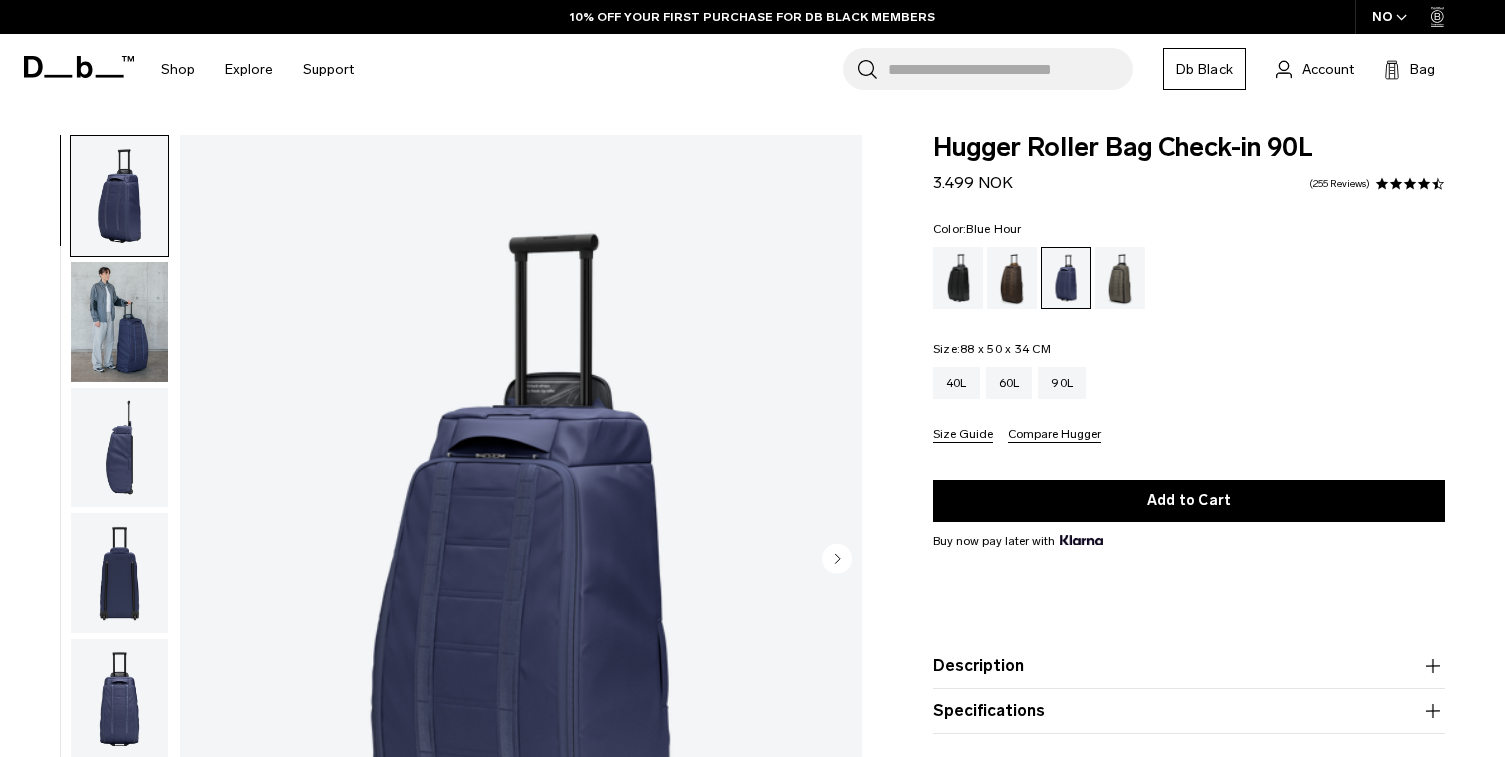click at bounding box center [119, 322] 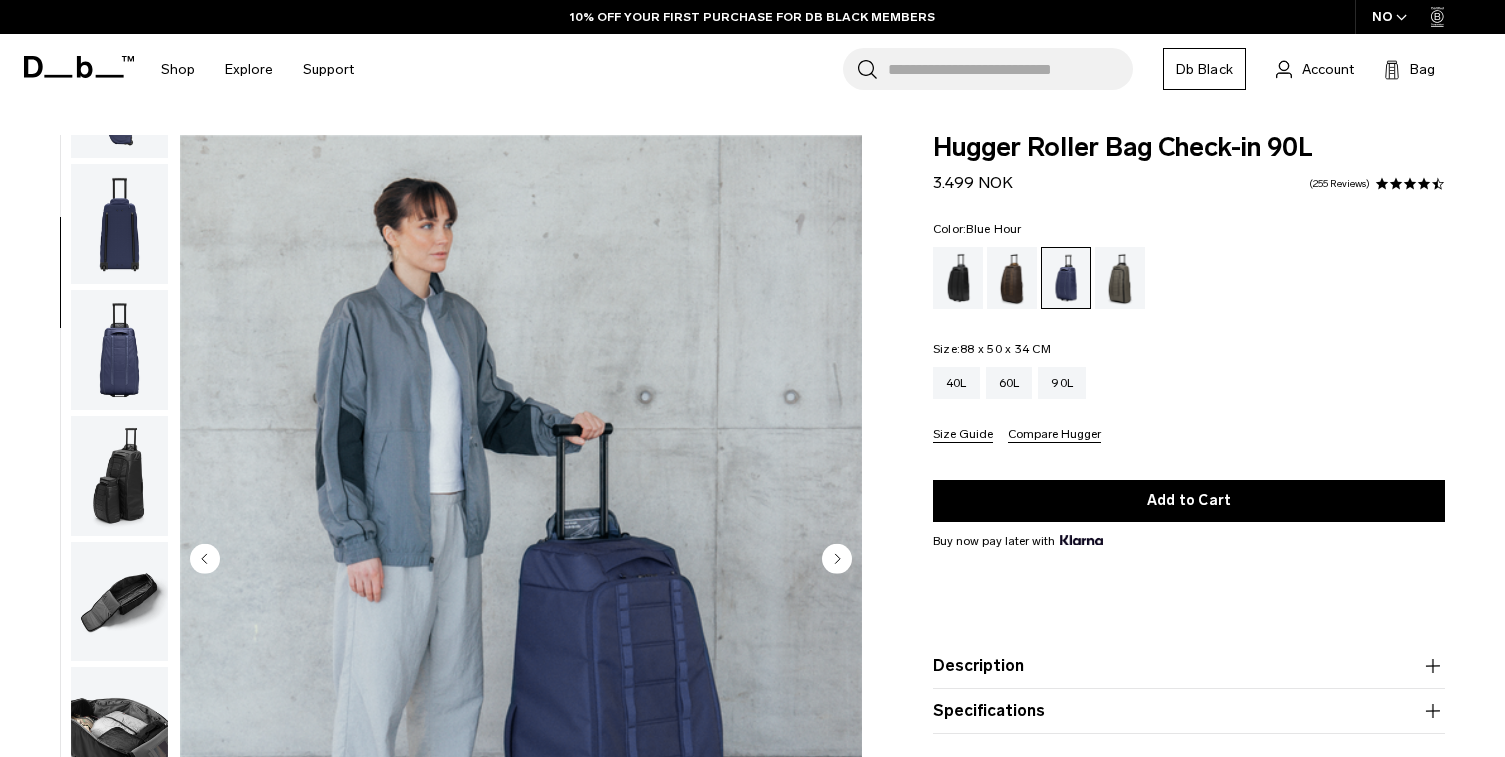 scroll, scrollTop: 402, scrollLeft: 0, axis: vertical 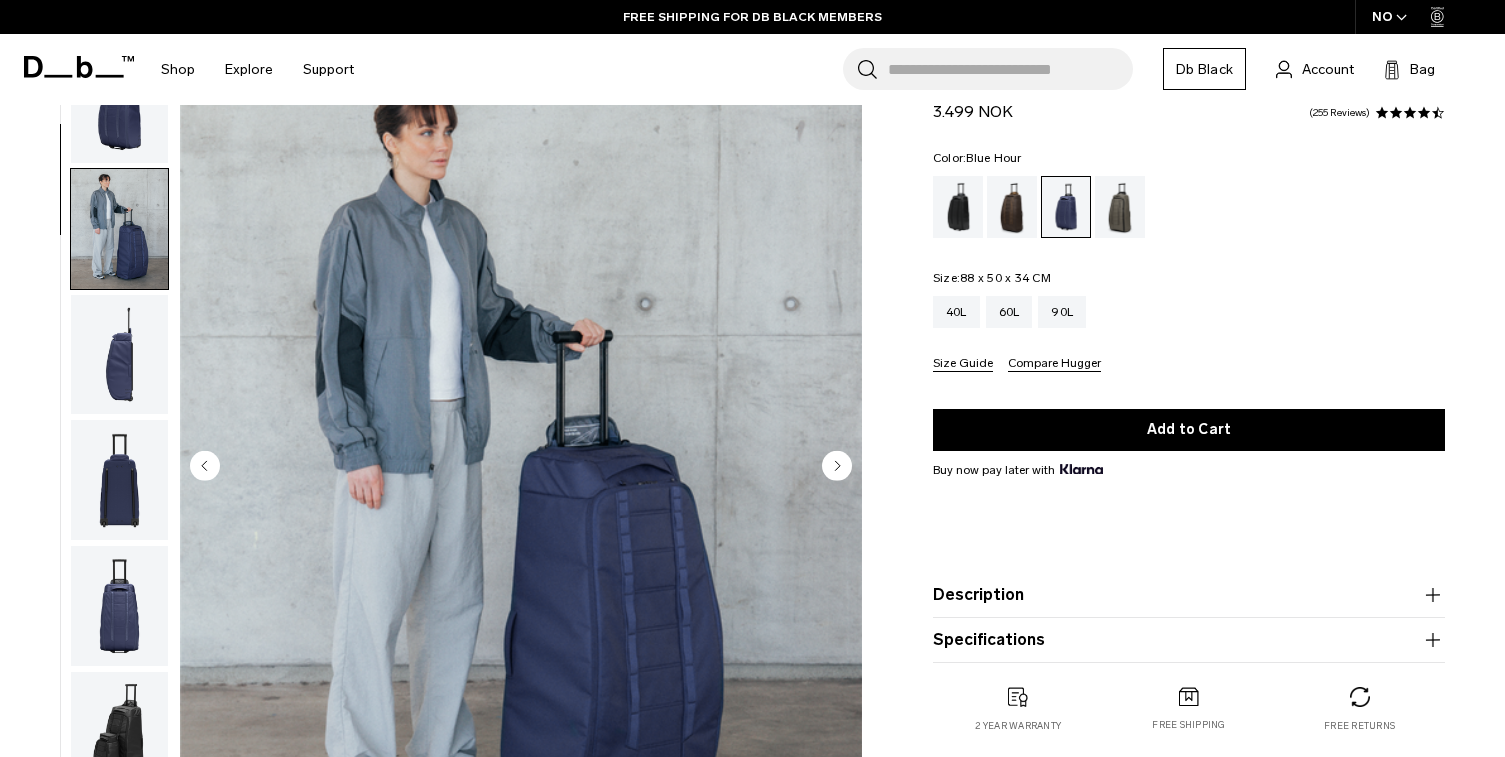 click 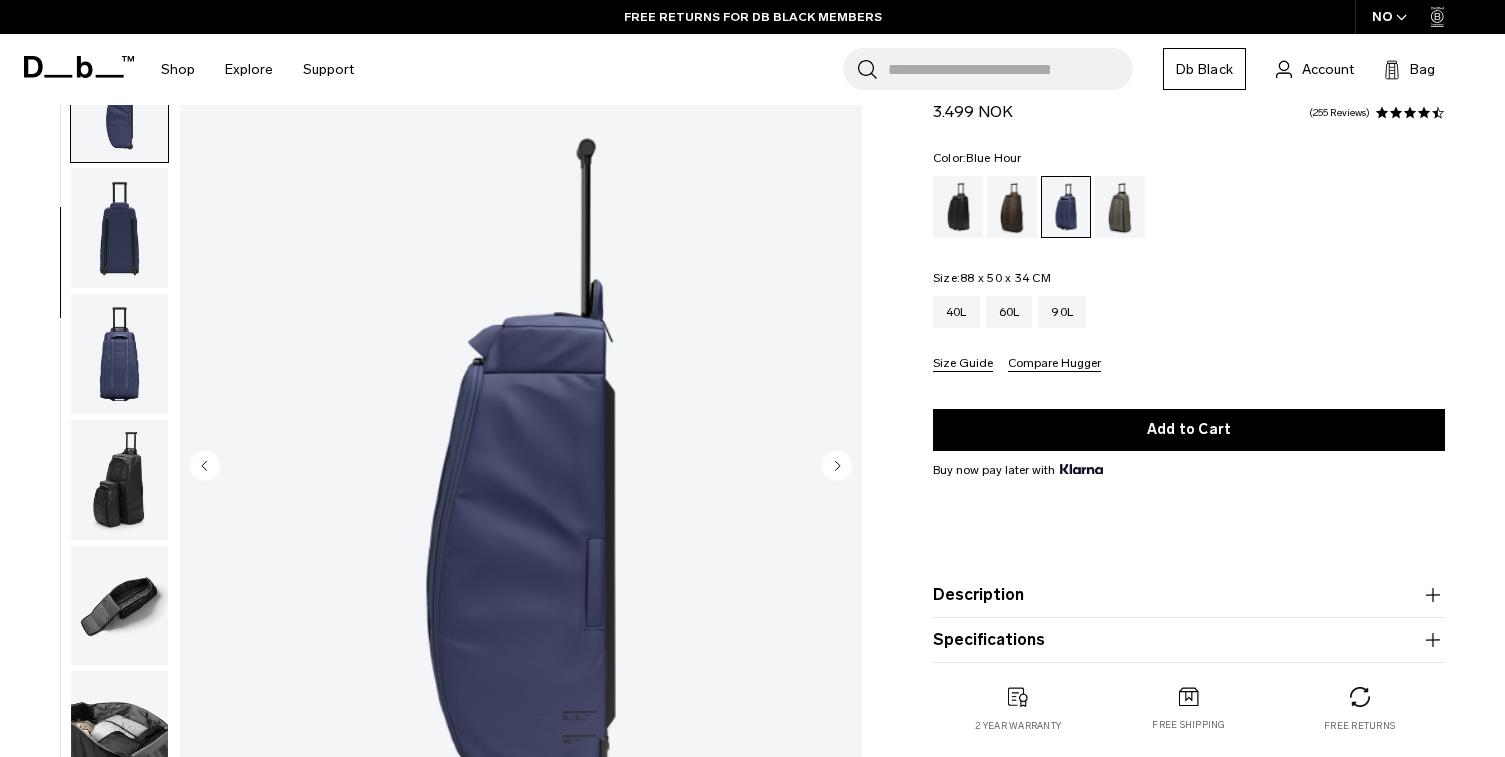 click 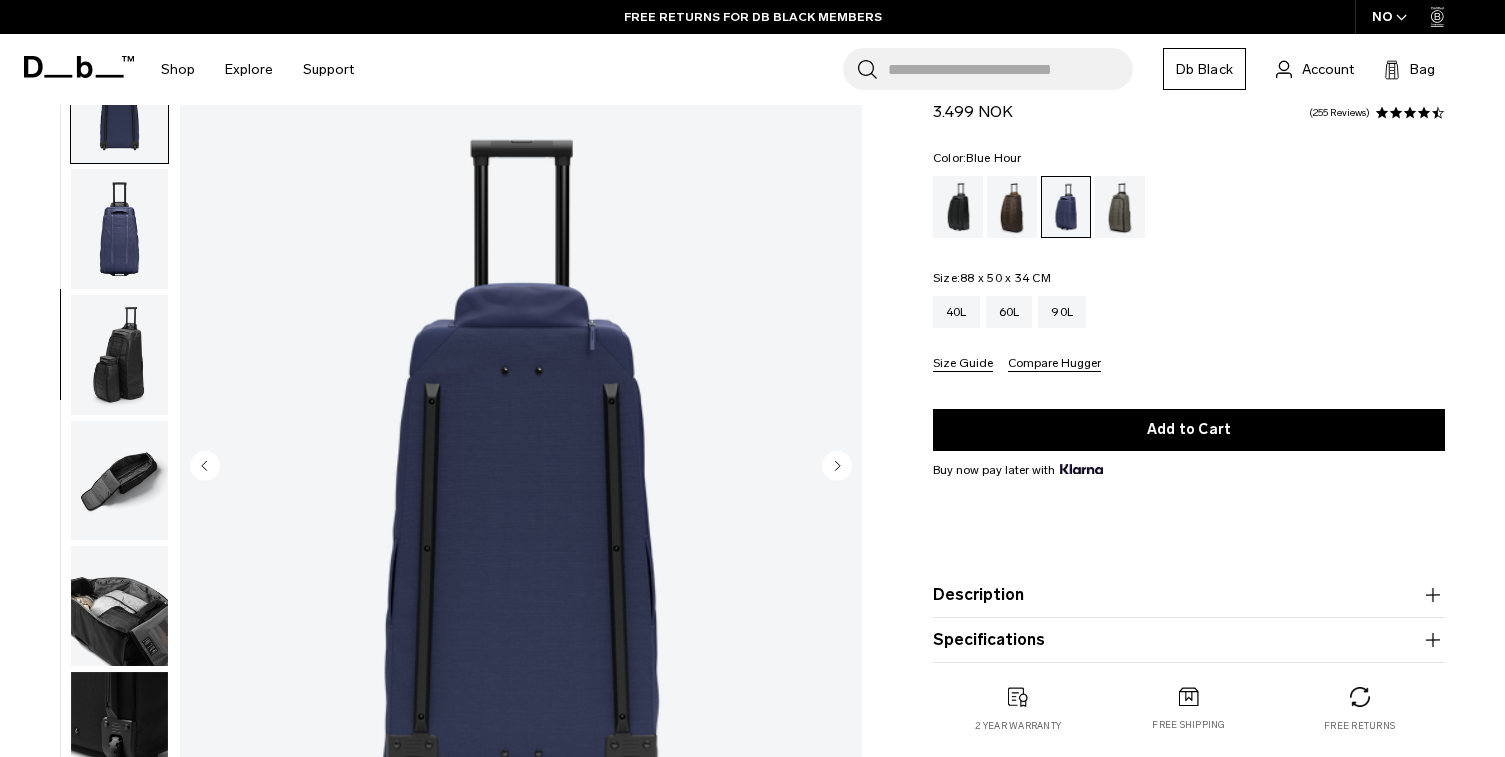 click 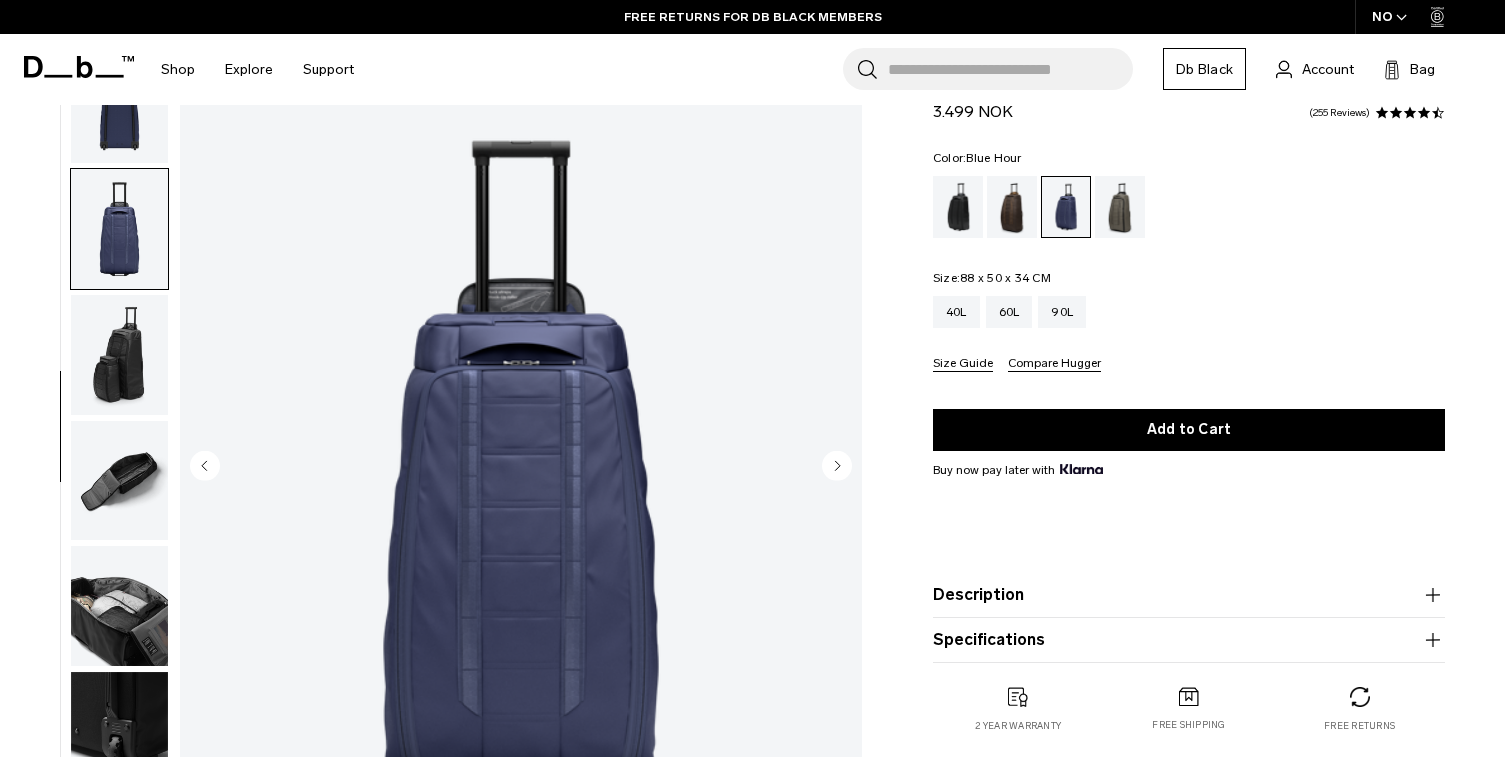 scroll, scrollTop: 402, scrollLeft: 0, axis: vertical 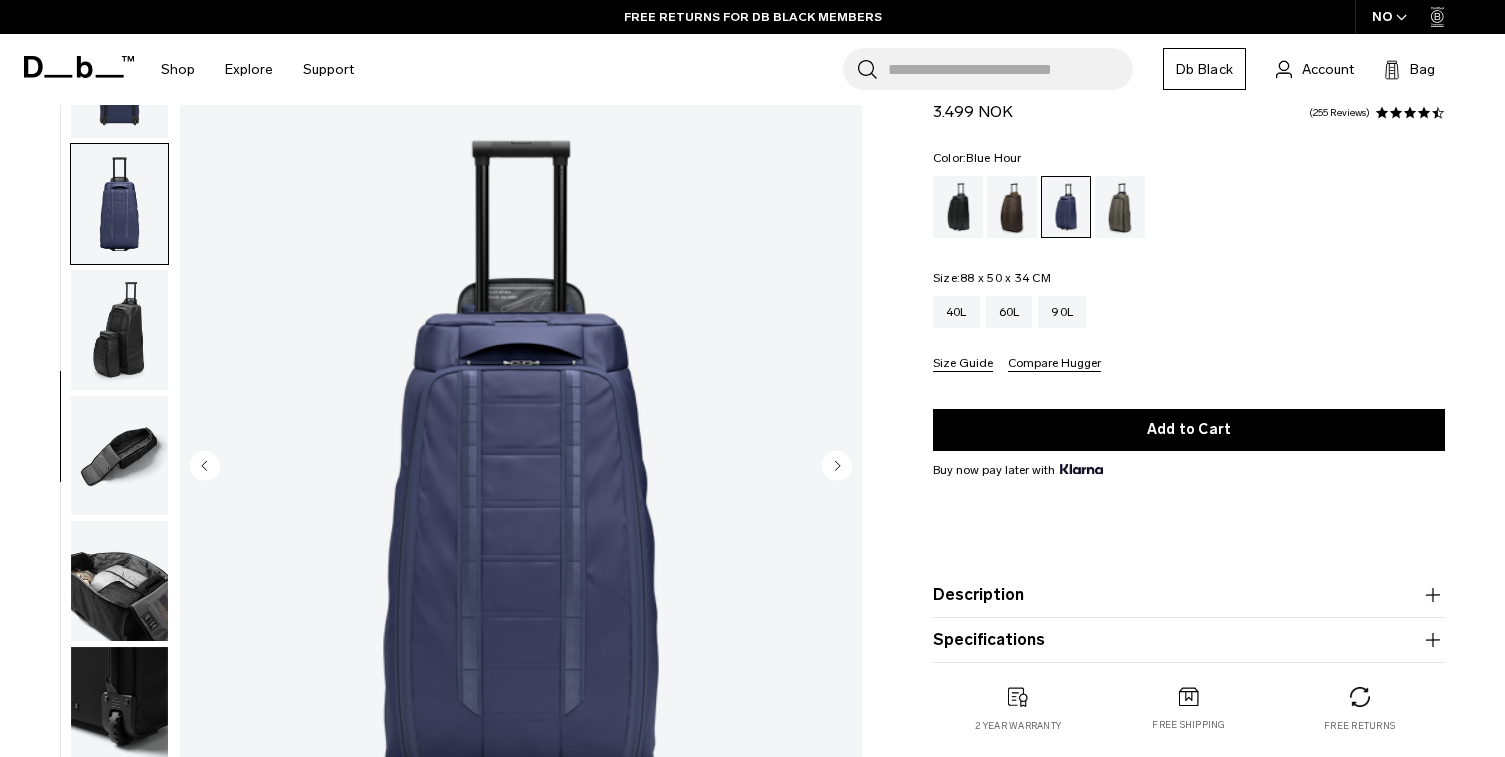 click 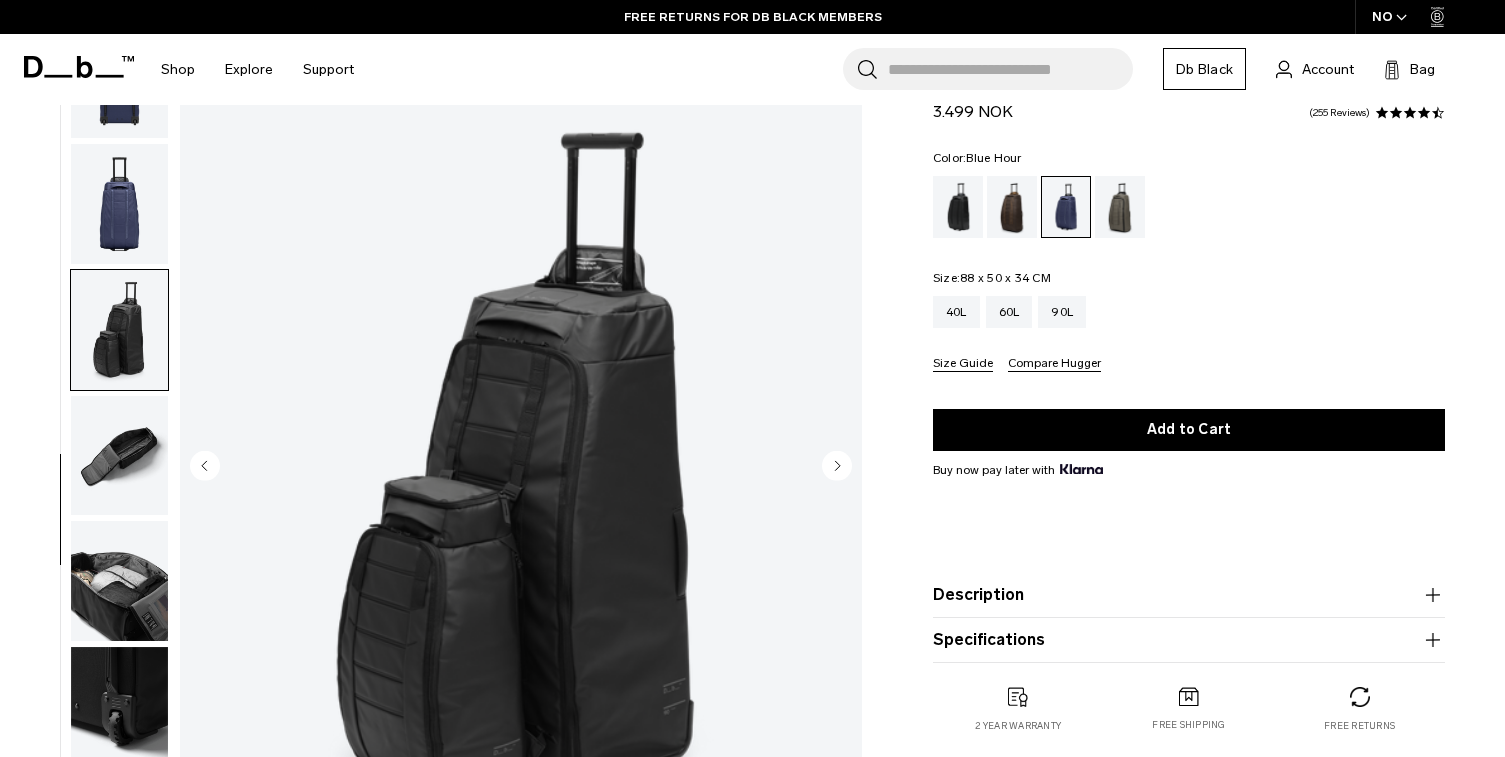 click 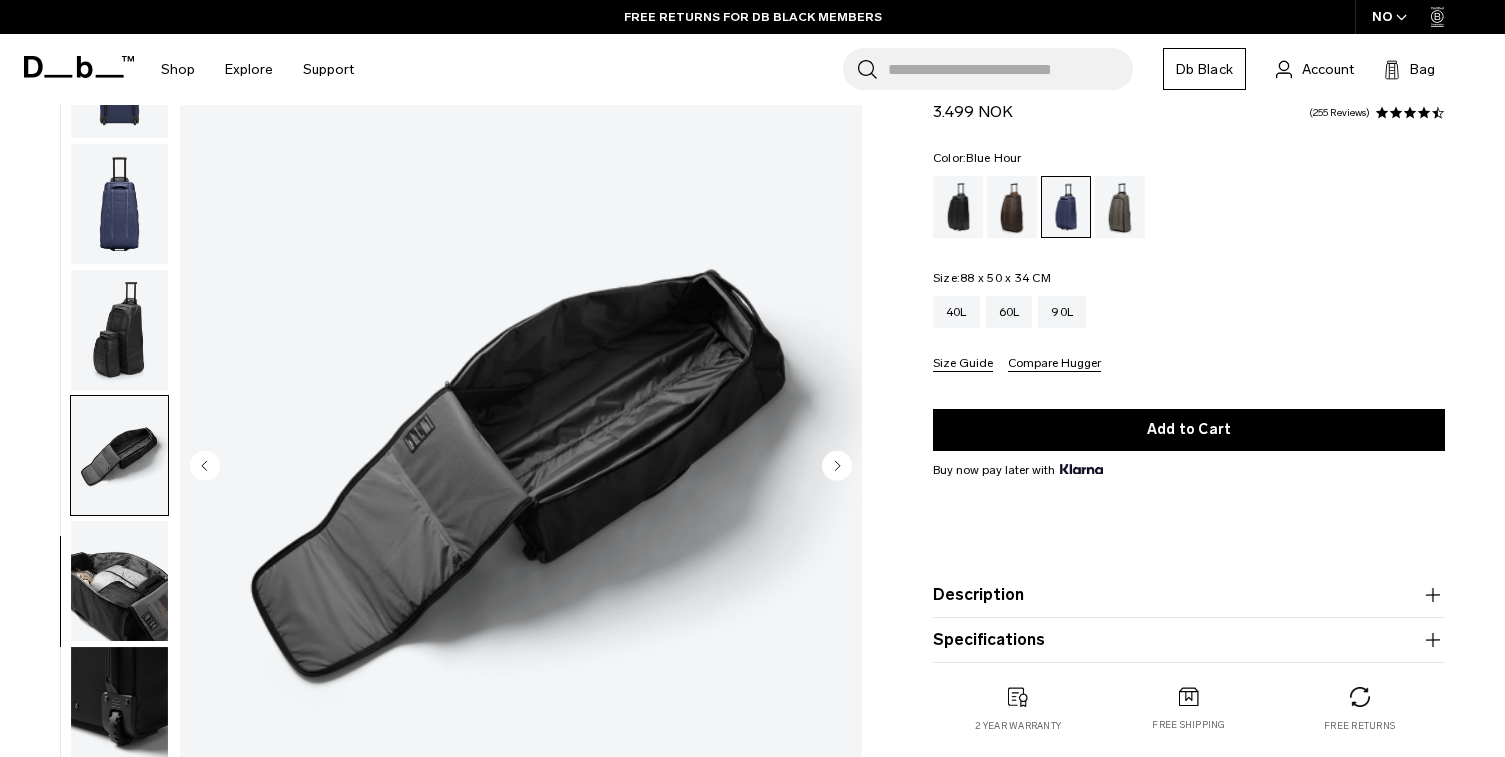 click 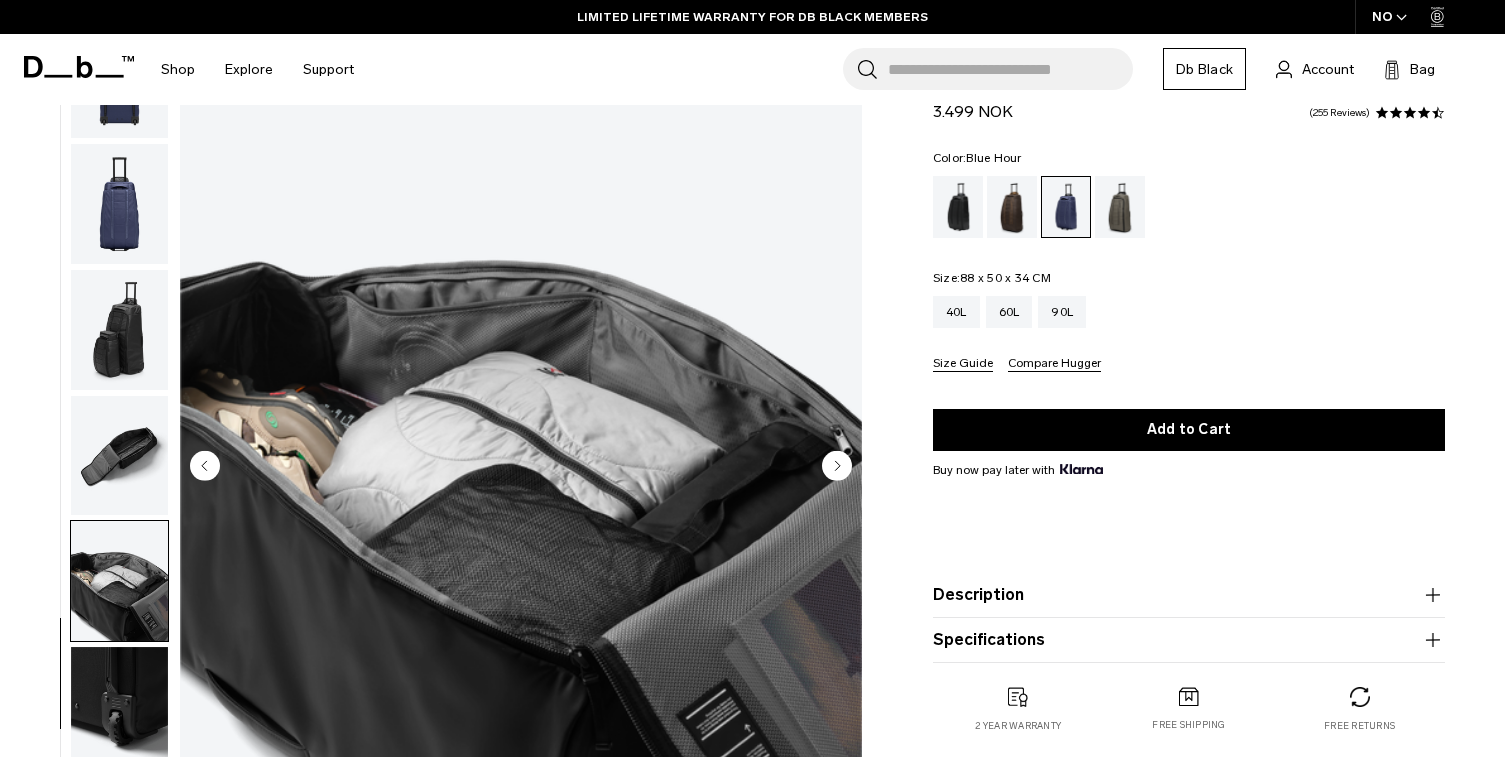click 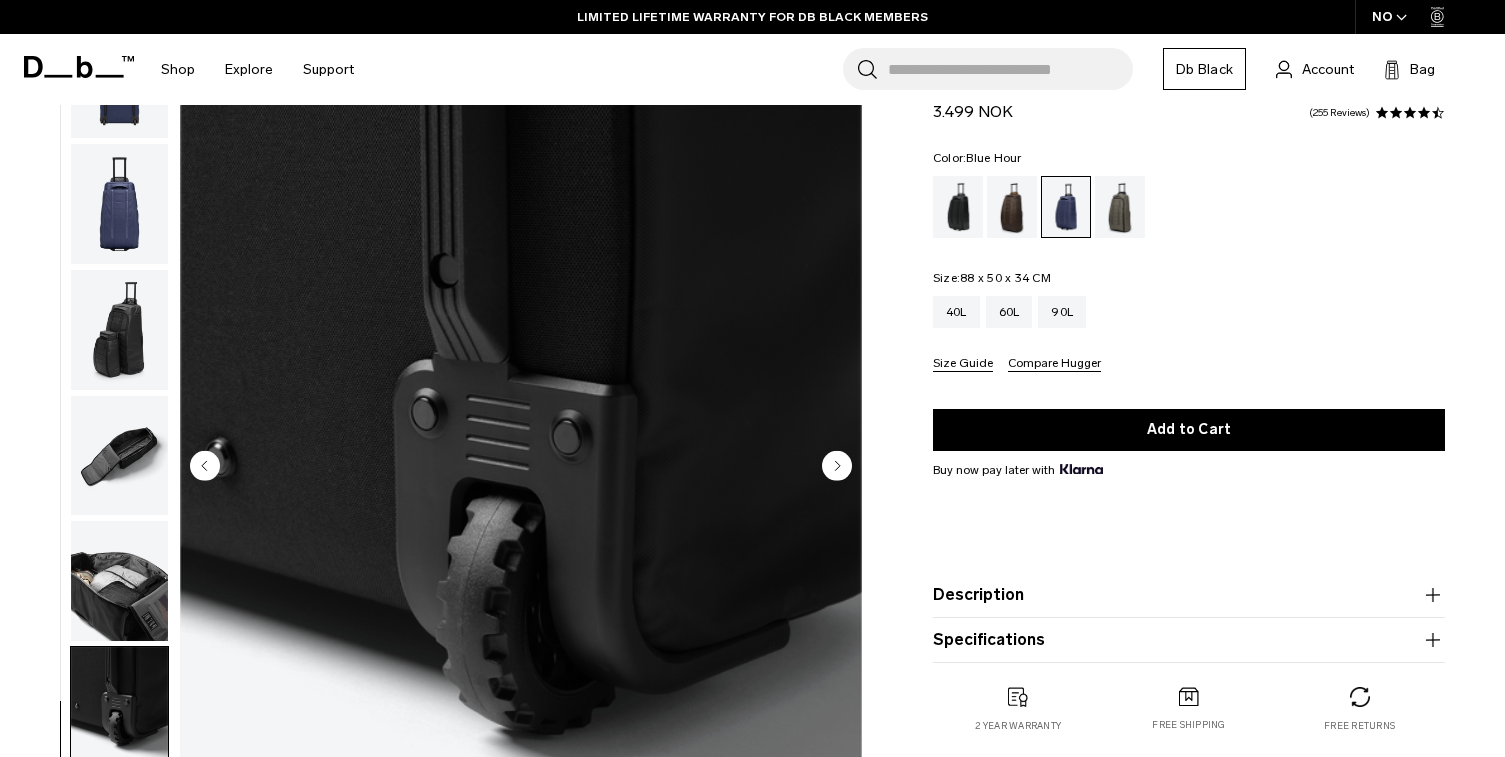 click 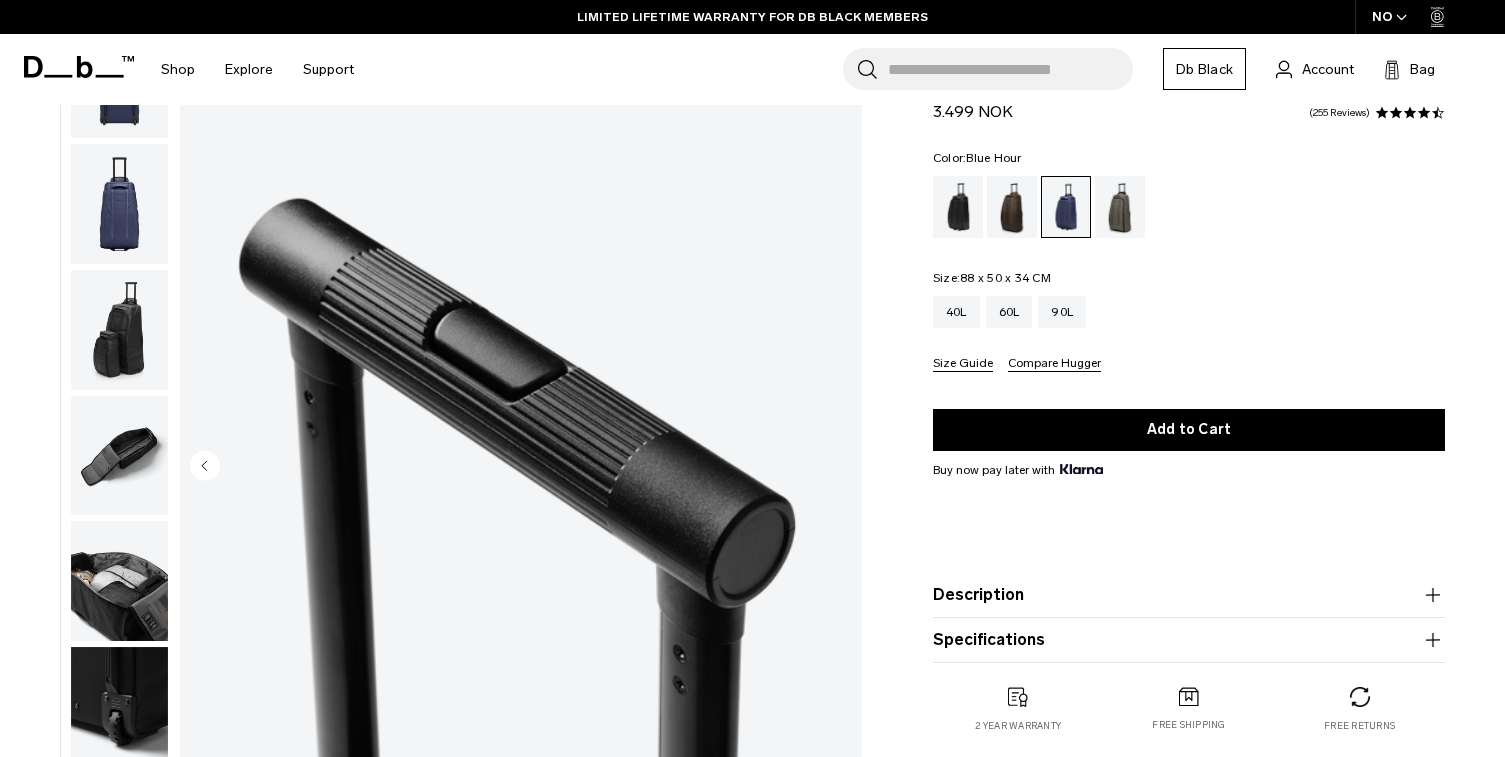 click at bounding box center (521, 468) 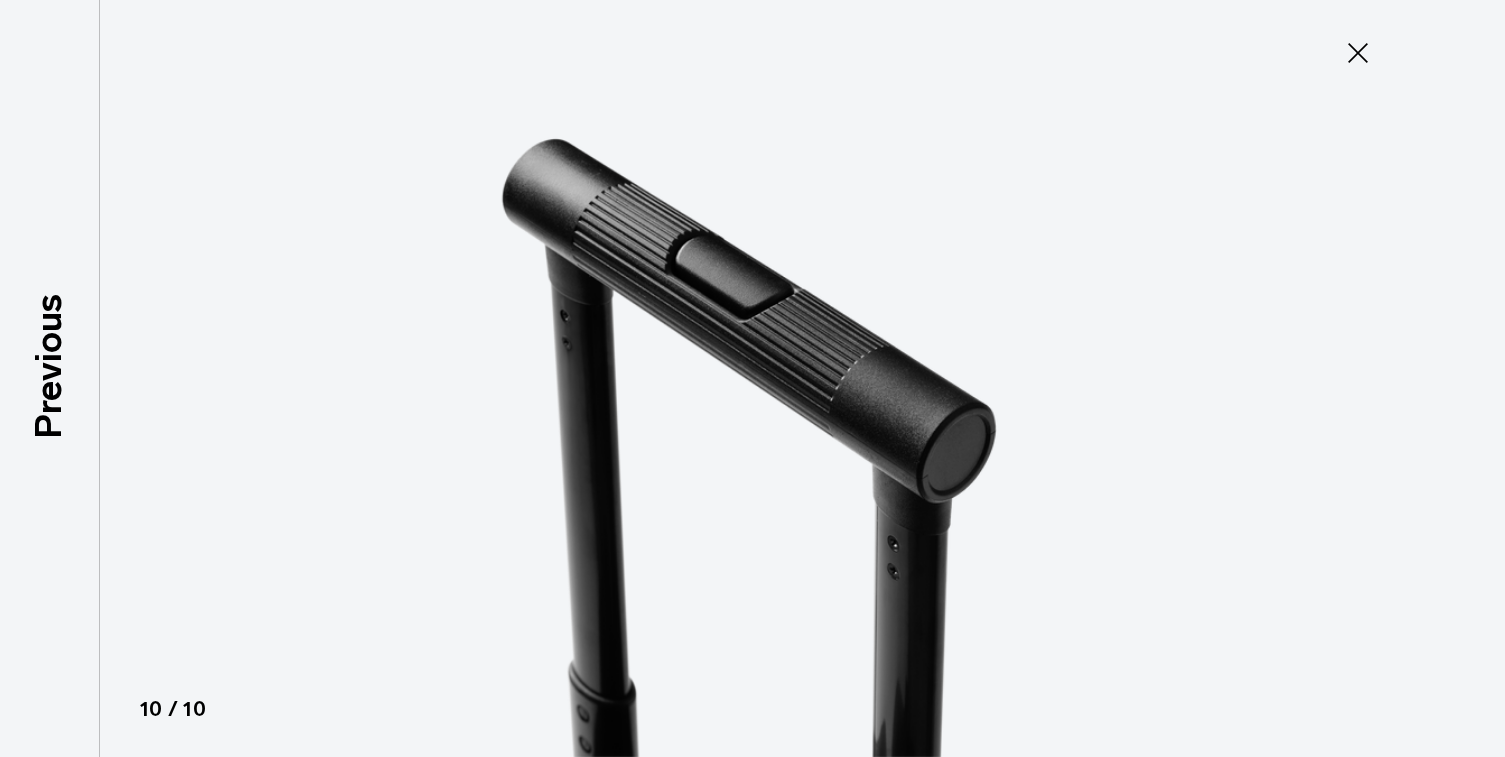 click at bounding box center [753, 378] 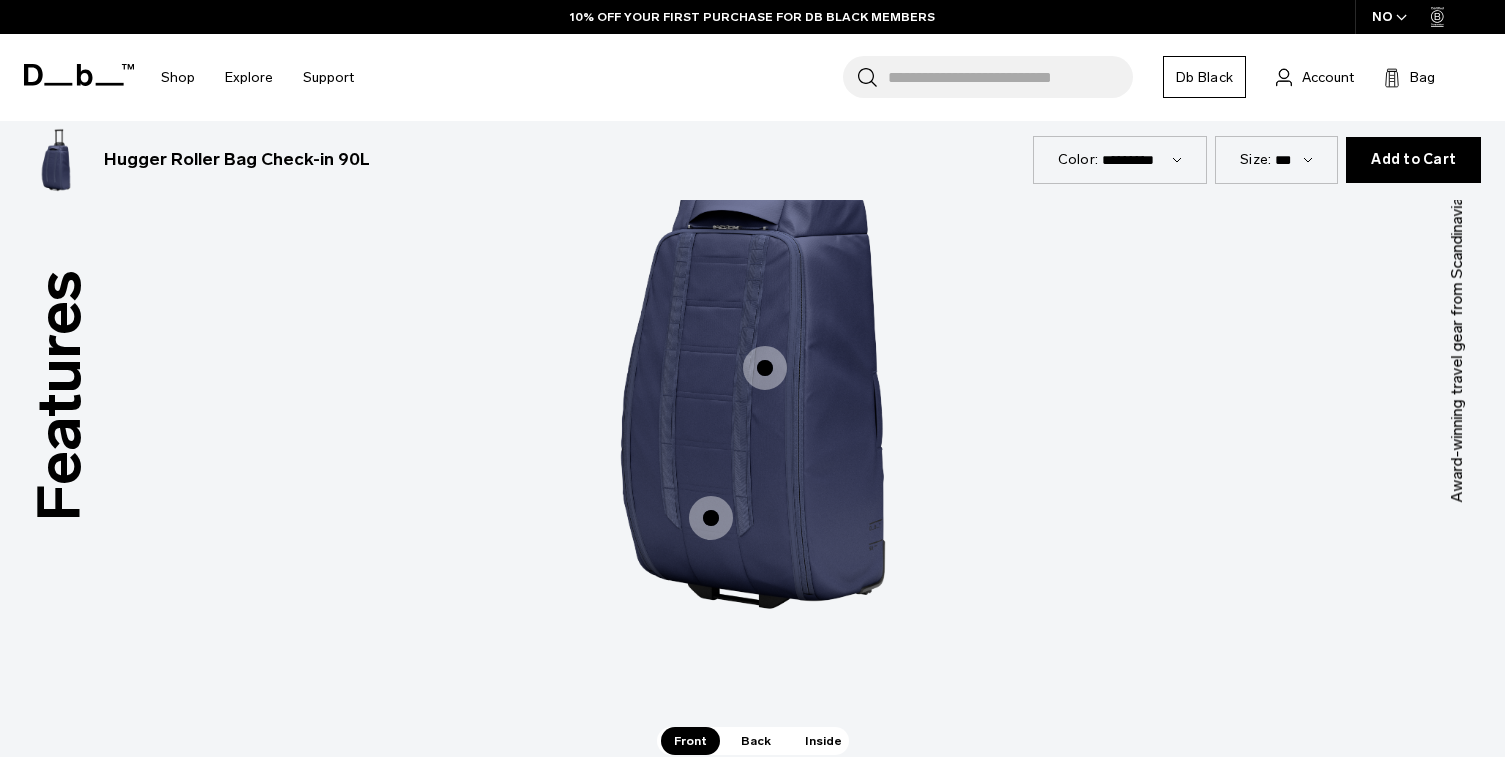 scroll, scrollTop: 2648, scrollLeft: 0, axis: vertical 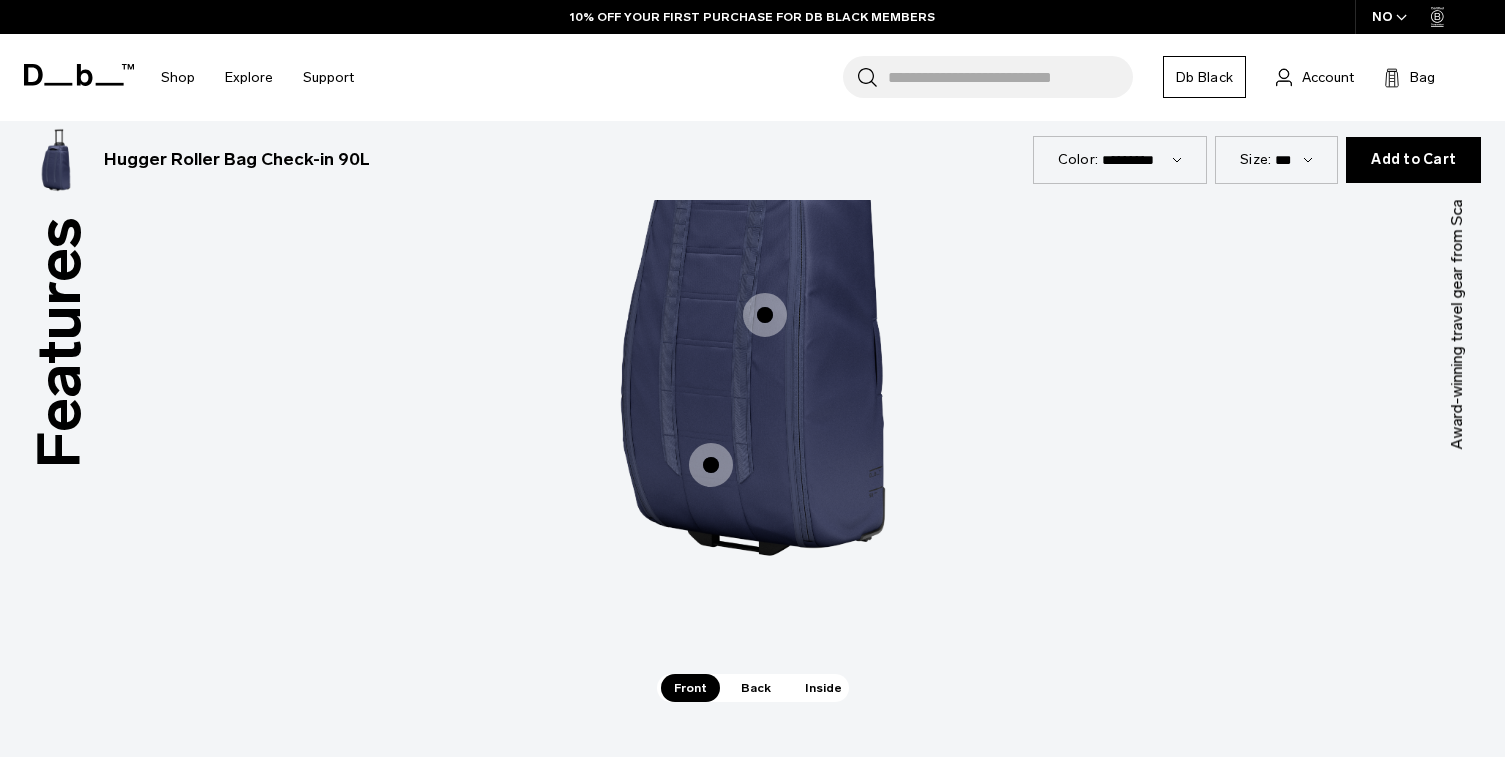 click at bounding box center [711, 465] 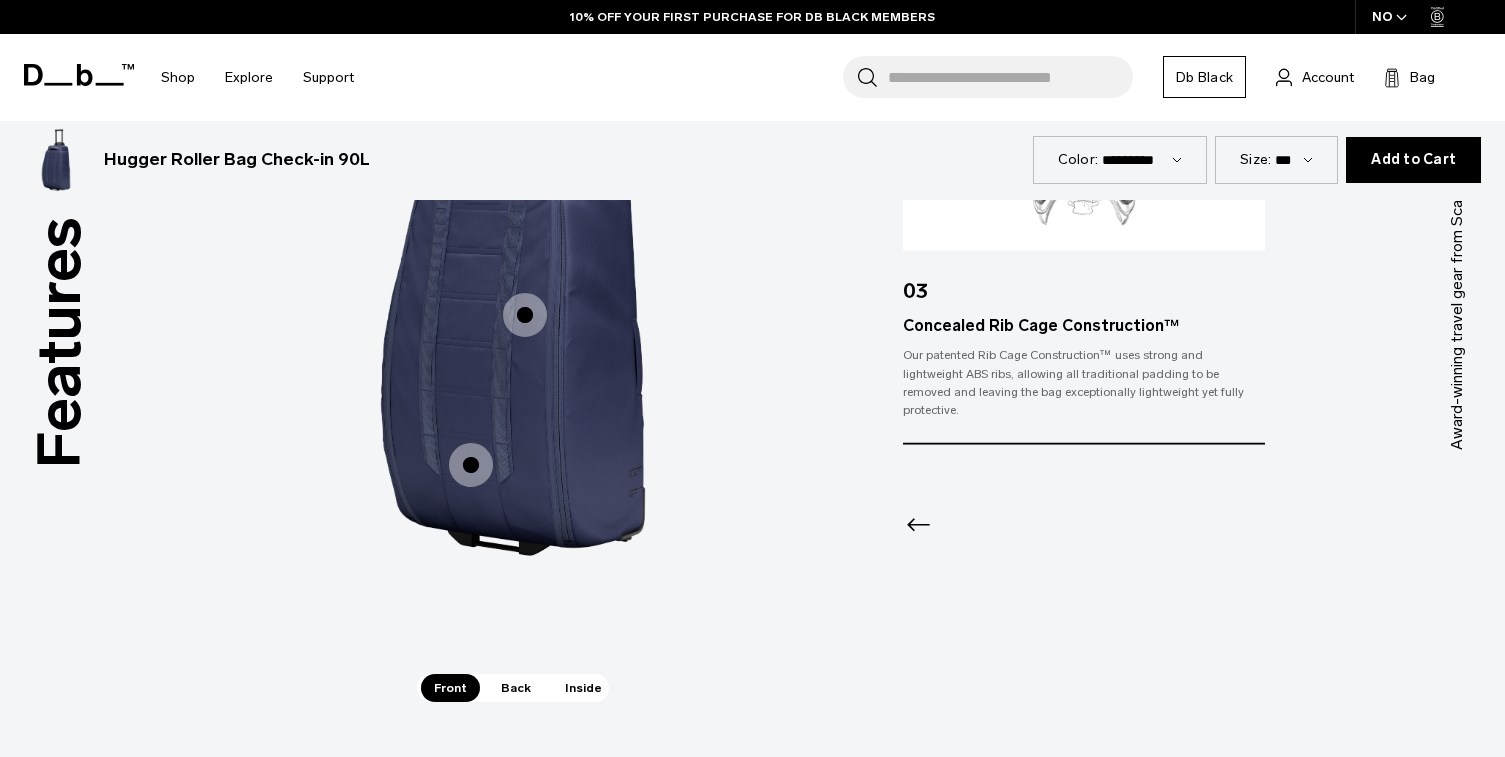 click at bounding box center (525, 315) 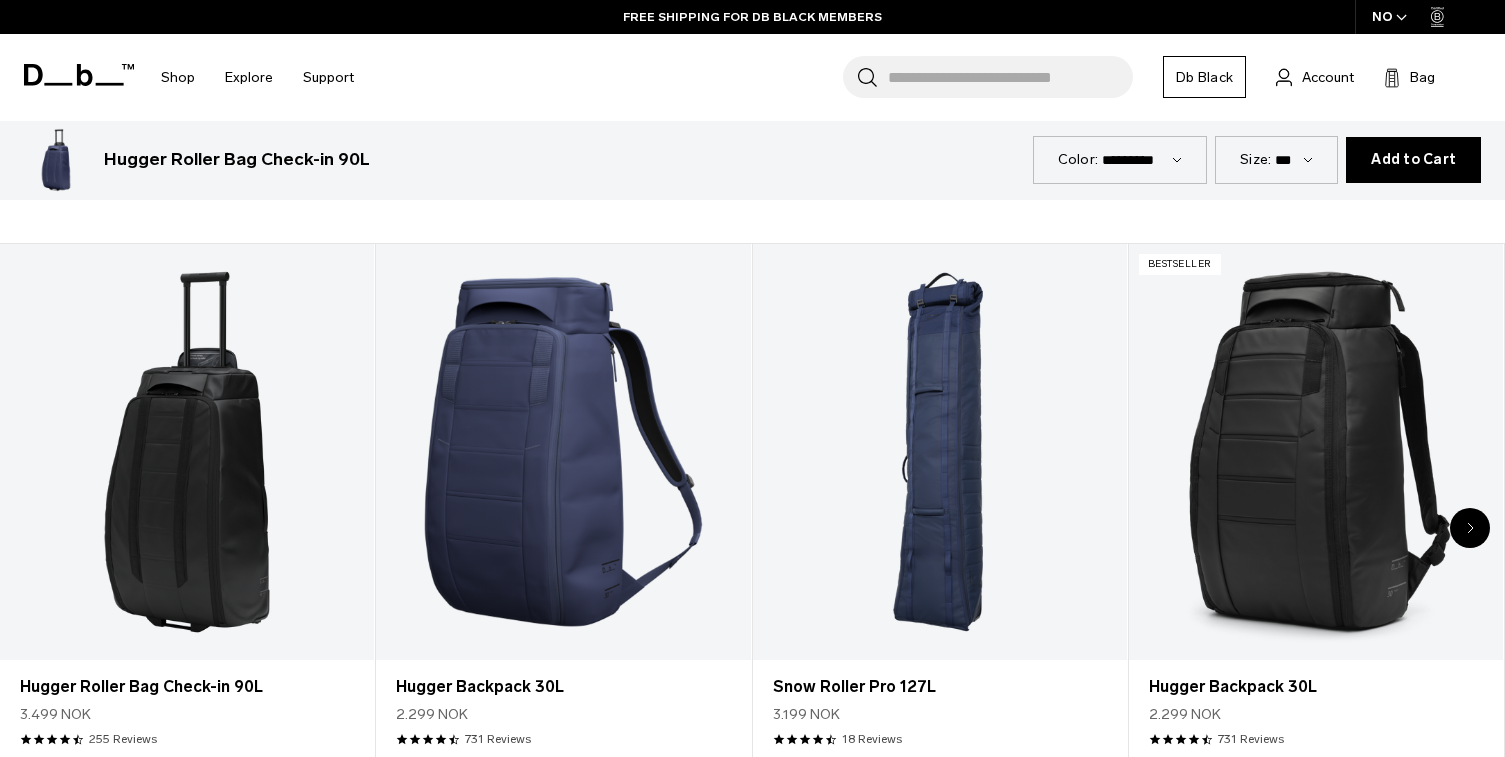 scroll, scrollTop: 3366, scrollLeft: 0, axis: vertical 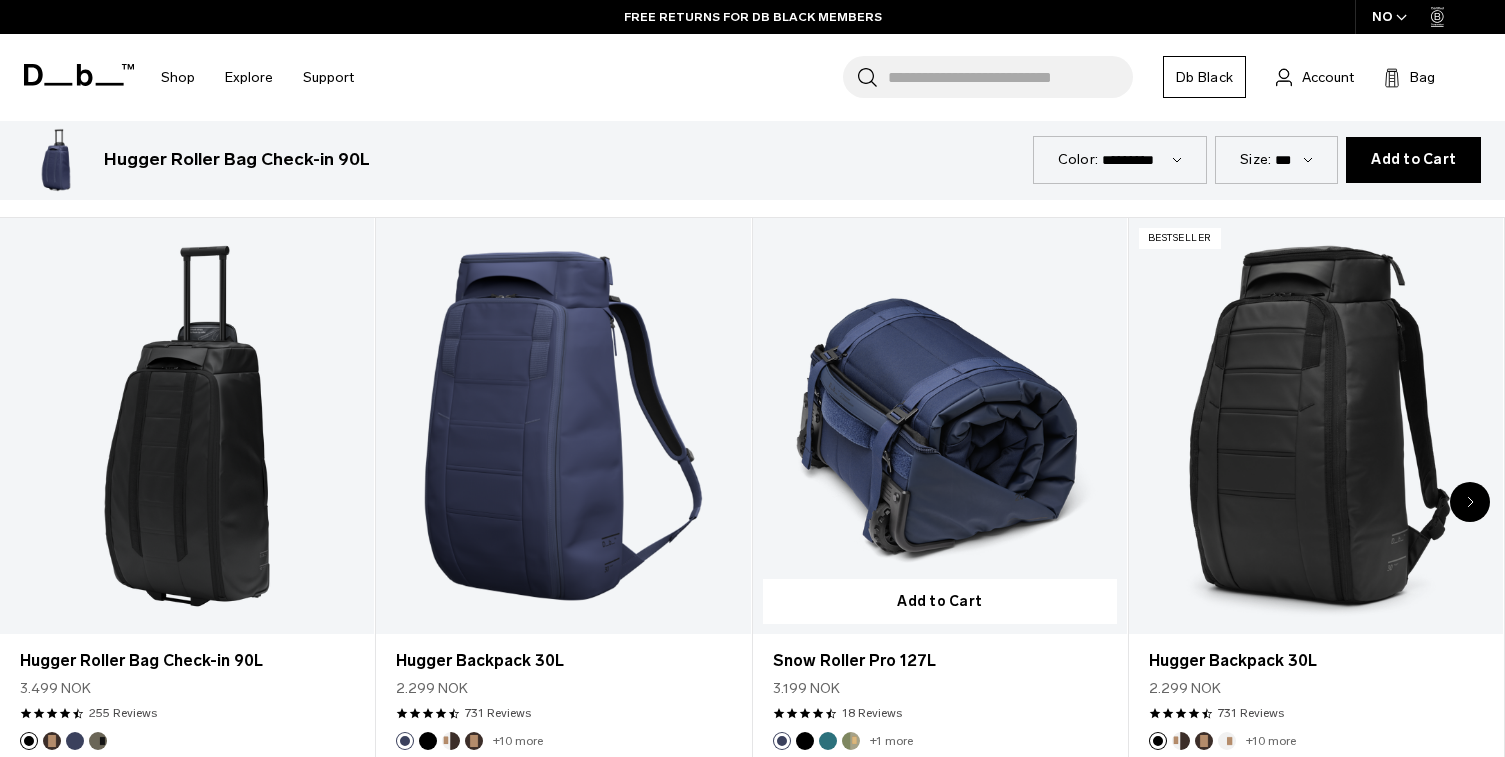 click at bounding box center (940, 426) 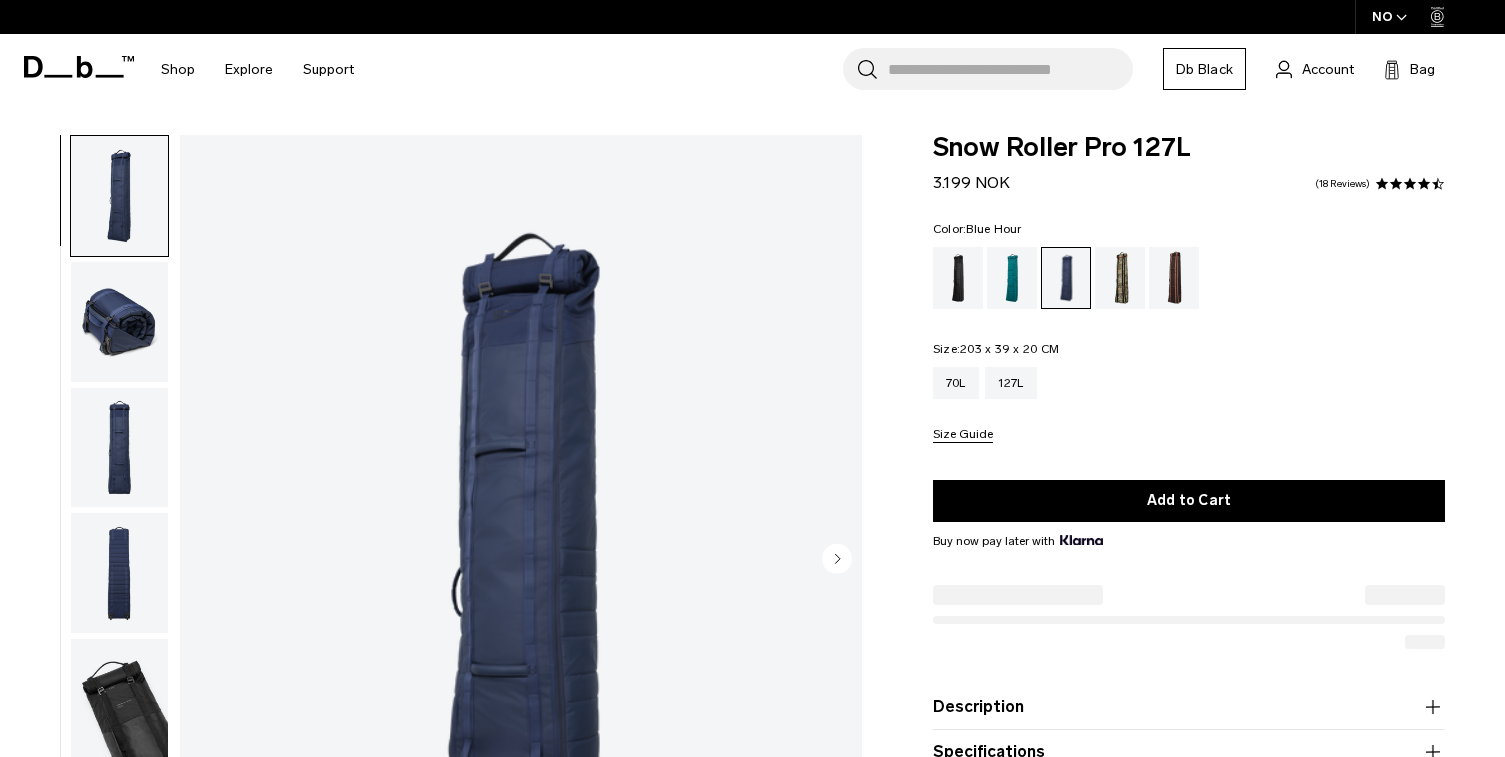 scroll, scrollTop: 0, scrollLeft: 0, axis: both 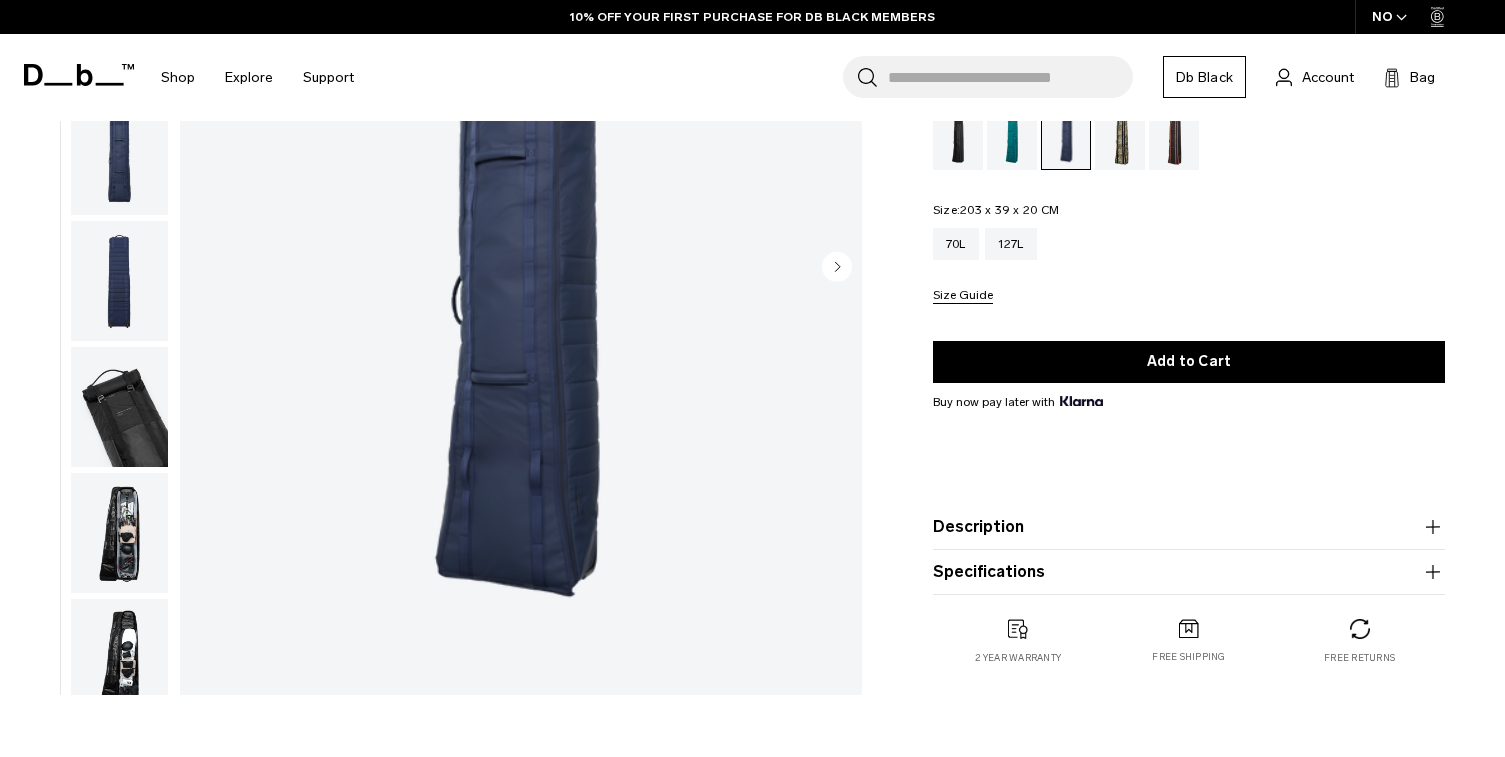 click at bounding box center [119, 533] 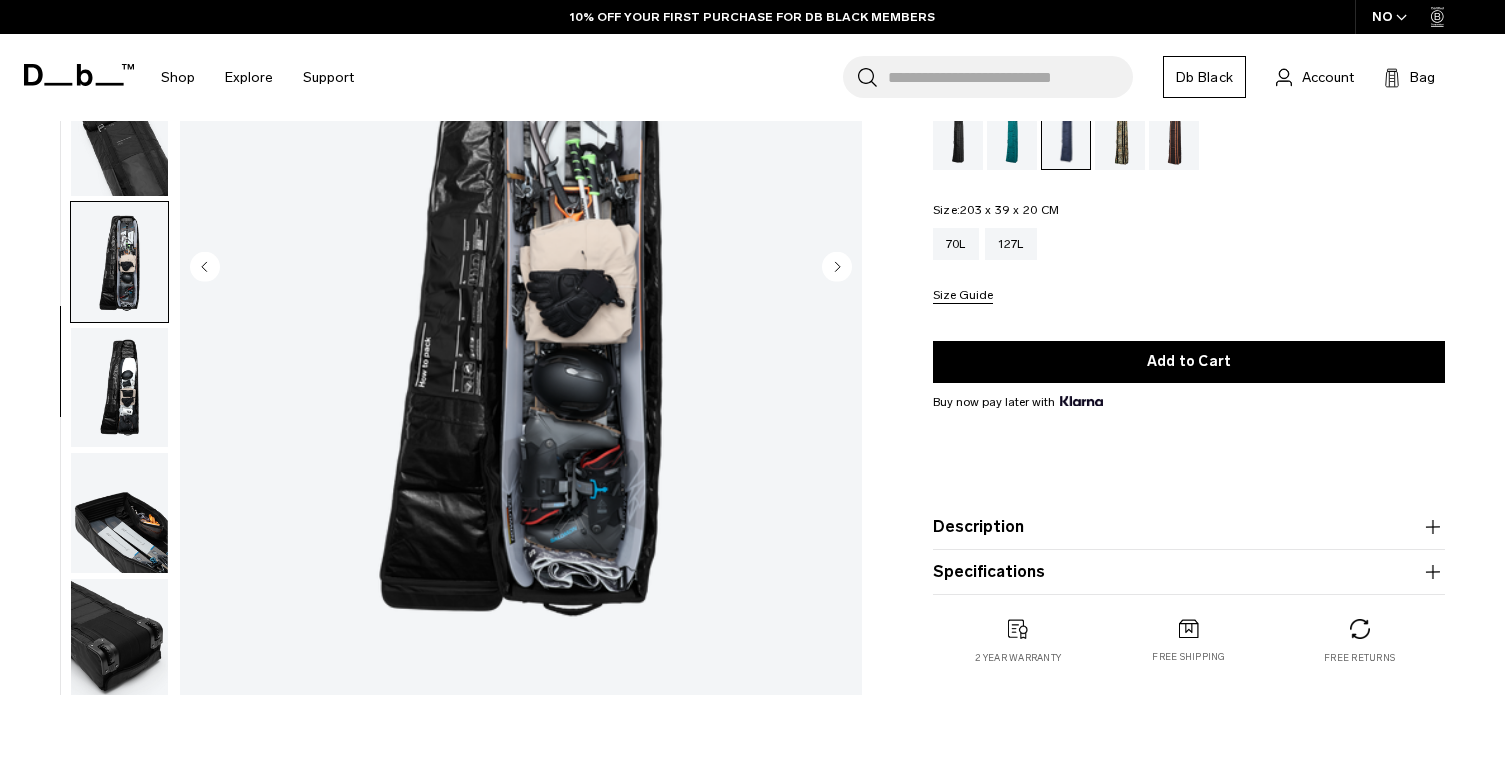 scroll, scrollTop: 276, scrollLeft: 0, axis: vertical 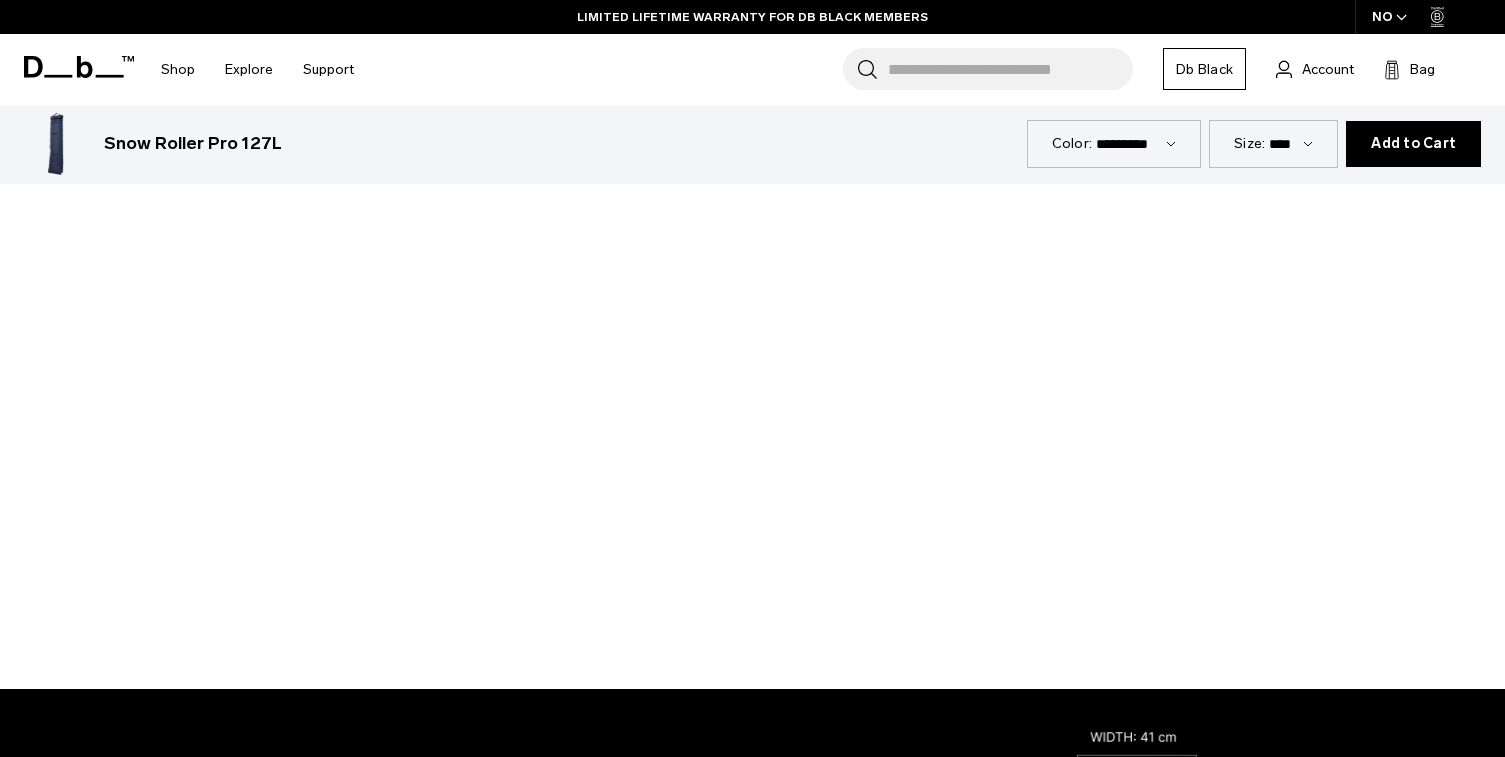 click at bounding box center (752, 266) 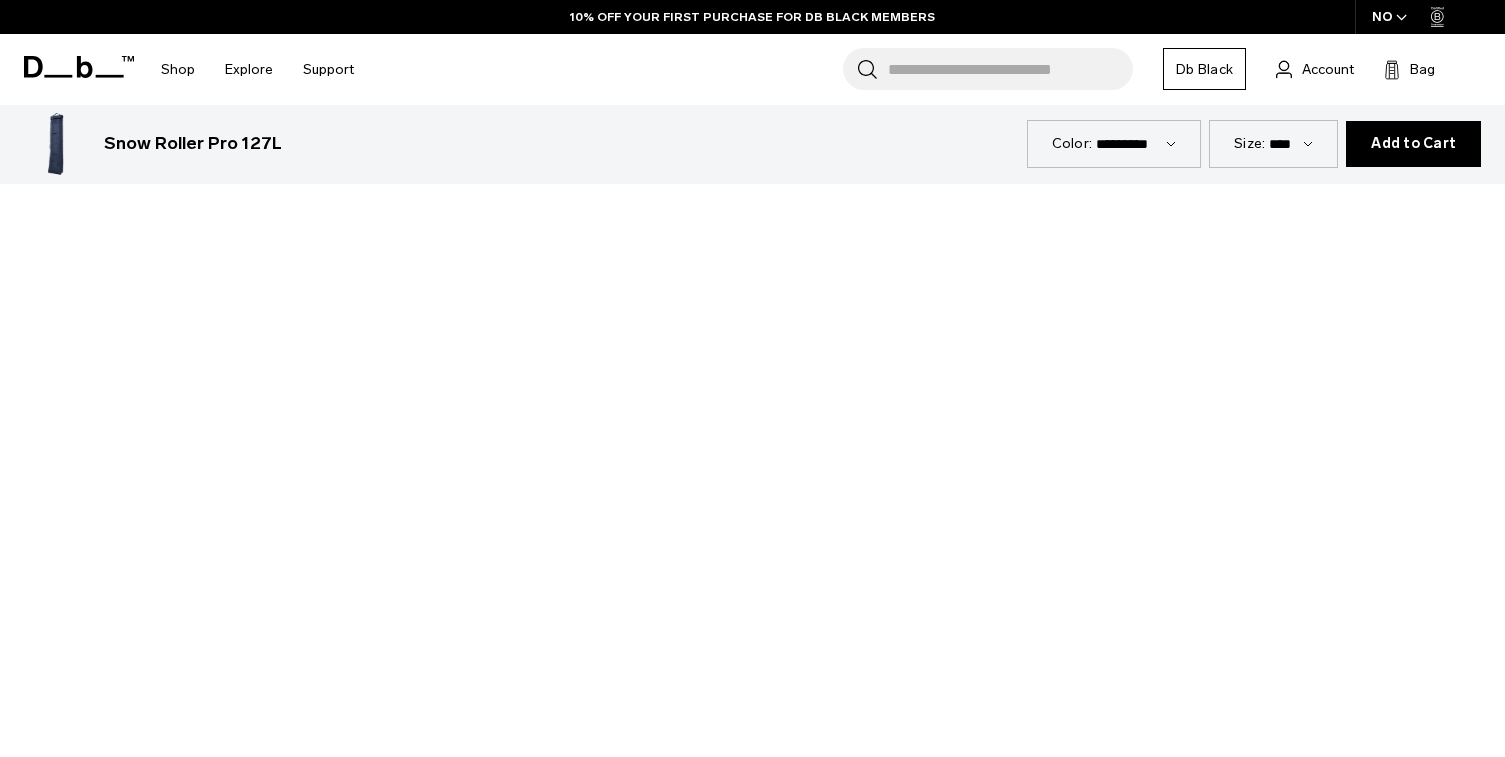 scroll, scrollTop: 1508, scrollLeft: 0, axis: vertical 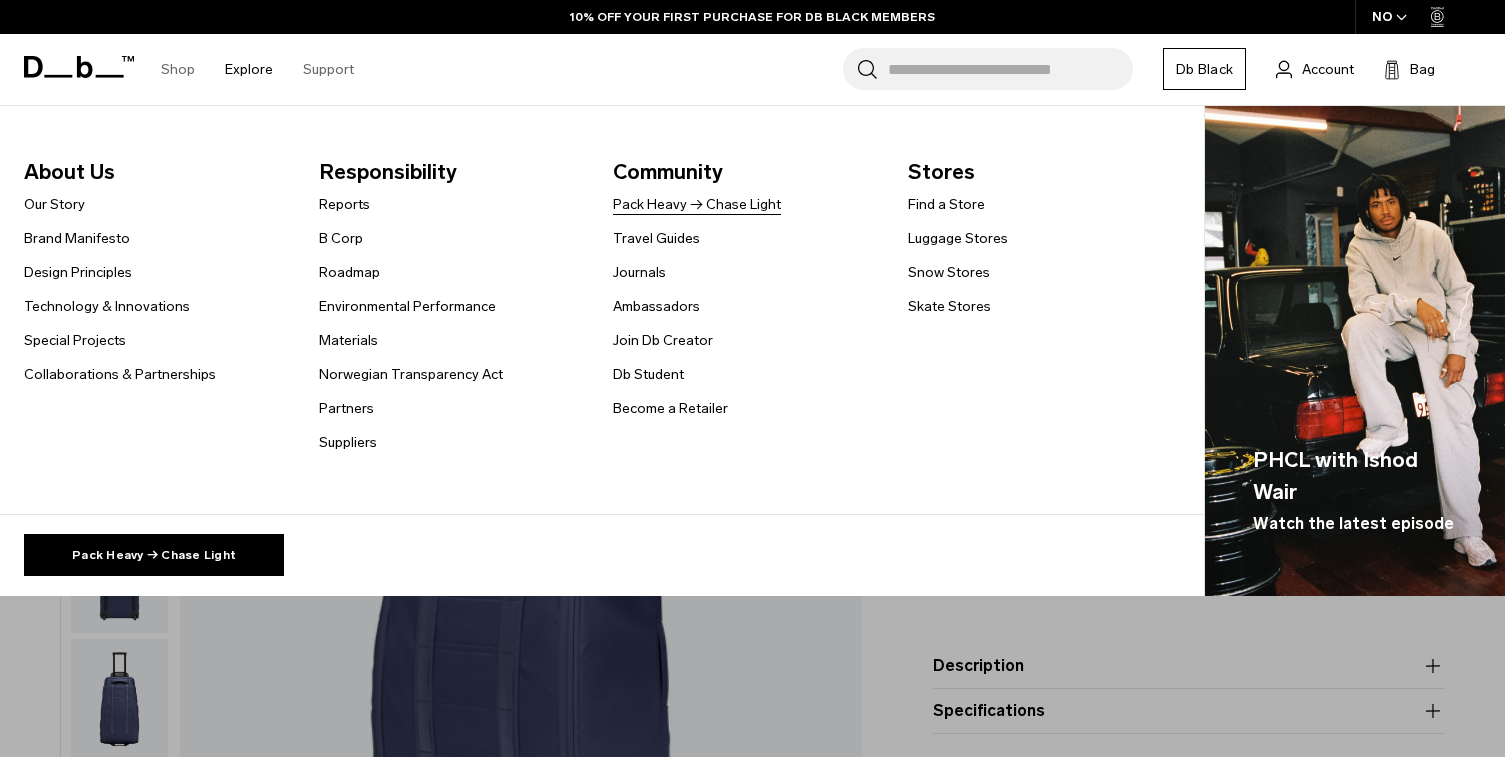 click on "Pack Heavy → Chase Light" at bounding box center [697, 204] 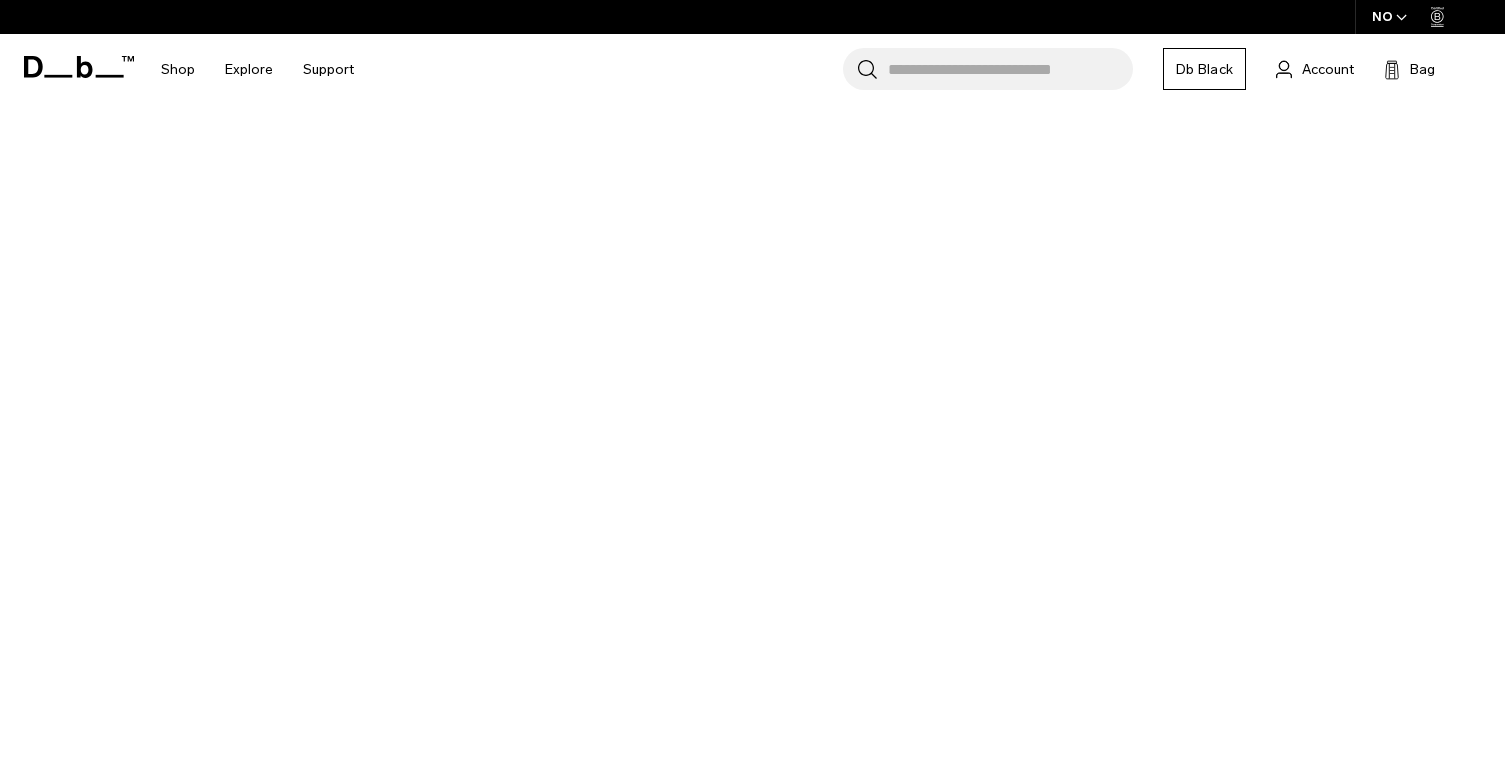 scroll, scrollTop: 0, scrollLeft: 0, axis: both 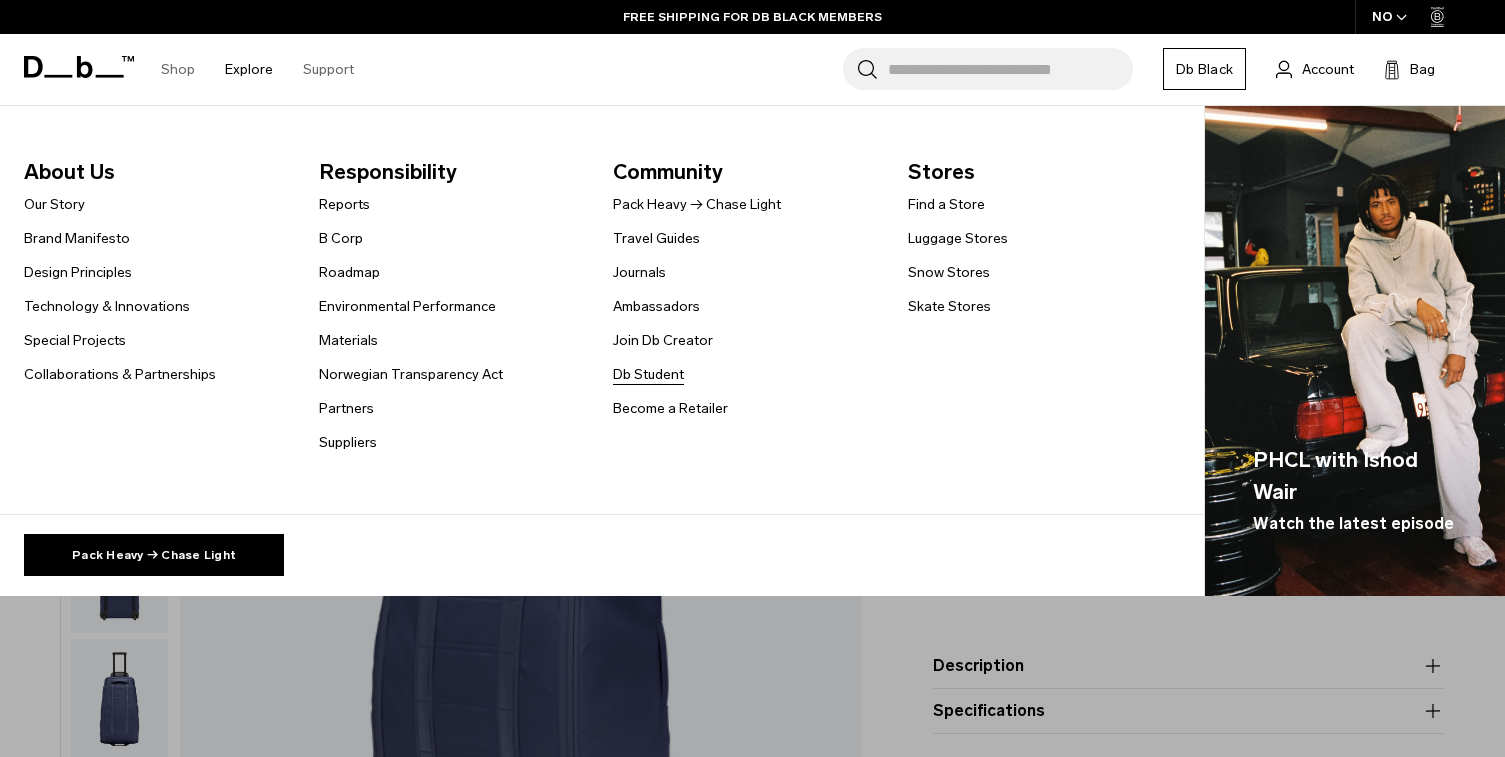 click on "Db Student" at bounding box center [648, 374] 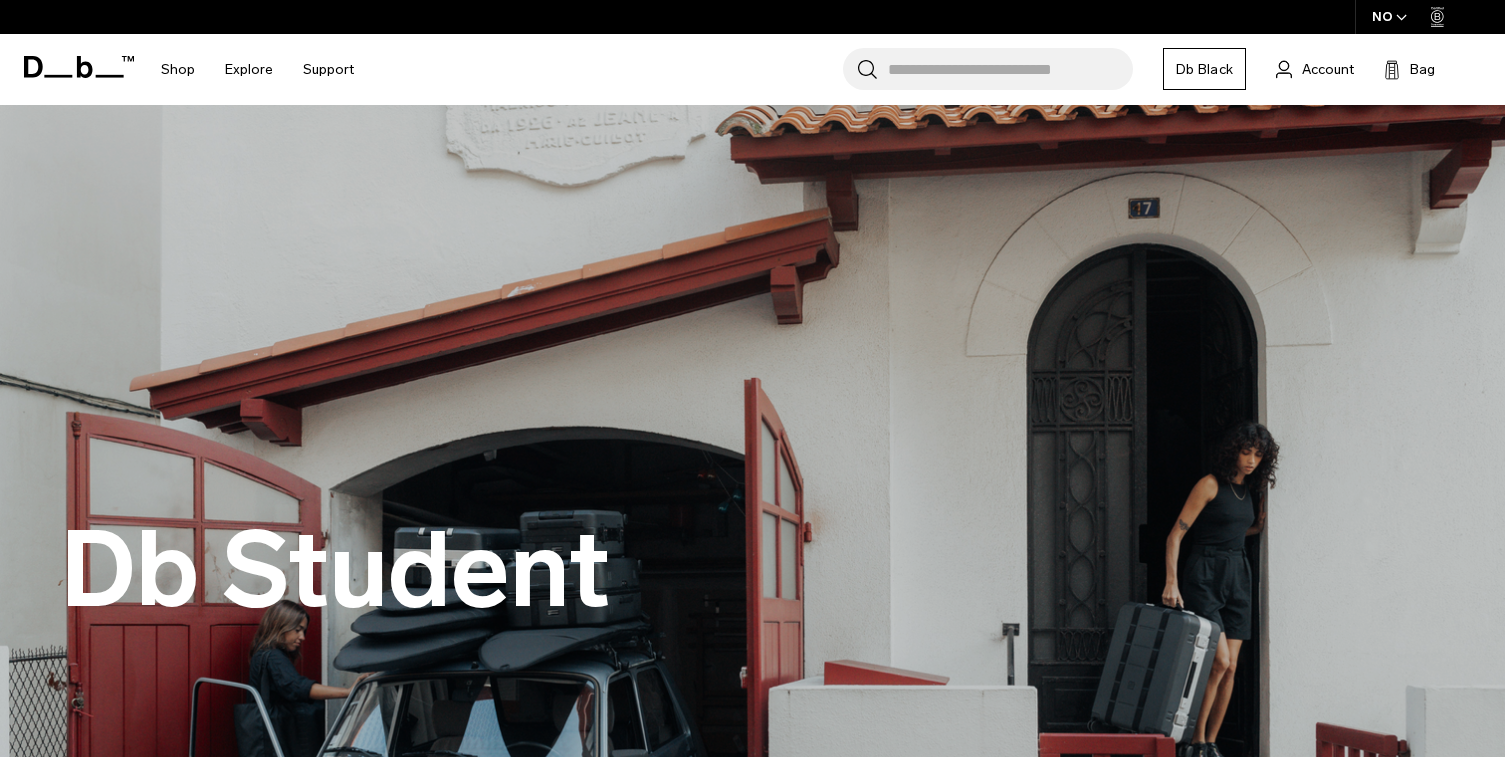 scroll, scrollTop: 0, scrollLeft: 0, axis: both 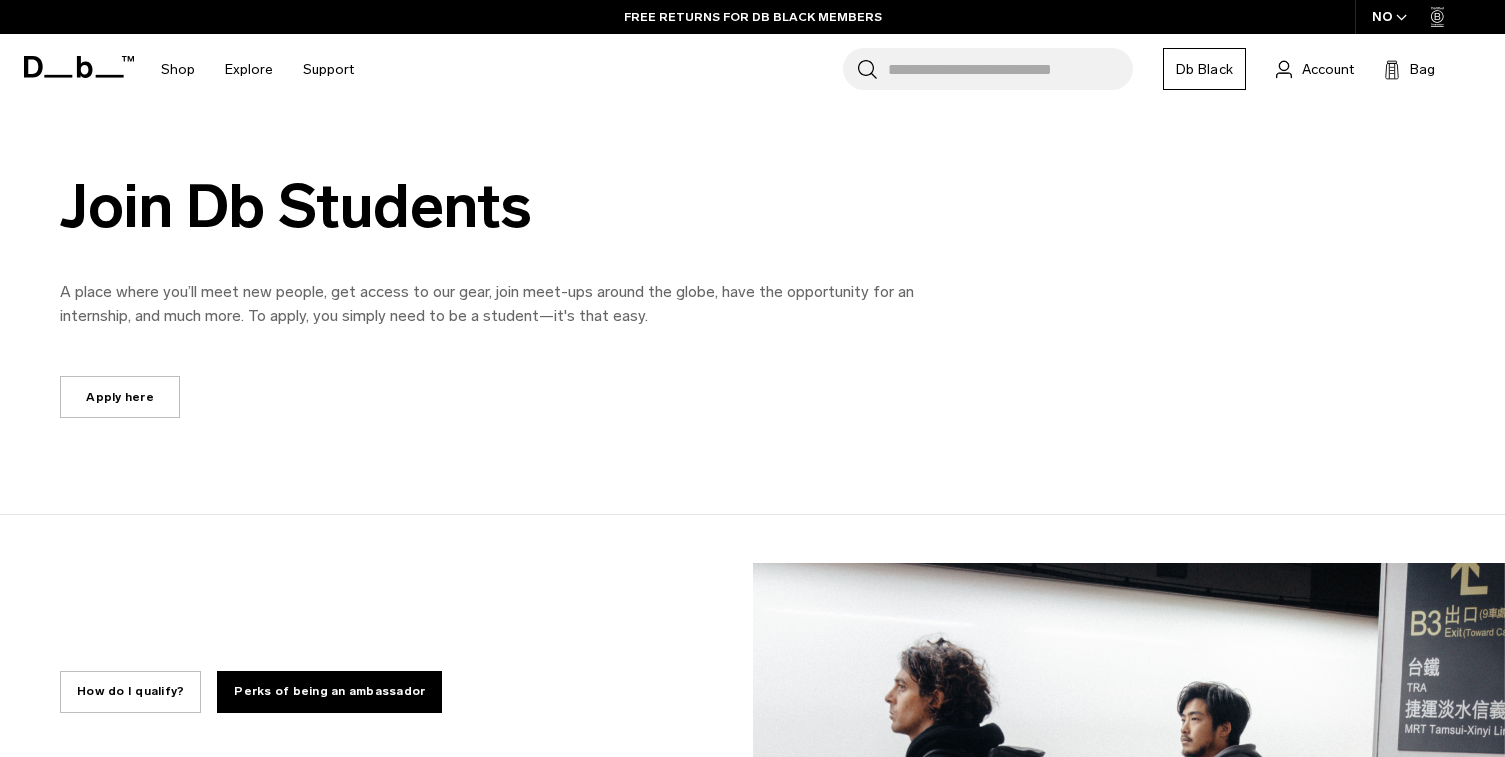 click on "Apply here" at bounding box center (120, 397) 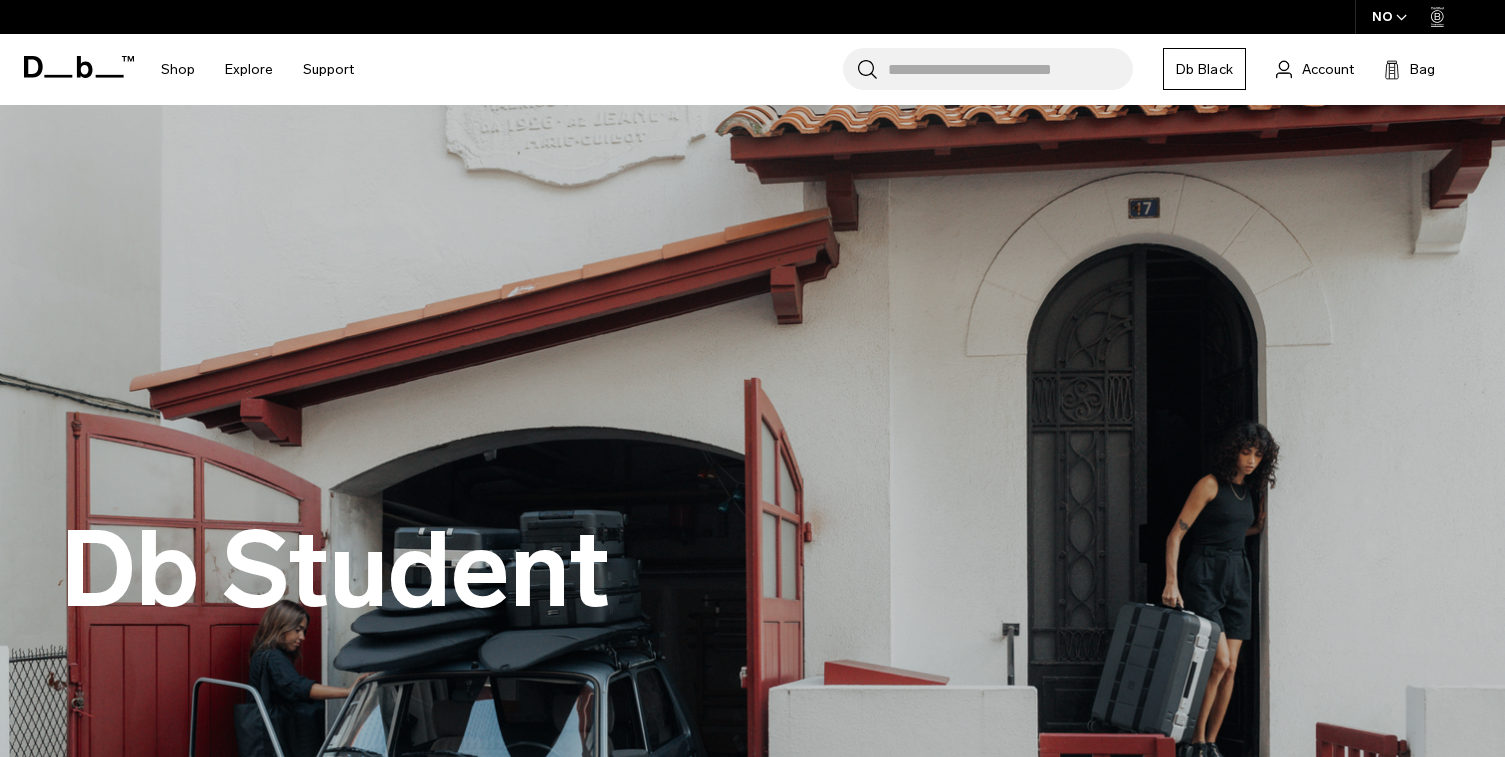 scroll, scrollTop: 962, scrollLeft: 0, axis: vertical 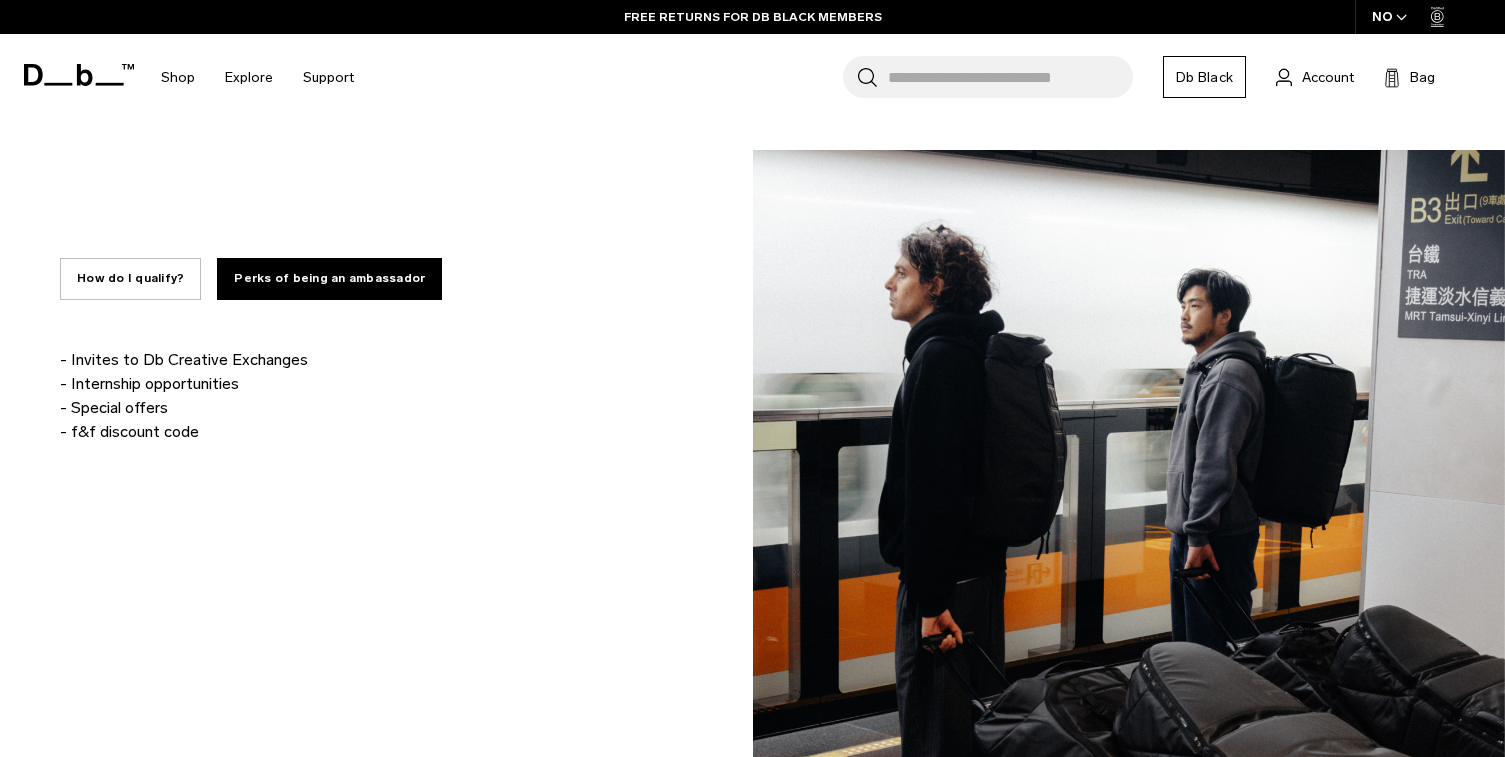 click on "How do I qualify?" at bounding box center (130, 279) 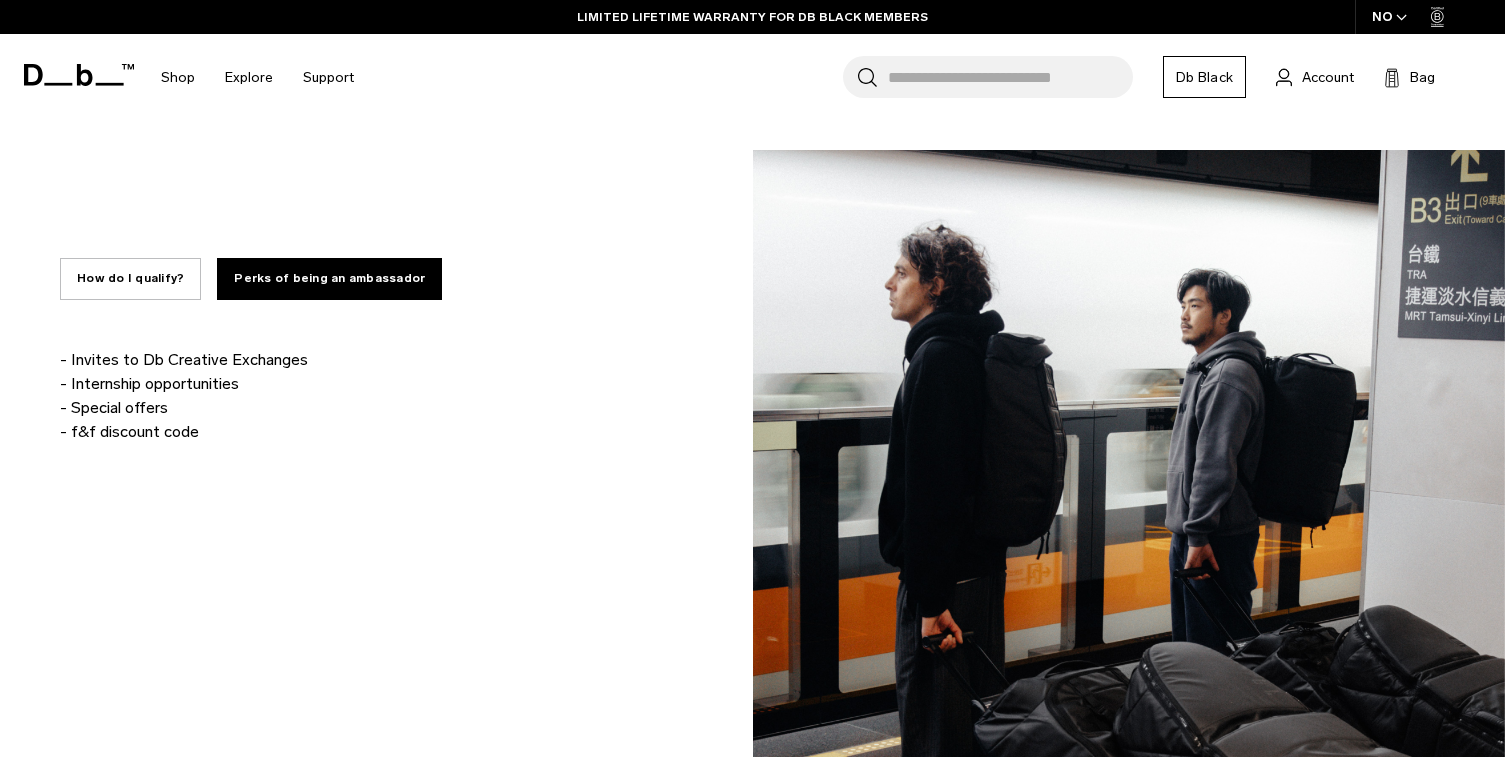 click on "How do I qualify?" at bounding box center (130, 279) 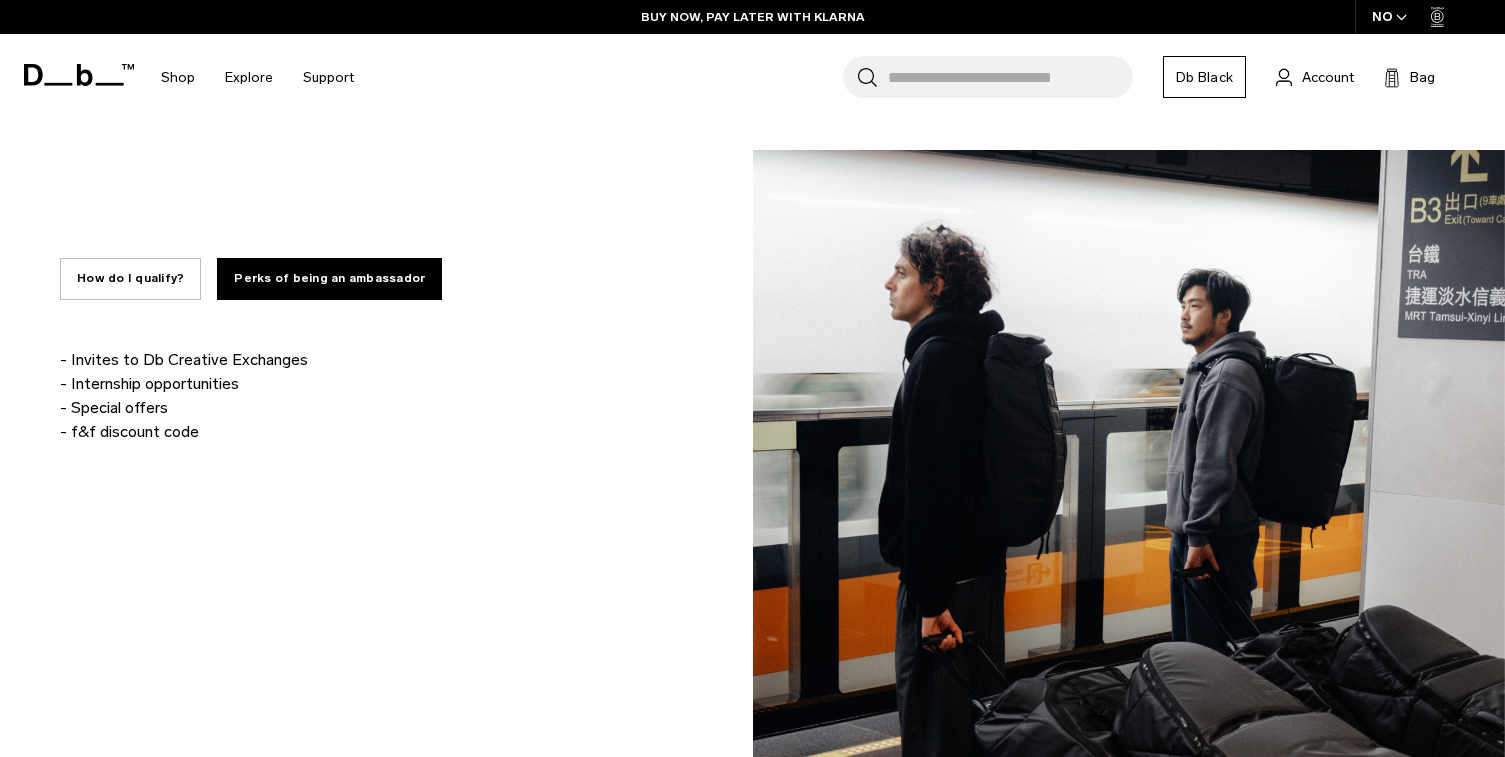 click on "How do I qualify?" at bounding box center (130, 279) 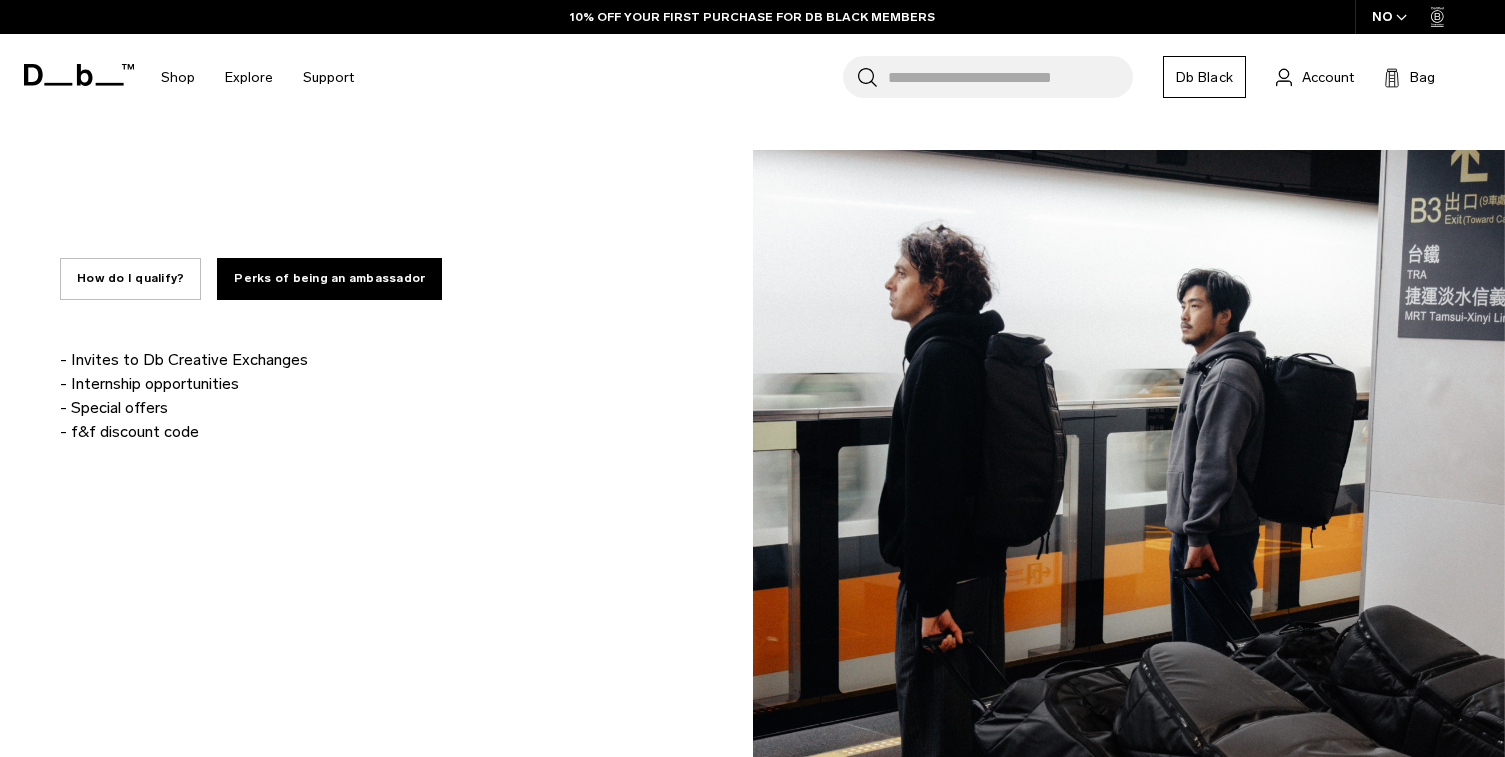 click on "How do I qualify?" at bounding box center [130, 279] 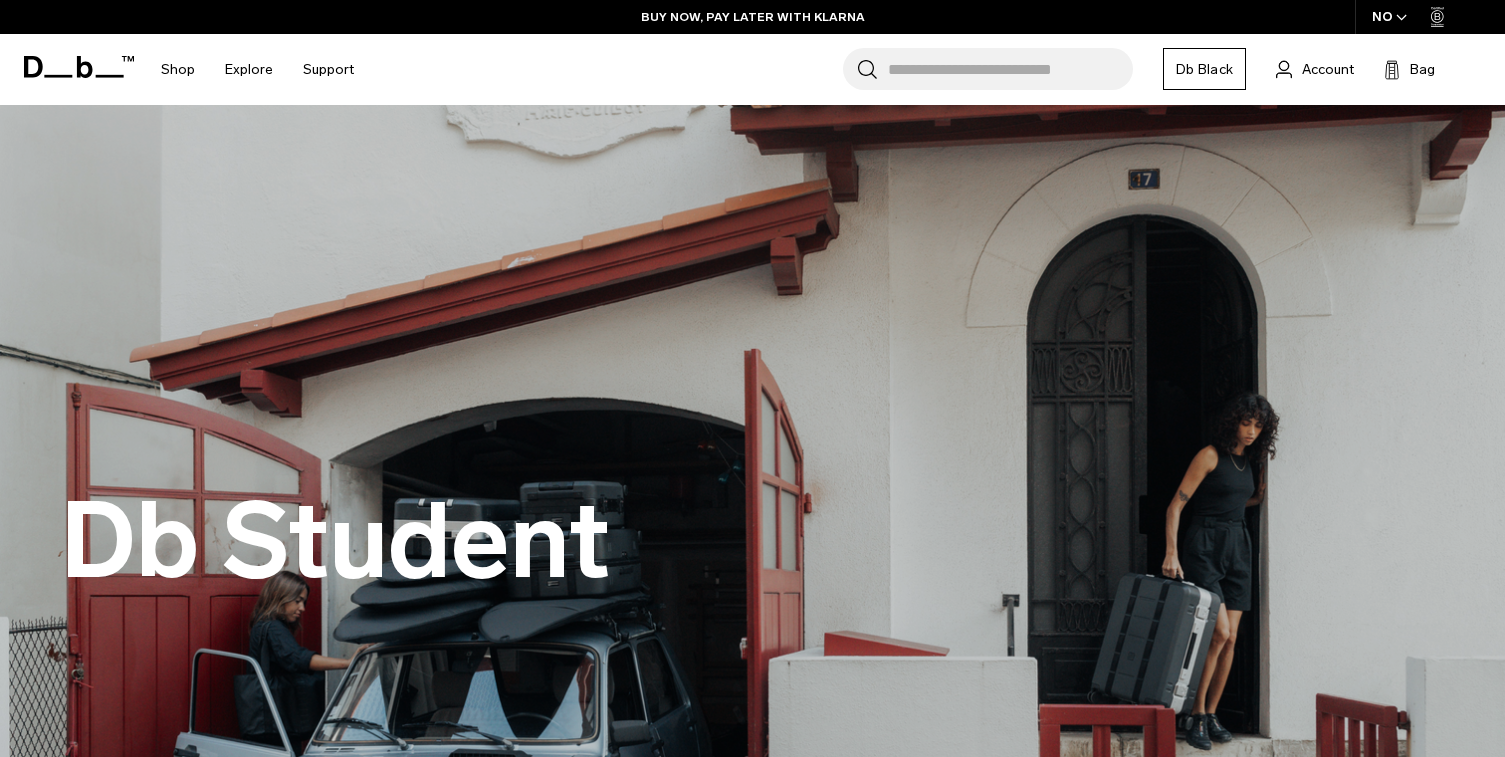 scroll, scrollTop: 0, scrollLeft: 0, axis: both 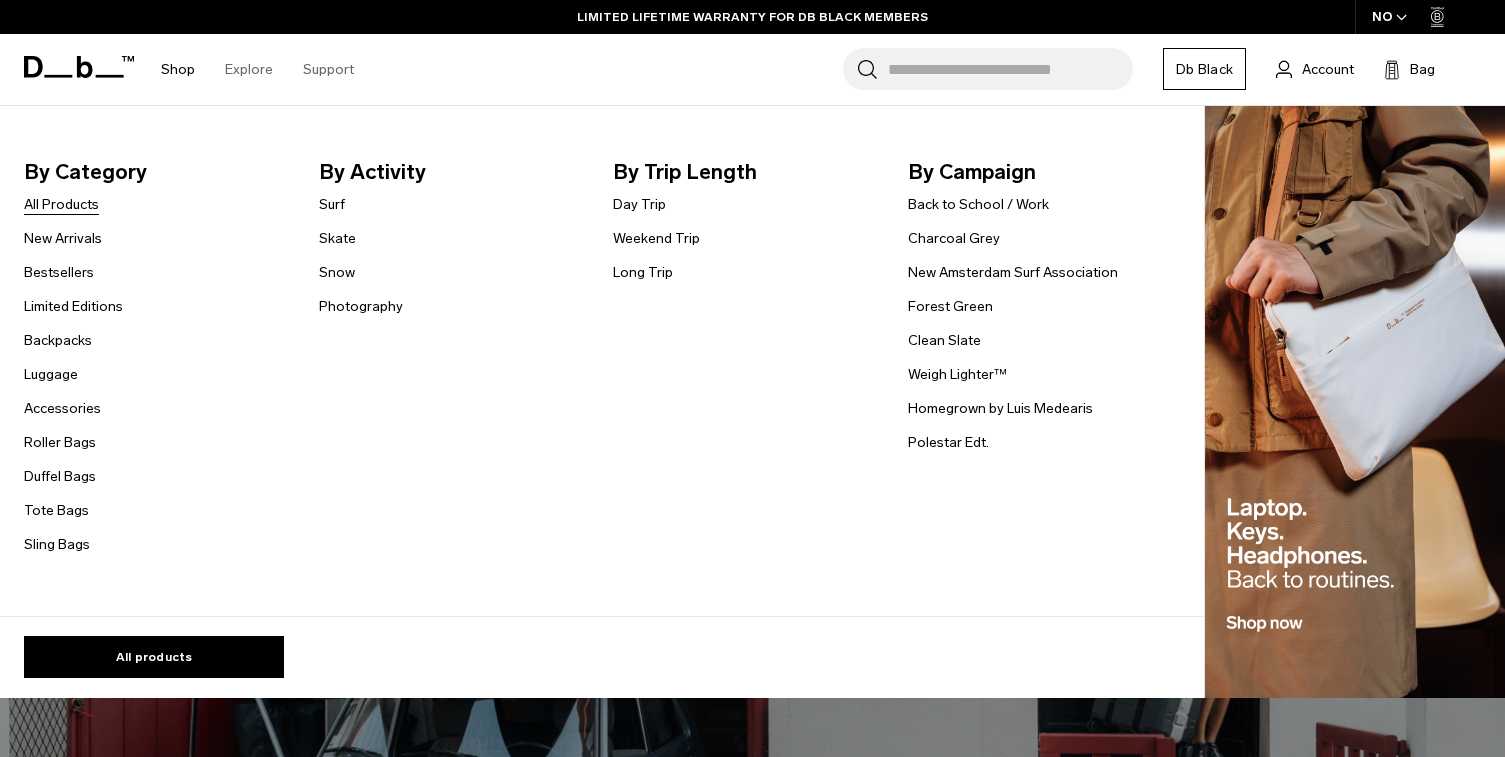 click on "All Products" at bounding box center [61, 204] 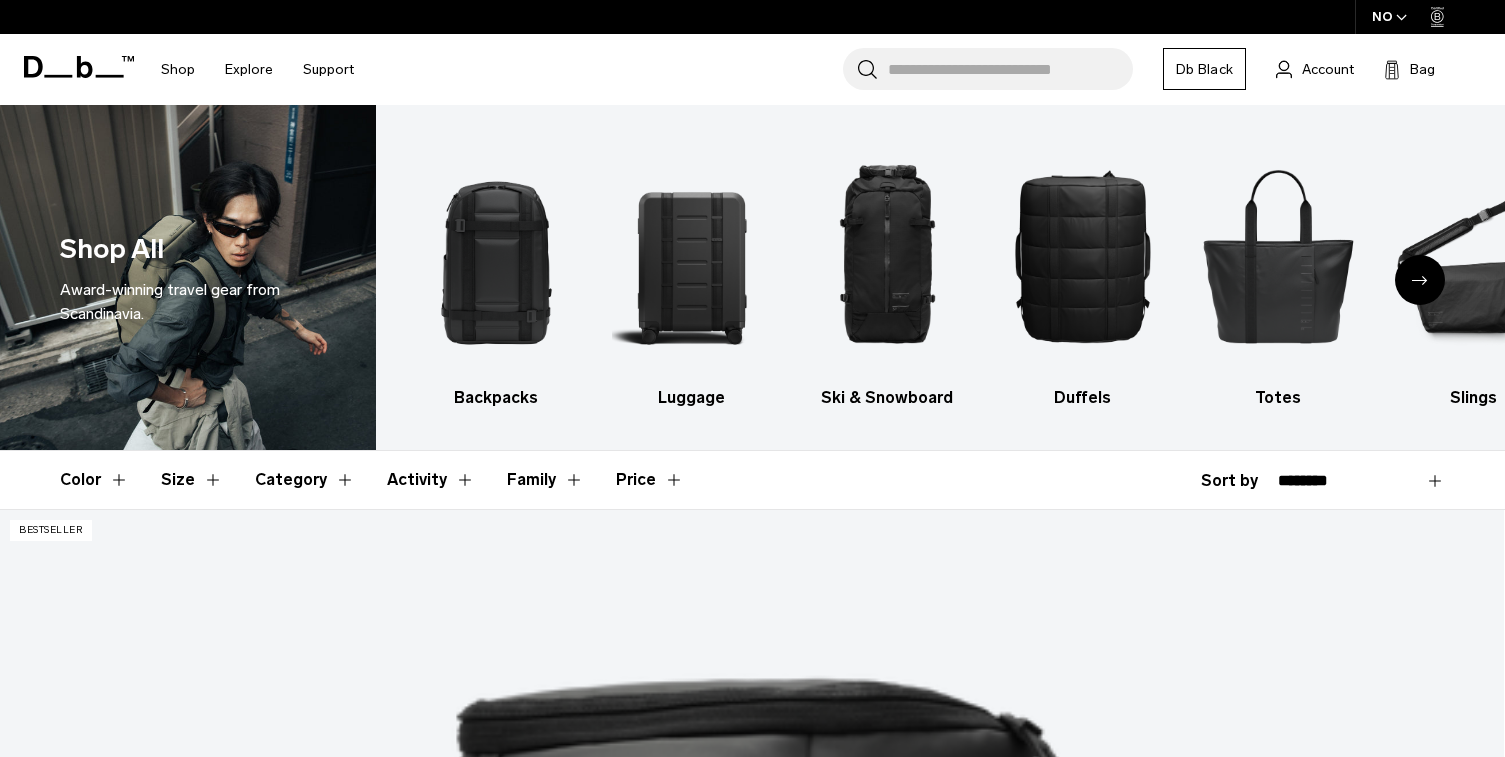 scroll, scrollTop: 0, scrollLeft: 0, axis: both 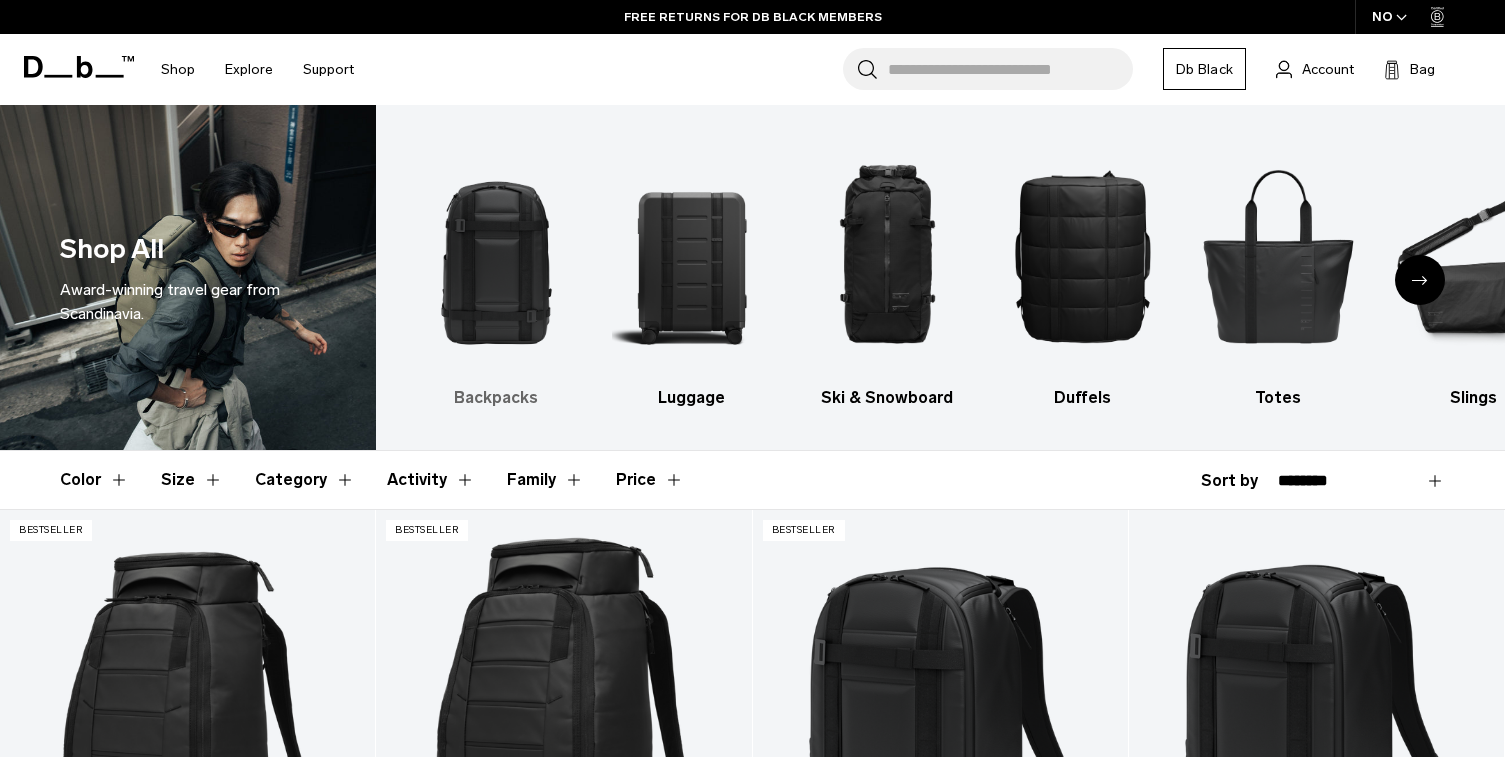 click at bounding box center (496, 255) 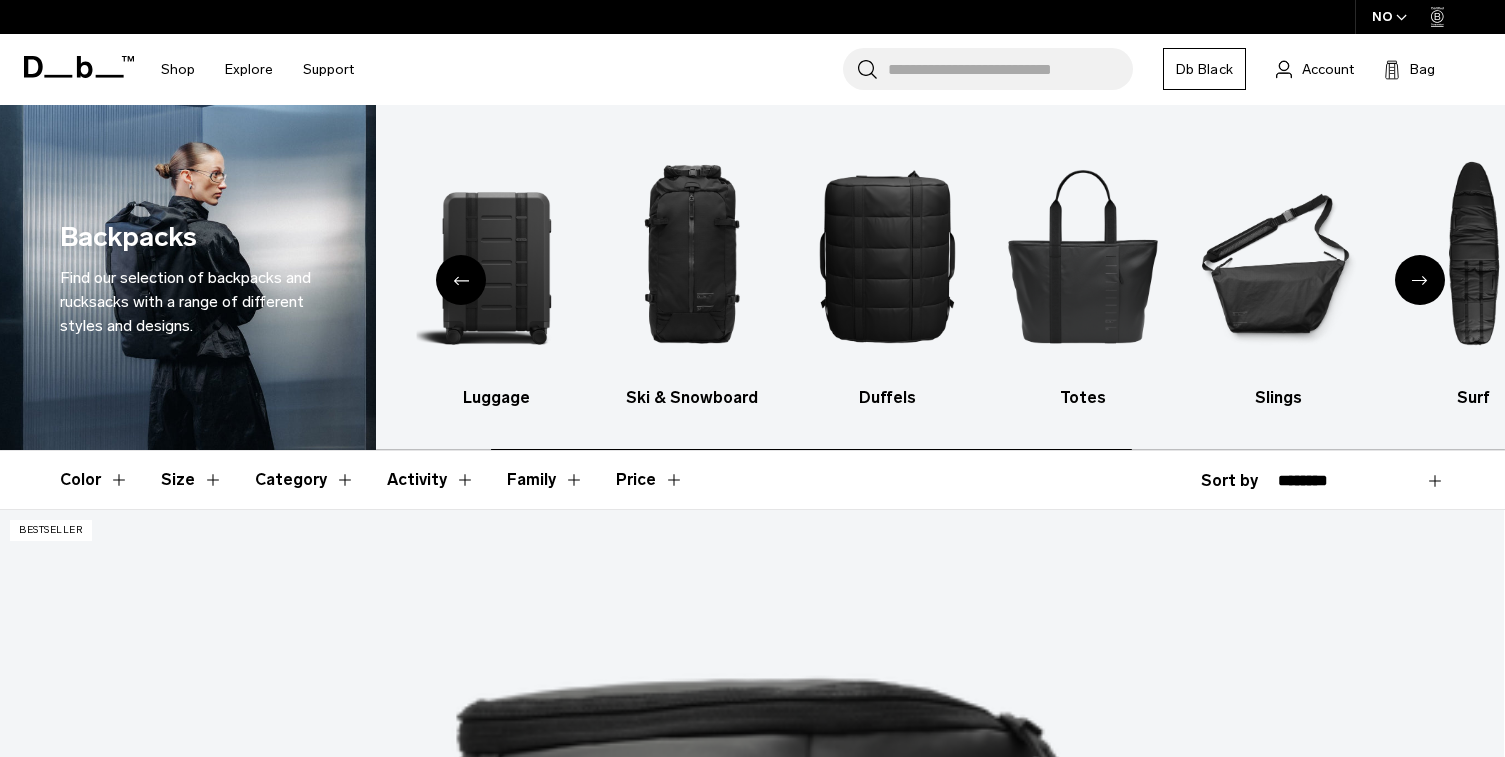 scroll, scrollTop: 0, scrollLeft: 0, axis: both 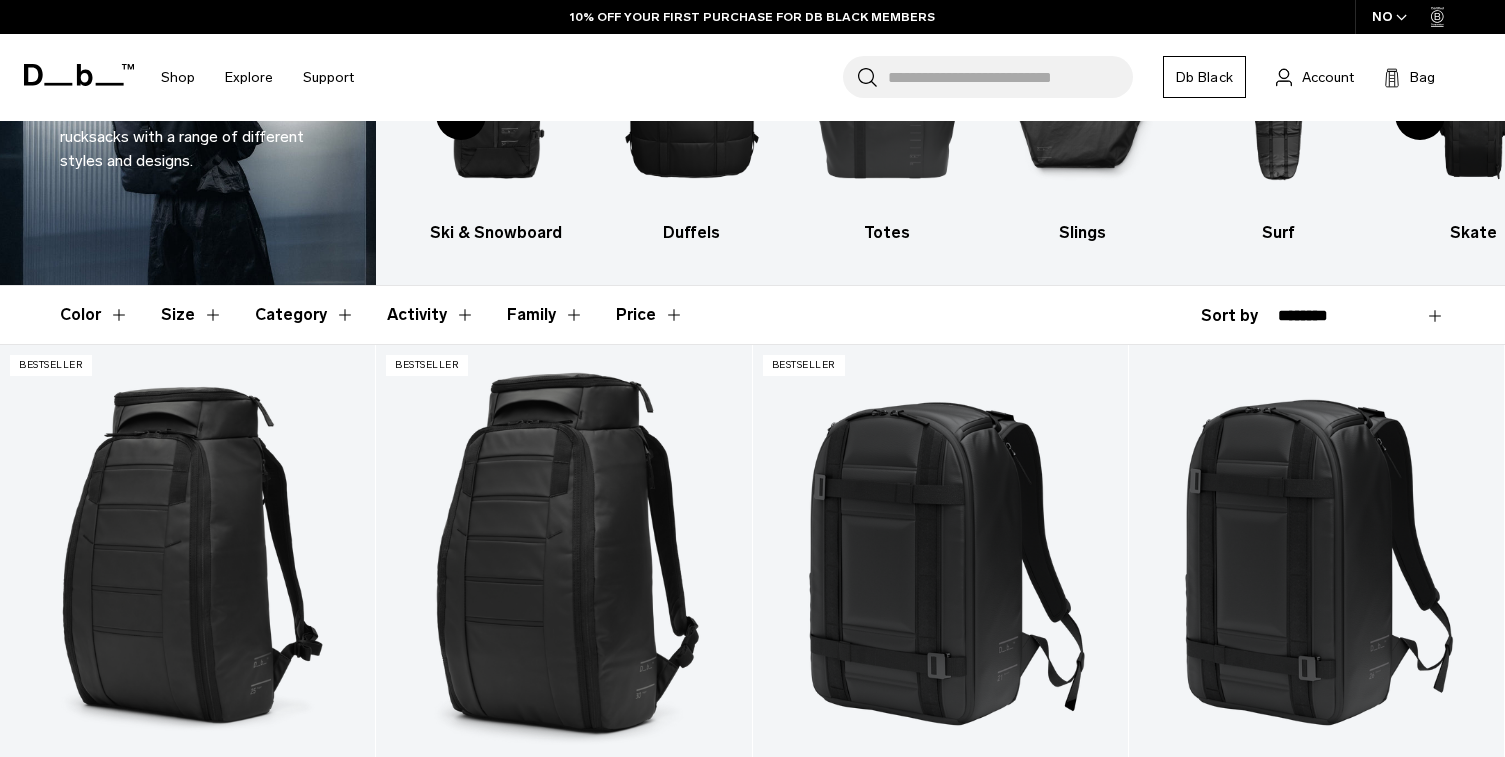 click on "Activity" at bounding box center (431, 315) 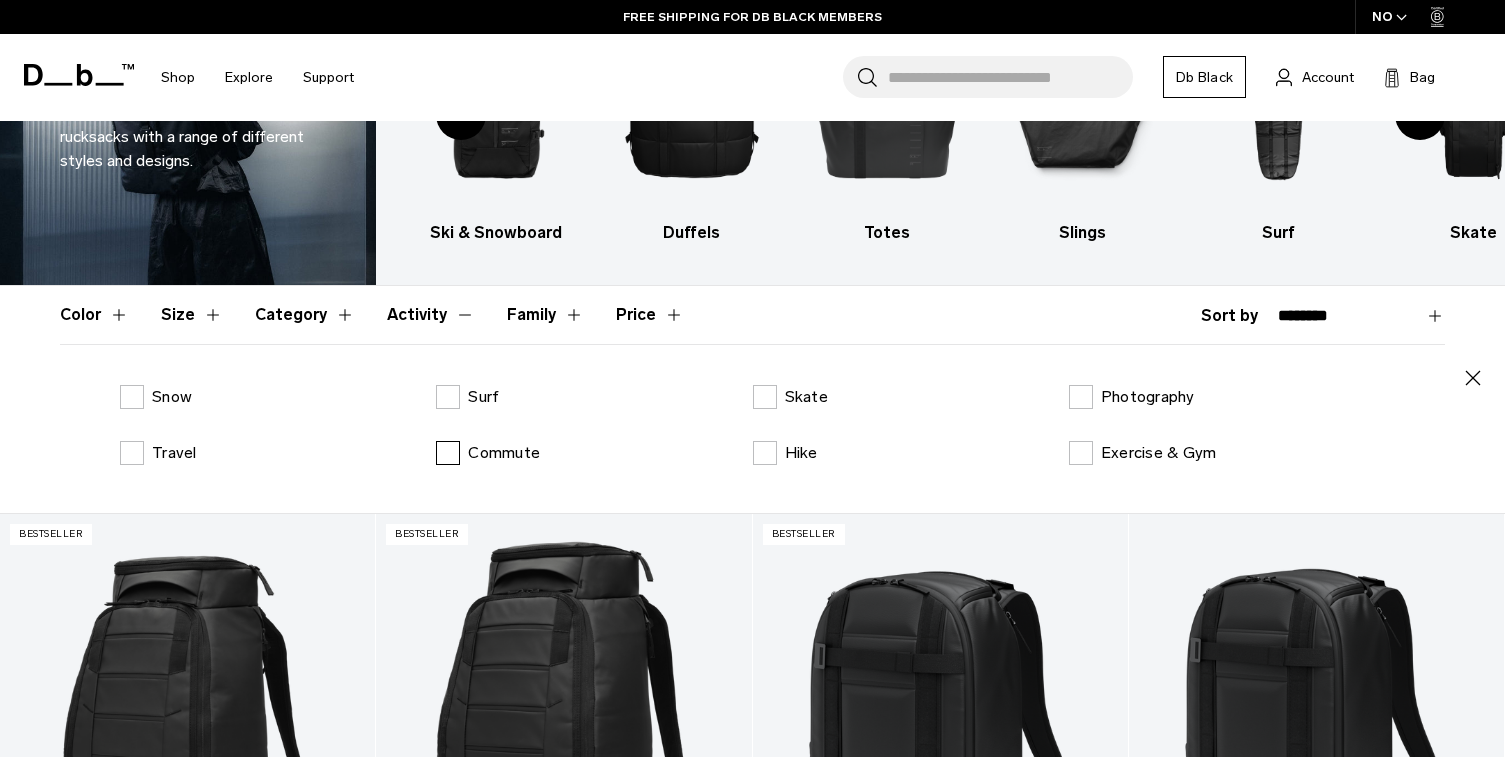 click on "Commute" at bounding box center (488, 453) 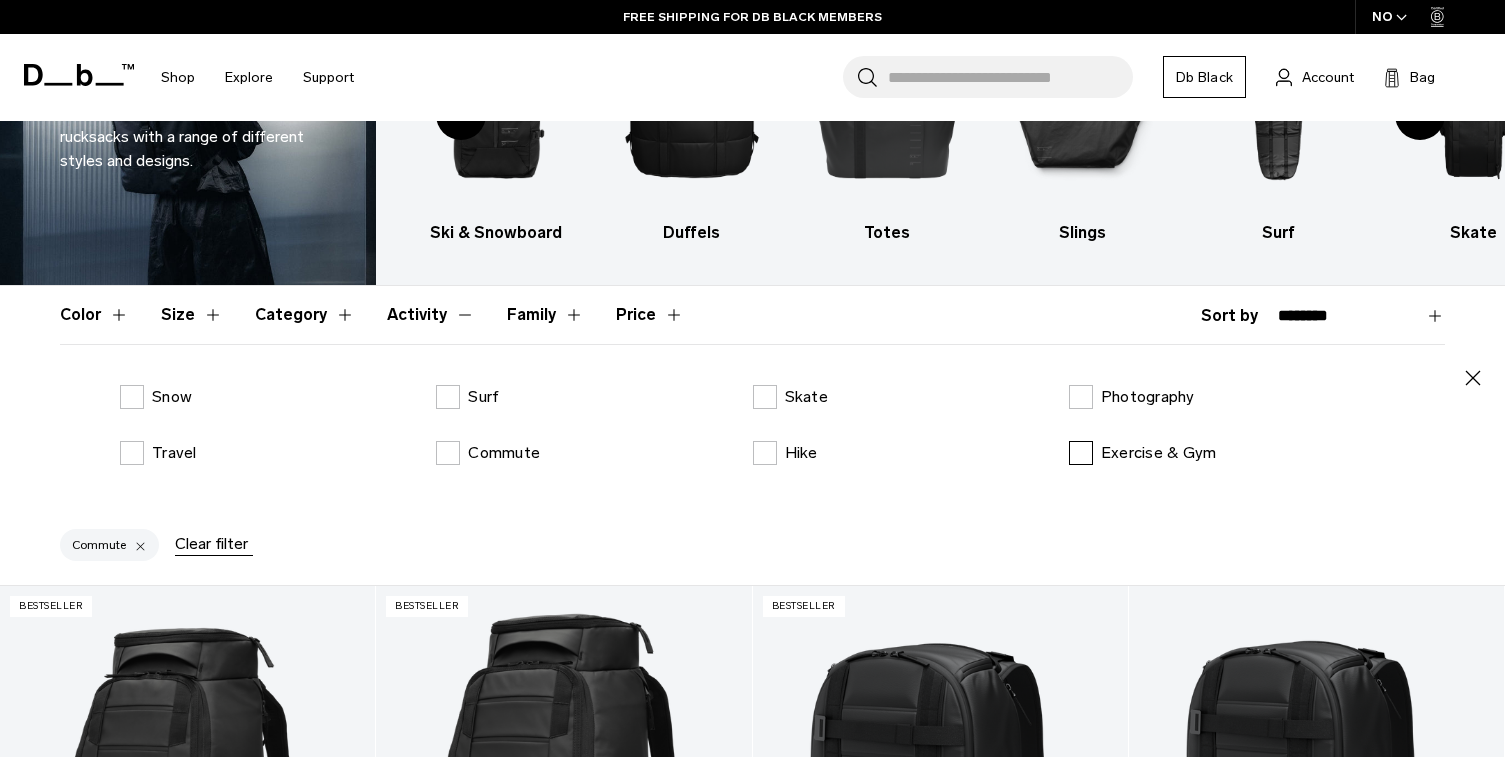 click on "Exercise & Gym" at bounding box center (1143, 453) 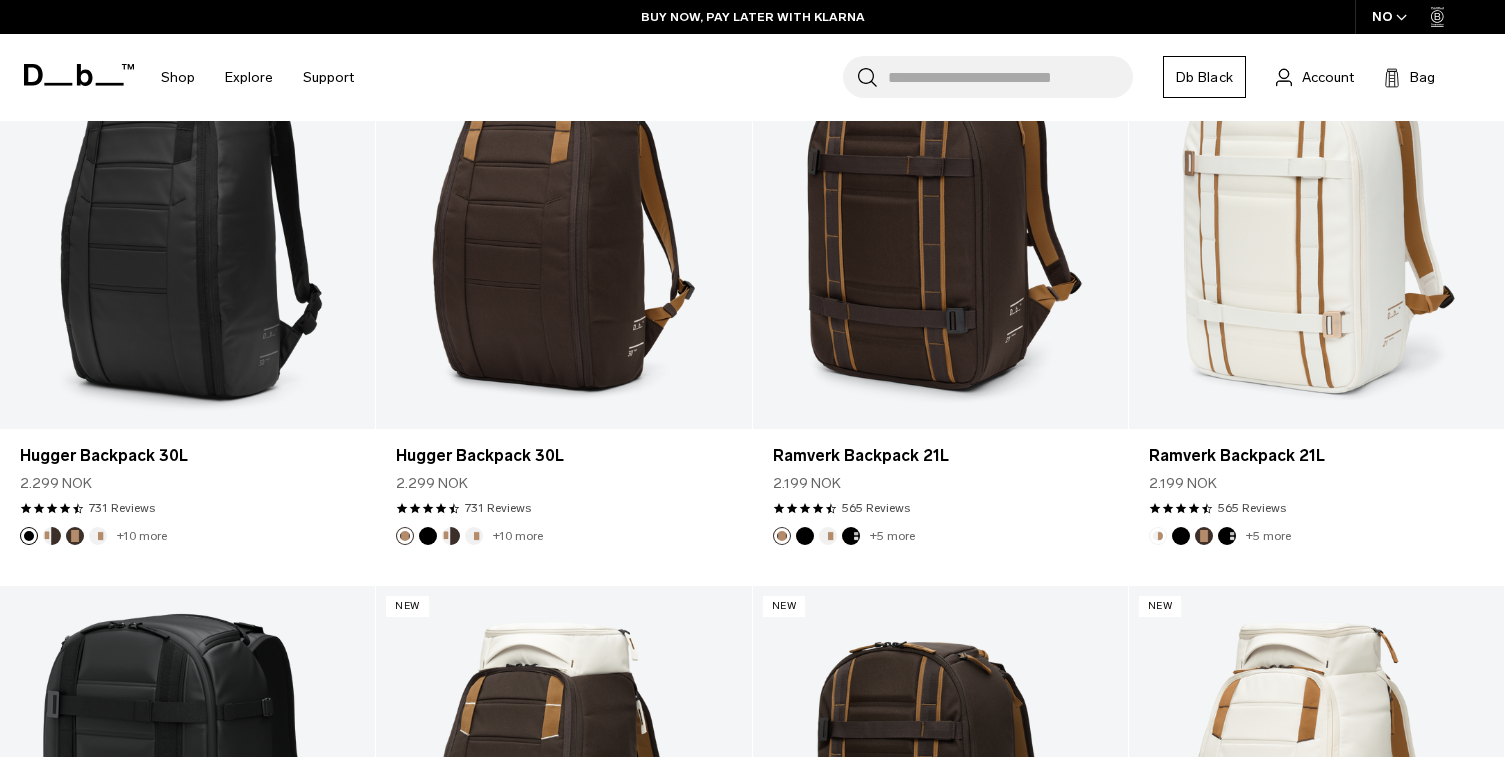 scroll, scrollTop: 685, scrollLeft: 0, axis: vertical 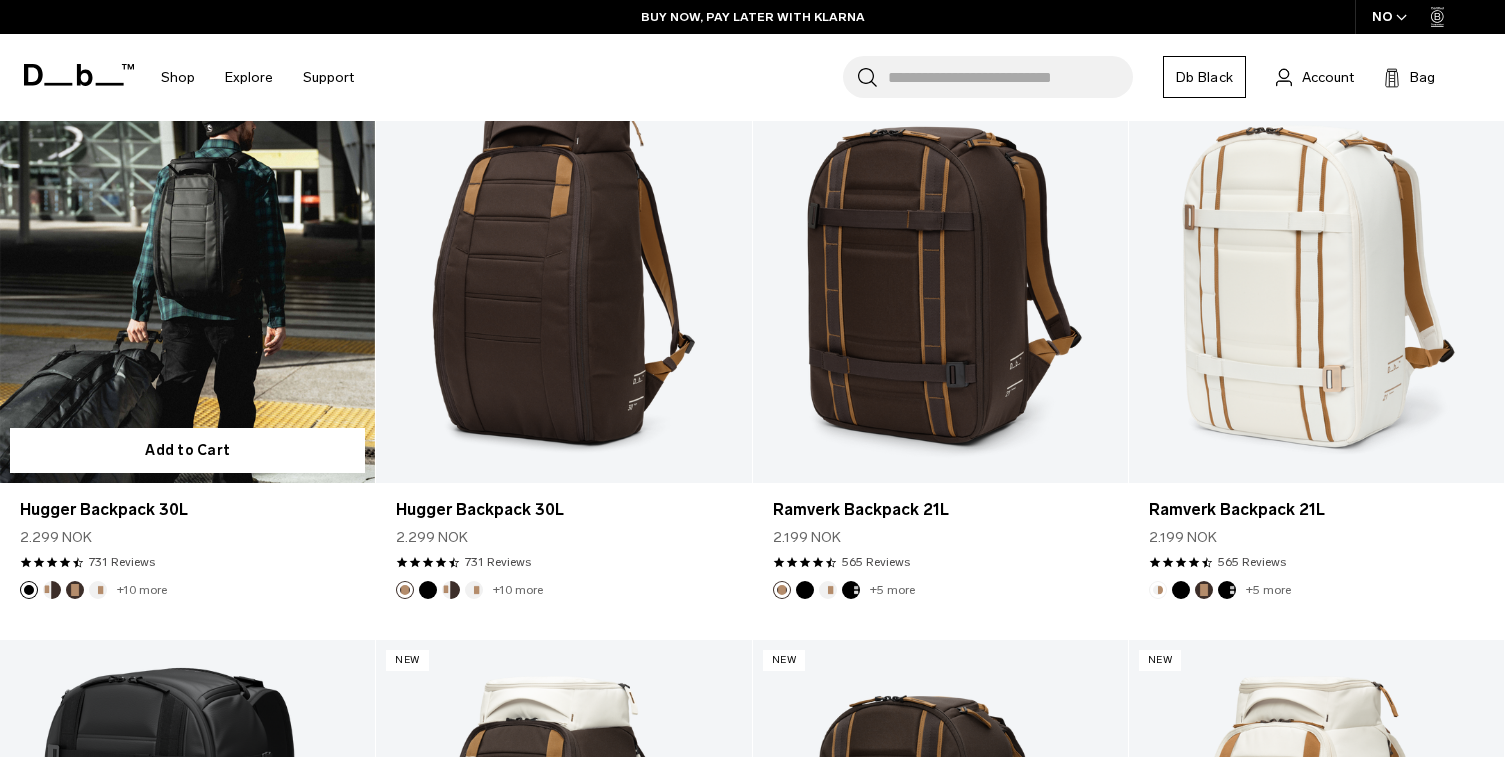 click at bounding box center (187, 274) 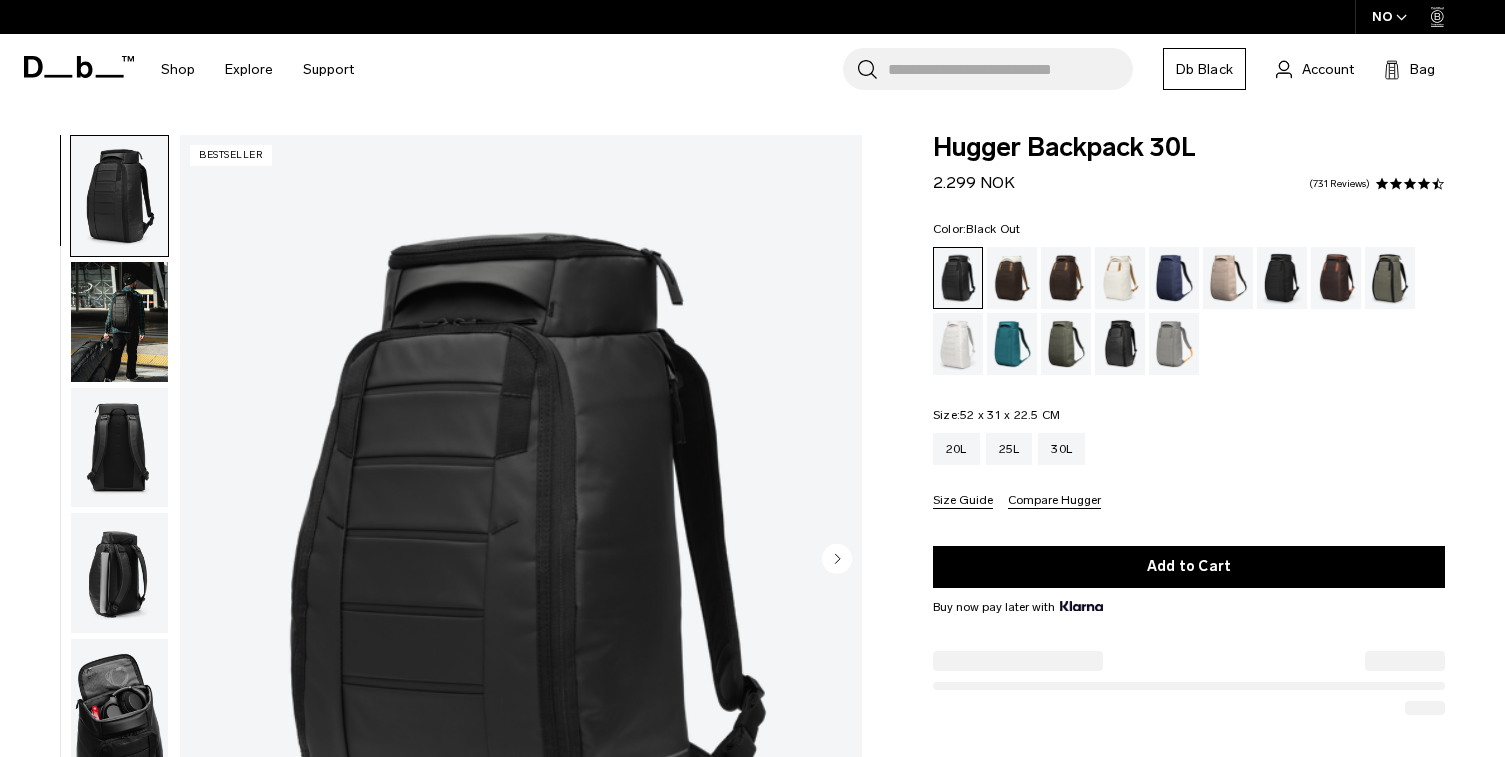 scroll, scrollTop: 0, scrollLeft: 0, axis: both 